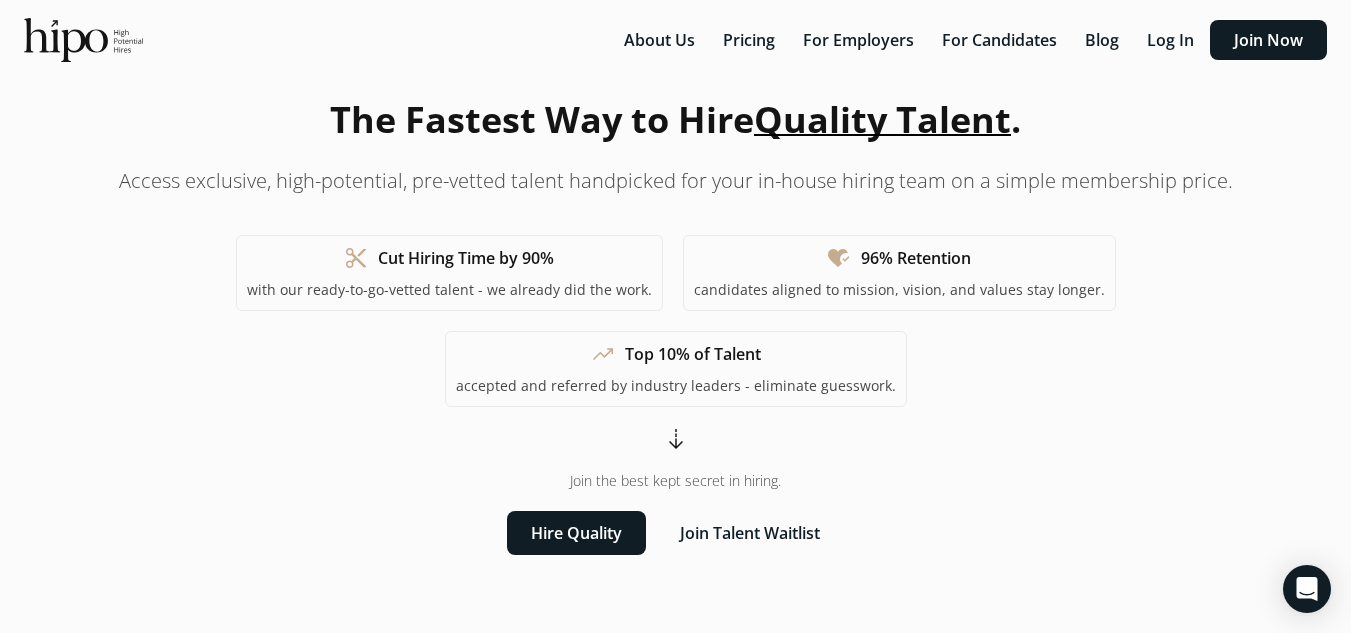 scroll, scrollTop: 100, scrollLeft: 0, axis: vertical 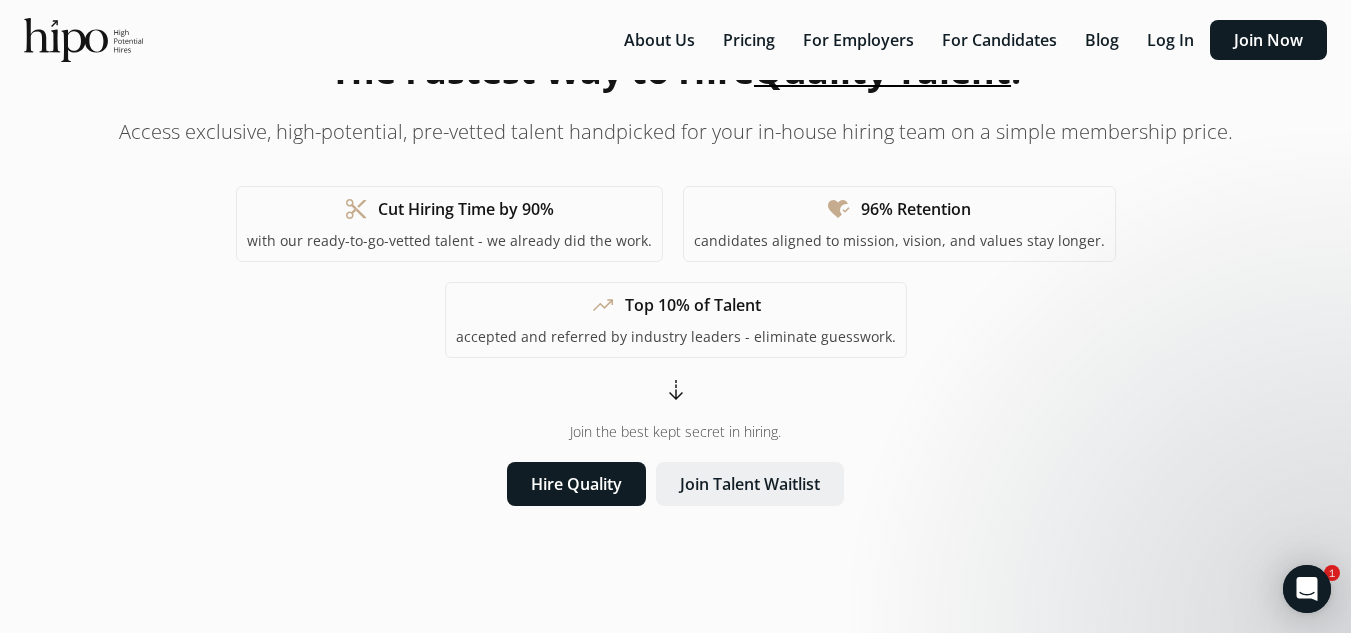click on "Join Talent Waitlist" at bounding box center (750, 484) 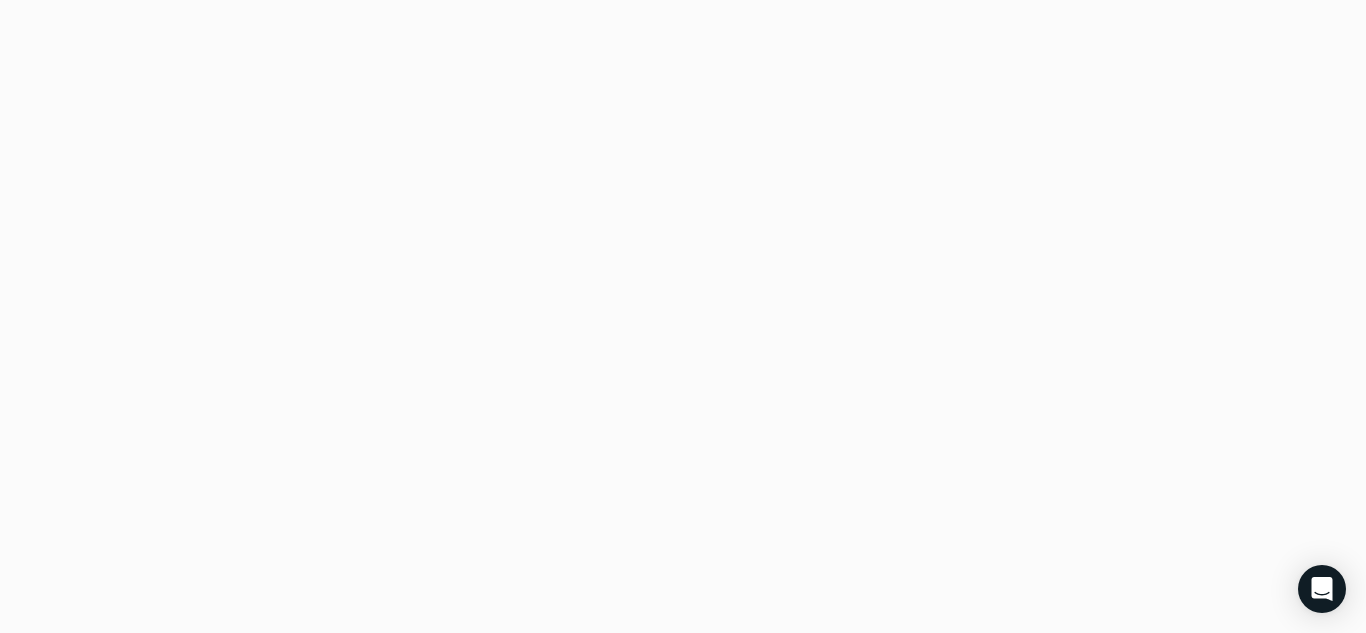 scroll, scrollTop: 0, scrollLeft: 0, axis: both 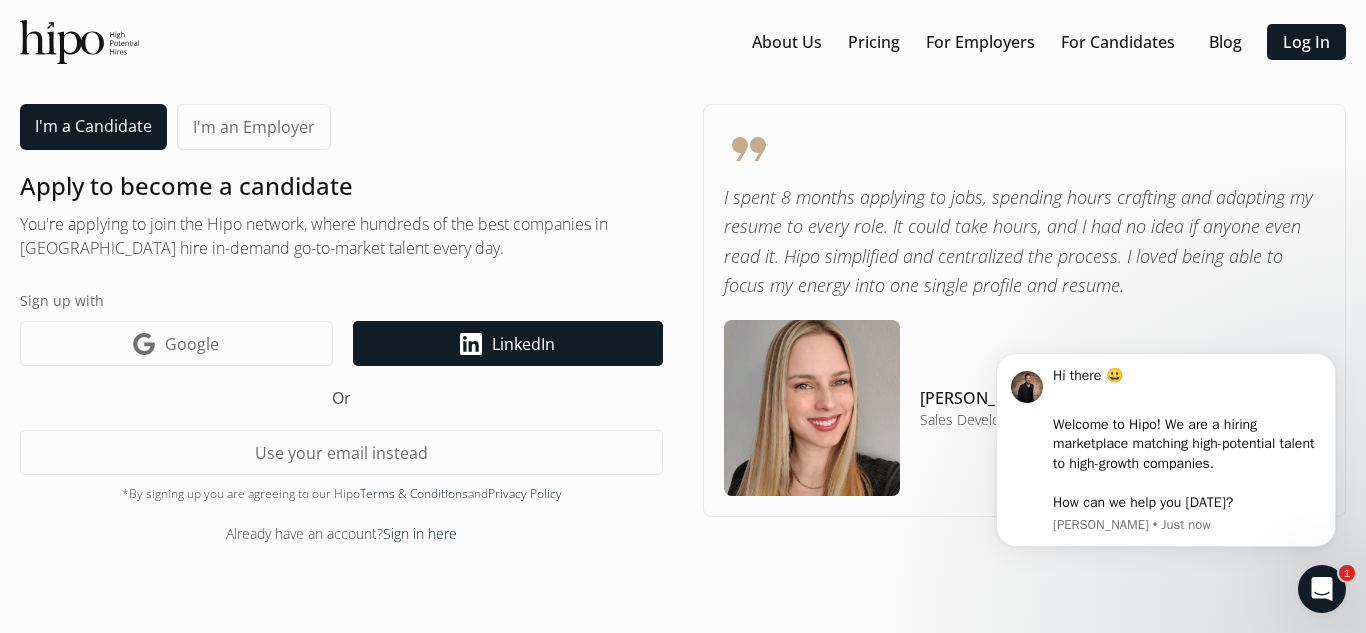 click on "LinkedIn" at bounding box center (523, 344) 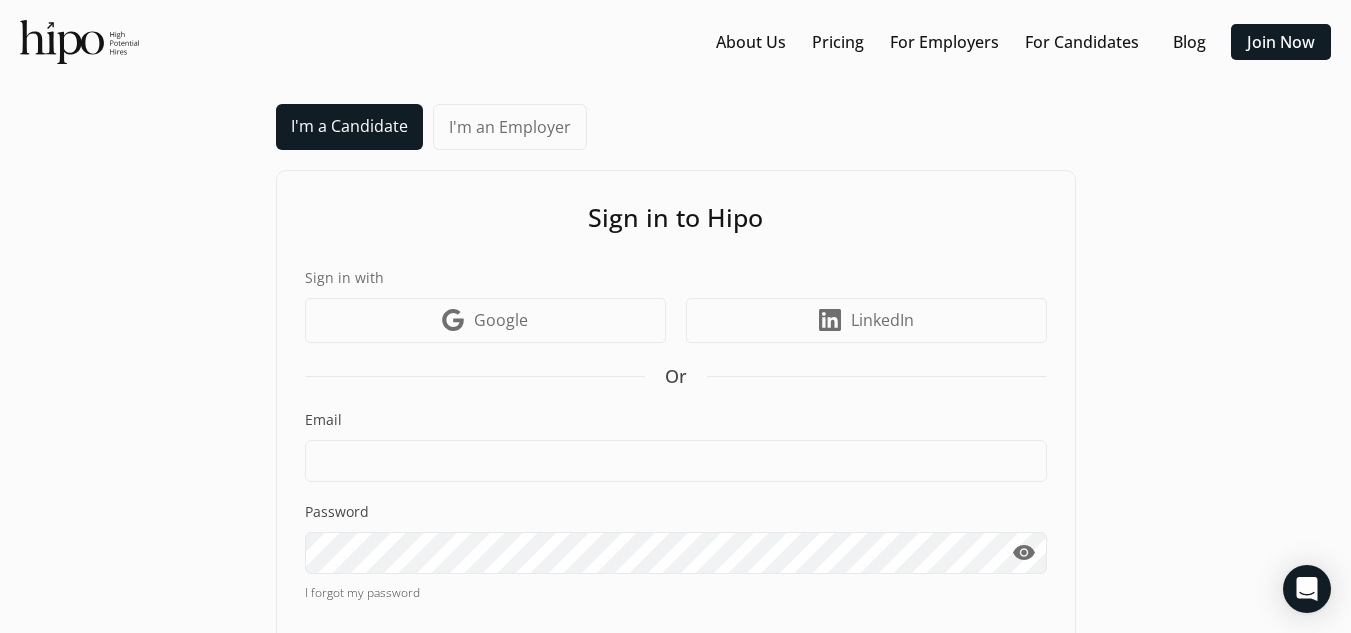 scroll, scrollTop: 0, scrollLeft: 0, axis: both 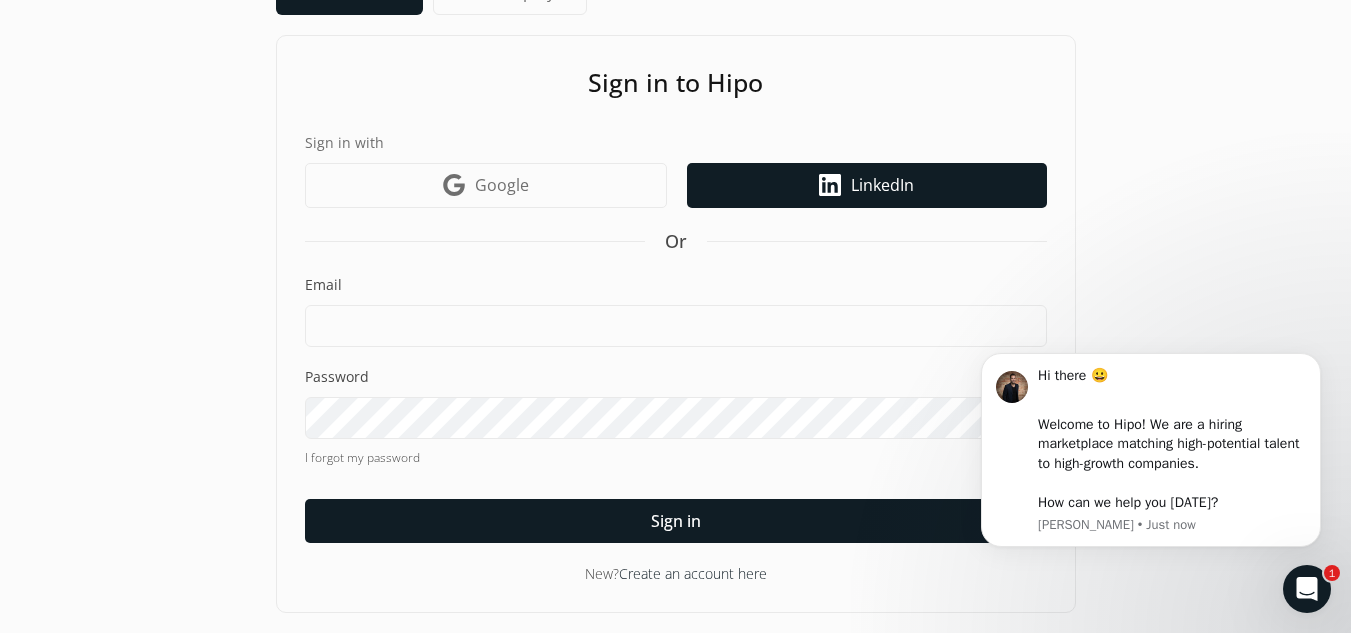 click on "LinkedIn" at bounding box center [882, 185] 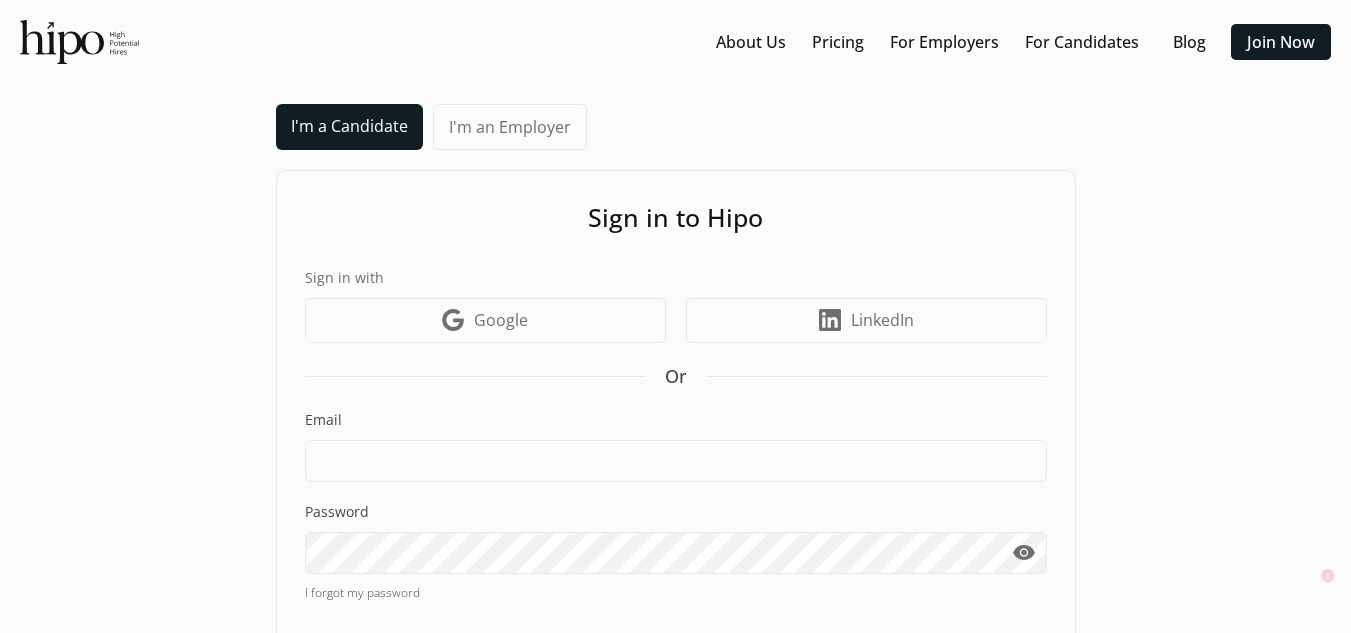 scroll, scrollTop: 0, scrollLeft: 0, axis: both 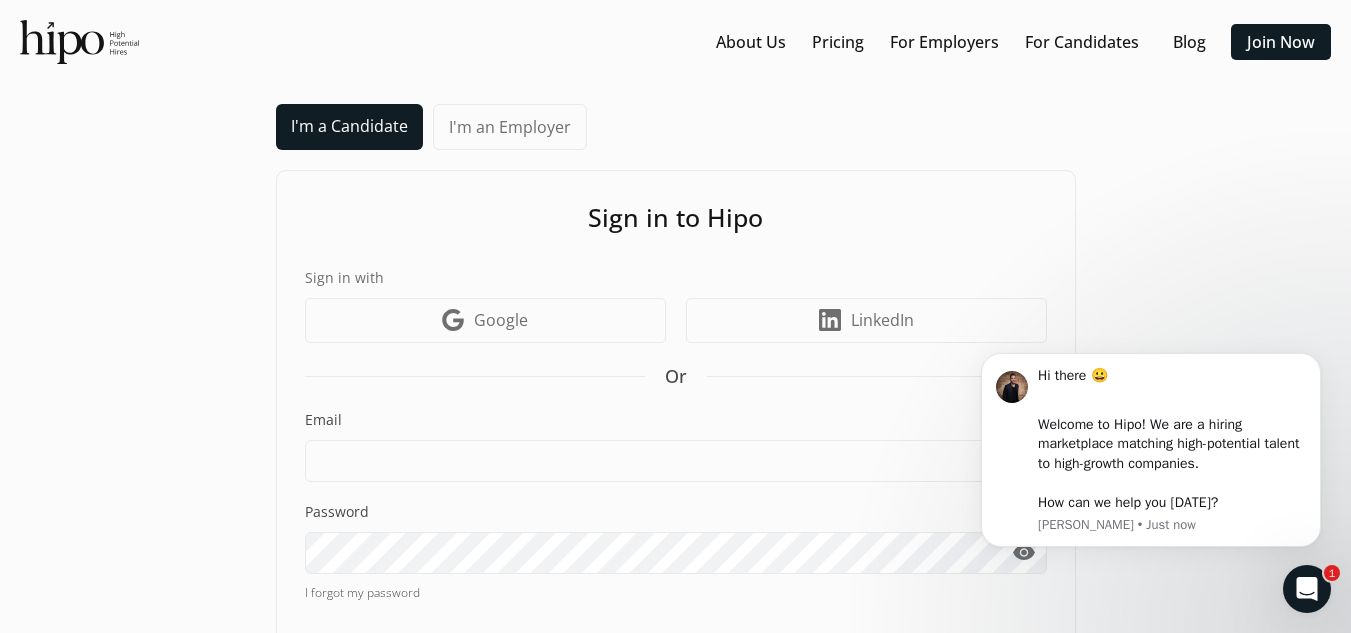 click on "About Us Pricing For Employers For Candidates Blog Join Now menu" at bounding box center (675, 42) 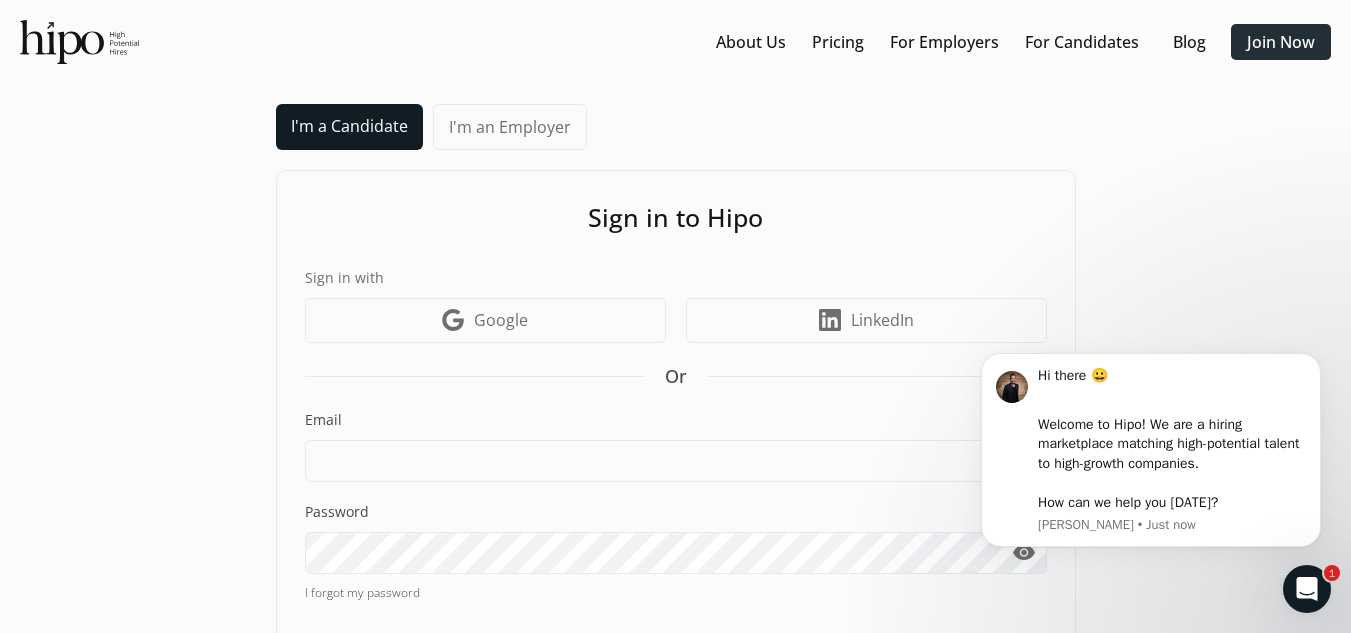click on "Join Now" 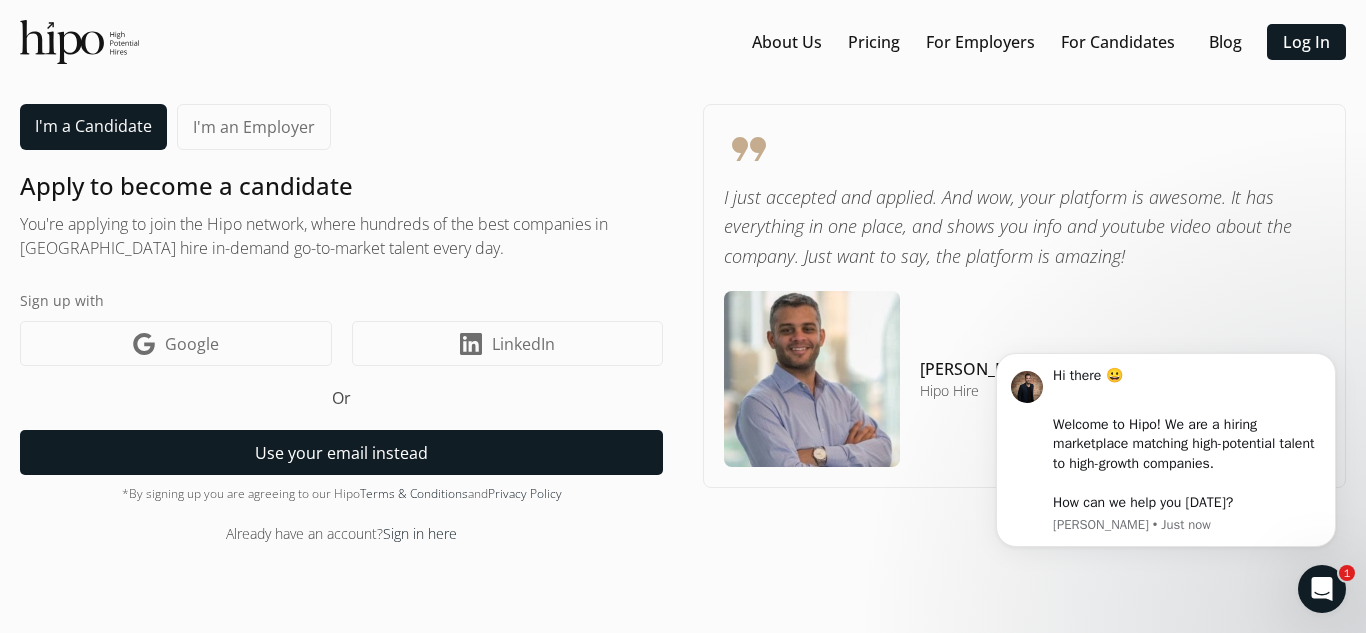 click on "Use your email instead" at bounding box center (341, 452) 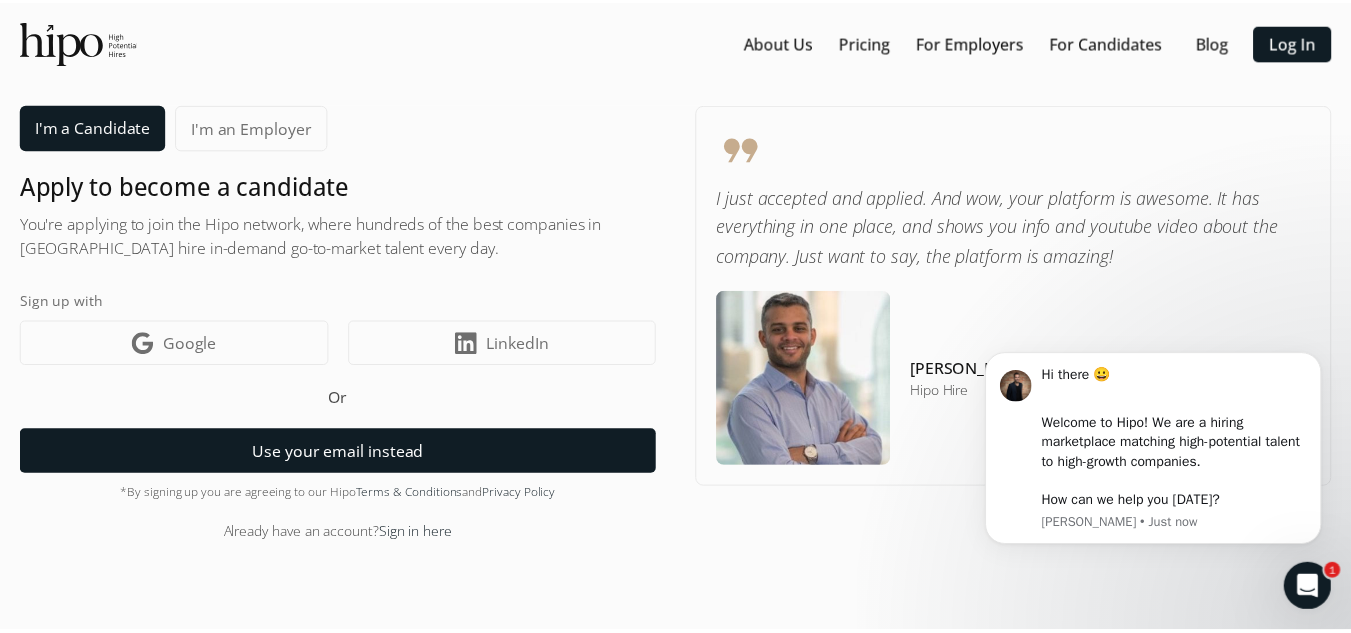 scroll, scrollTop: 30, scrollLeft: 0, axis: vertical 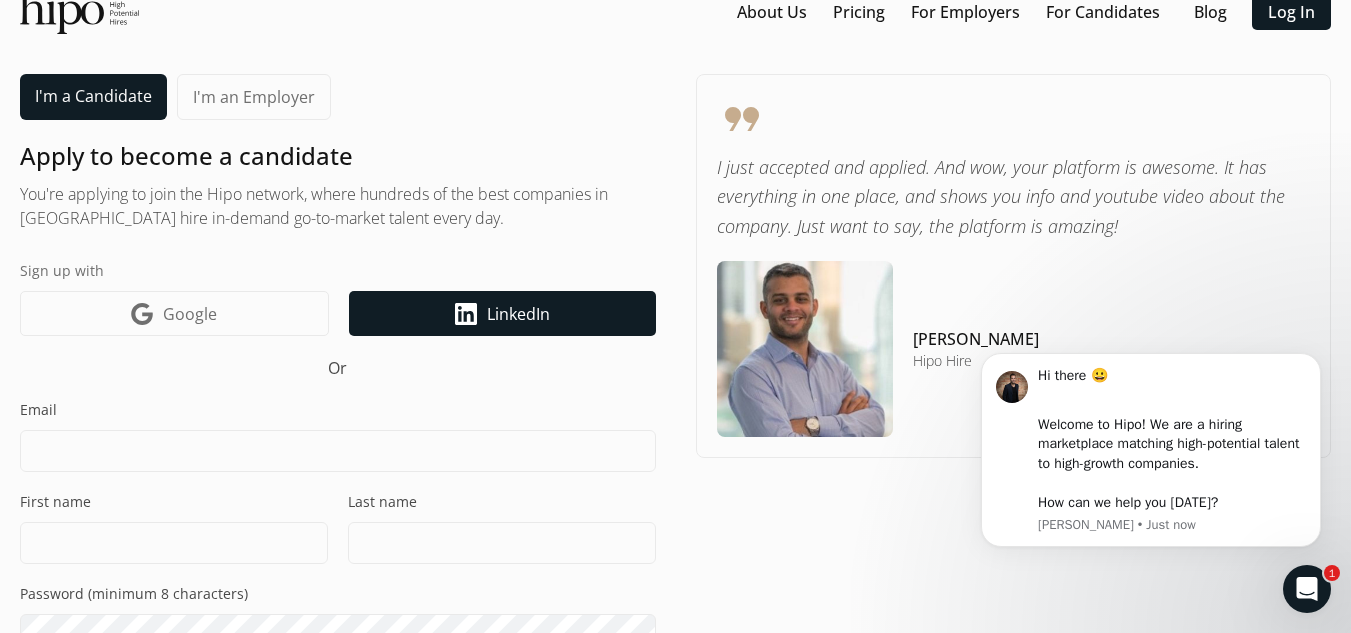 click on "LinkedIn icon LinkedIn" at bounding box center [502, 313] 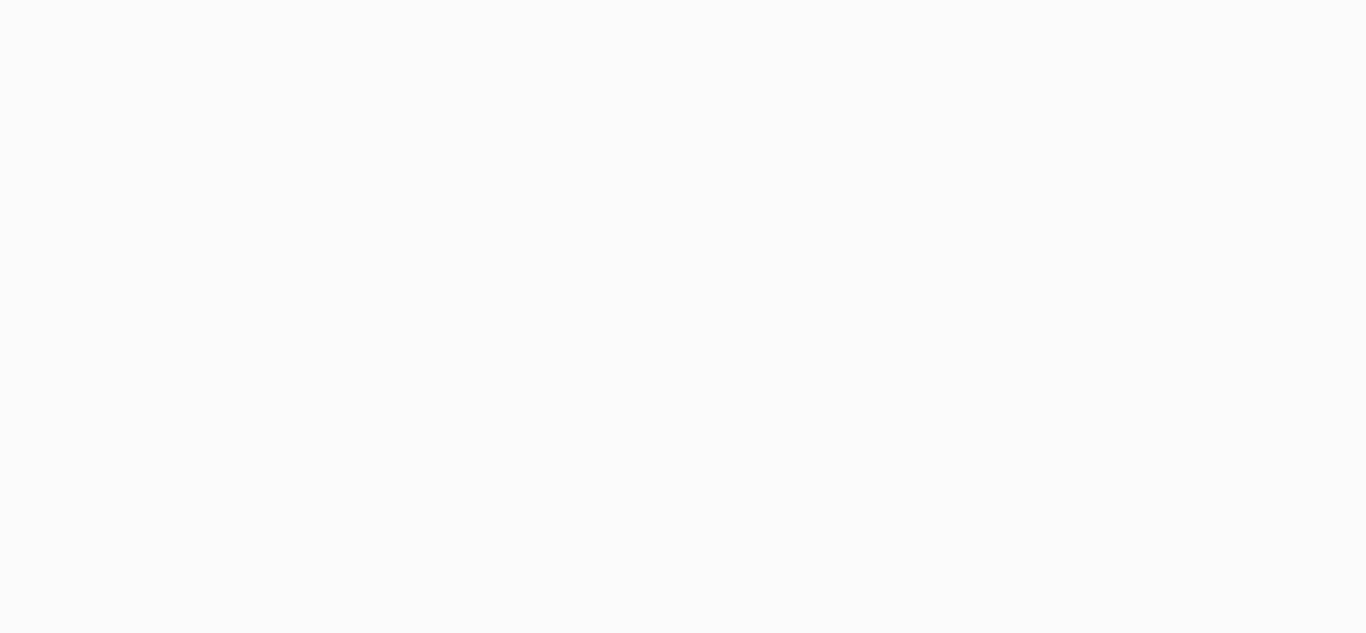 scroll, scrollTop: 0, scrollLeft: 0, axis: both 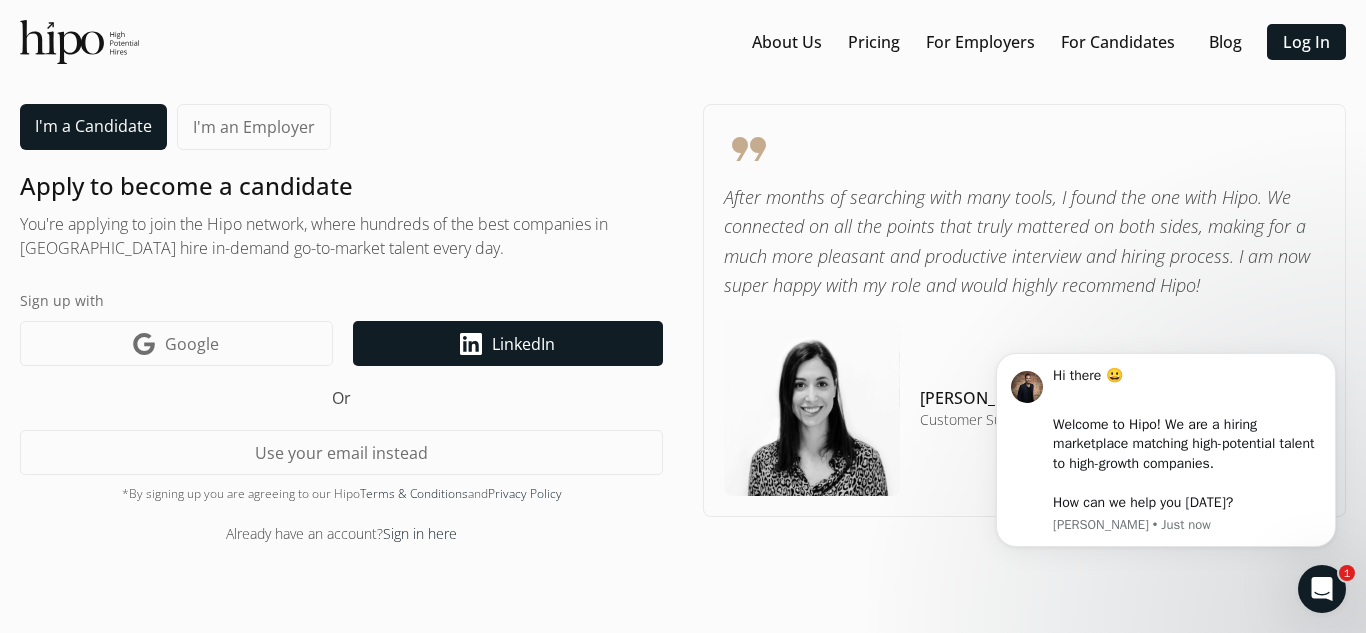 click on "LinkedIn icon LinkedIn" at bounding box center (508, 343) 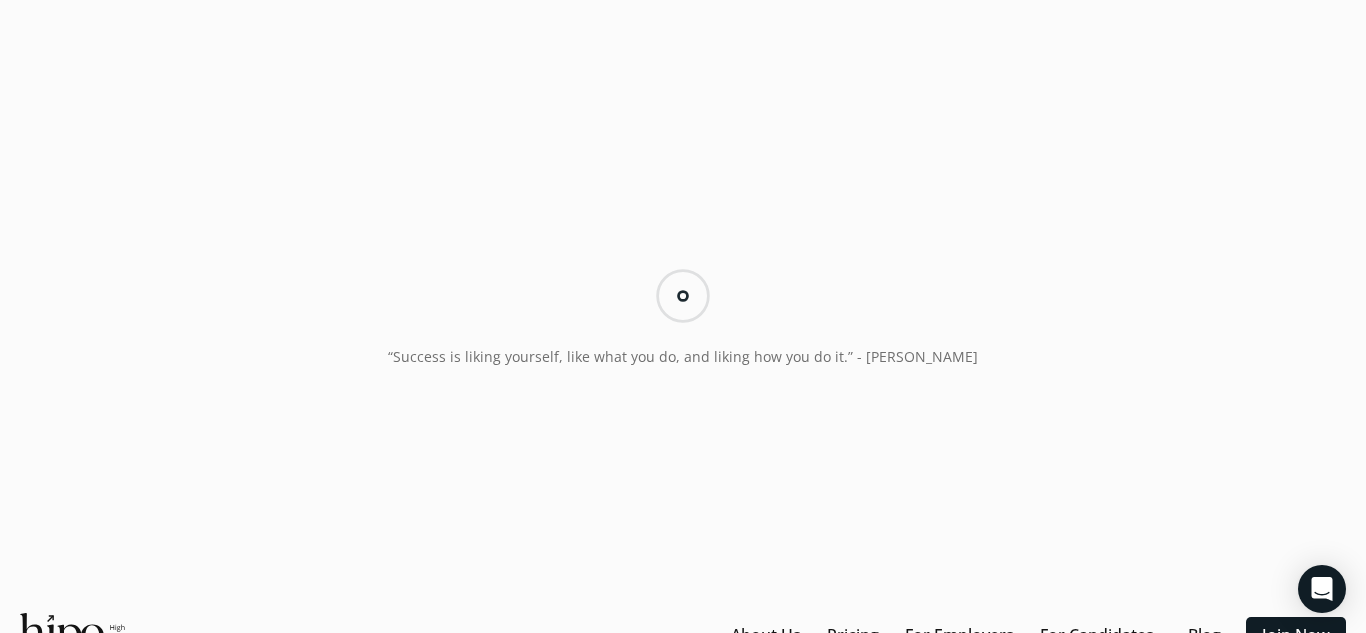 scroll, scrollTop: 0, scrollLeft: 0, axis: both 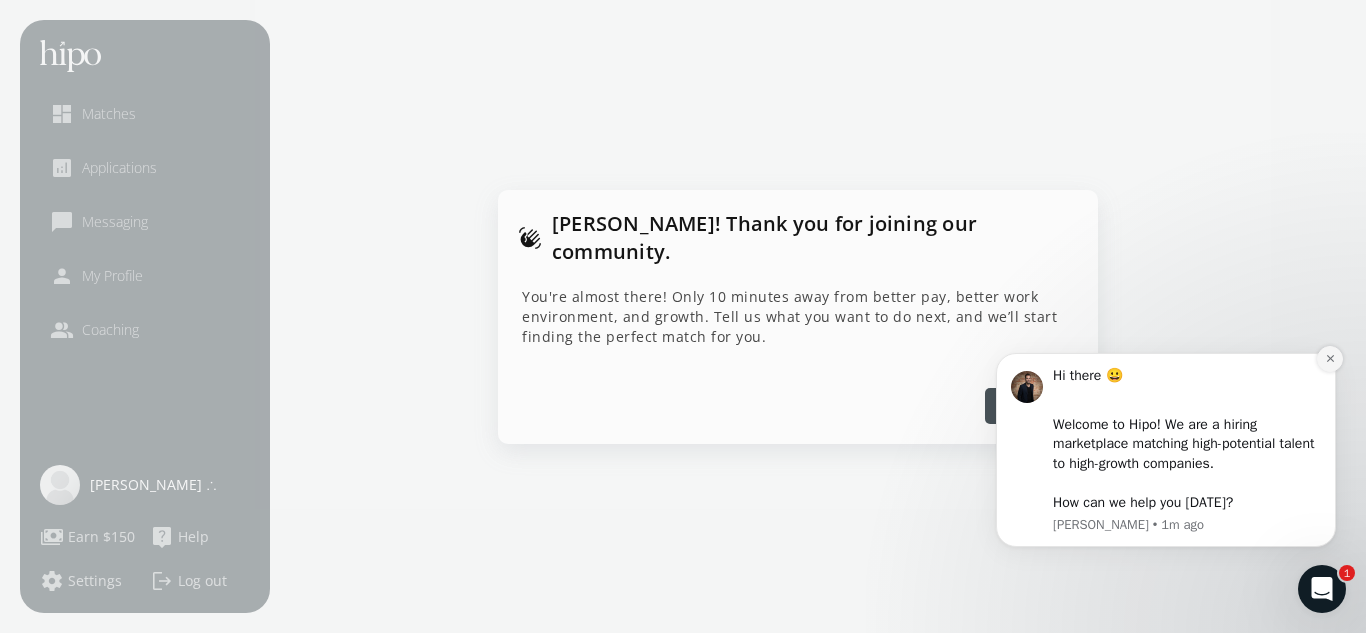 click 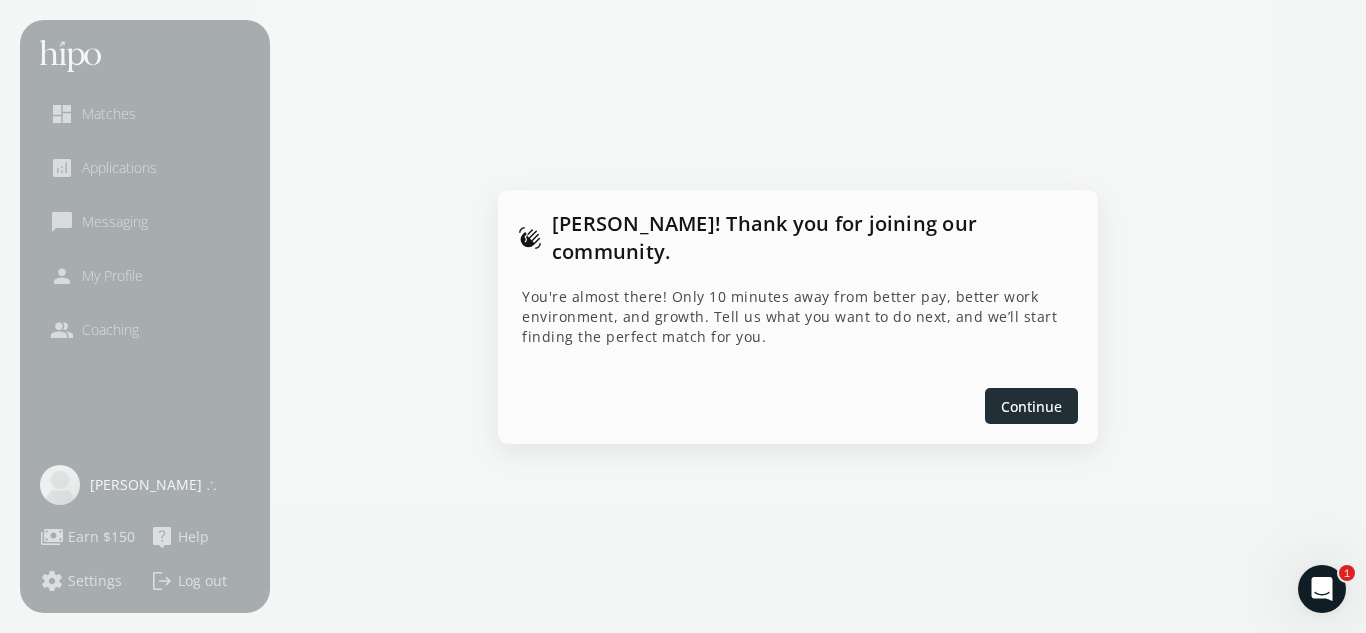 click on "Continue" at bounding box center (1031, 405) 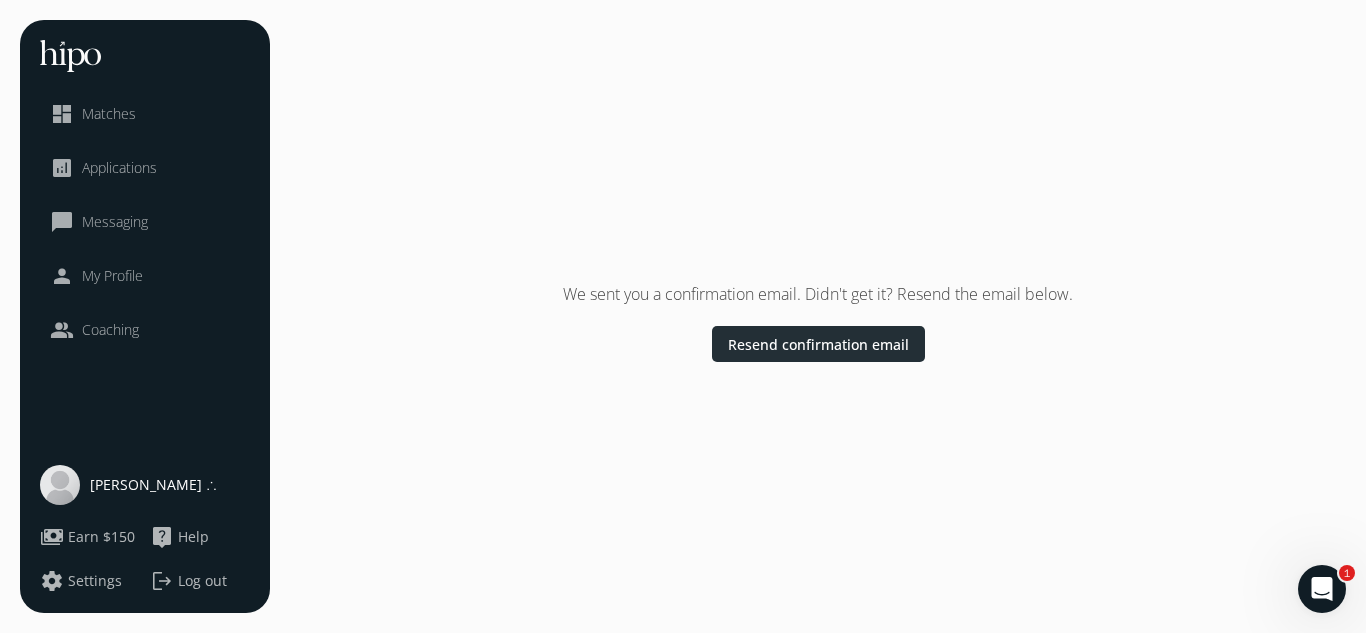 click on "Resend confirmation email" at bounding box center [818, 343] 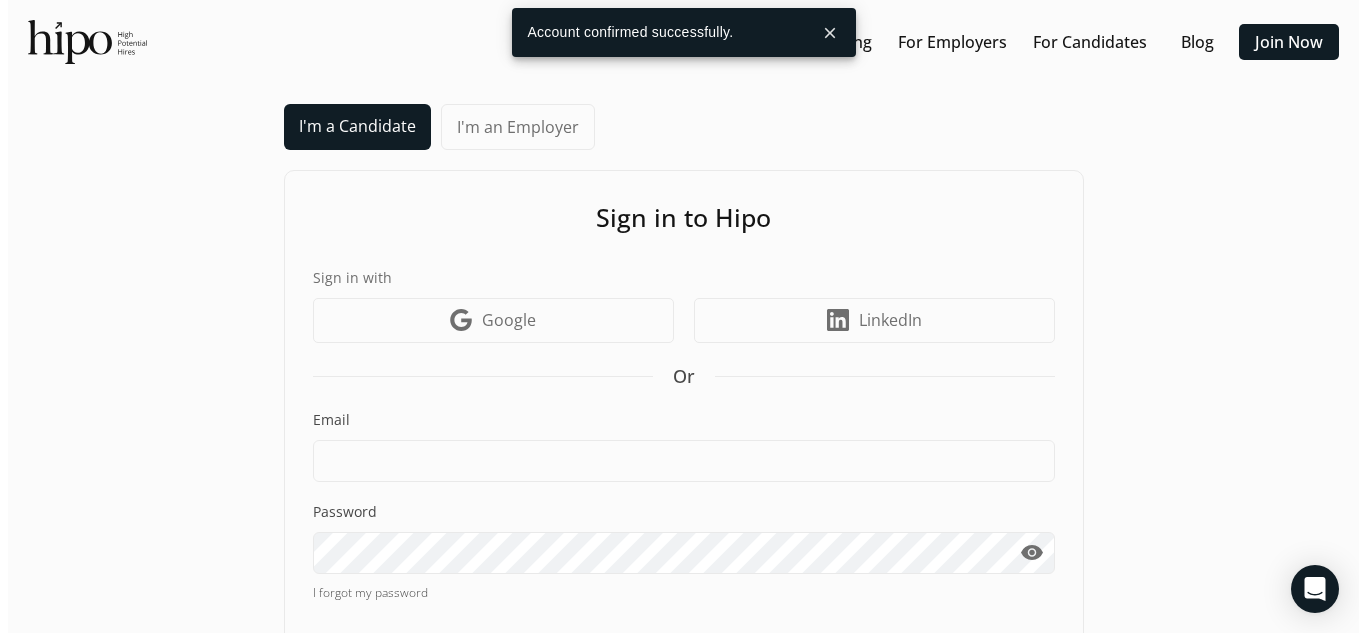 scroll, scrollTop: 0, scrollLeft: 0, axis: both 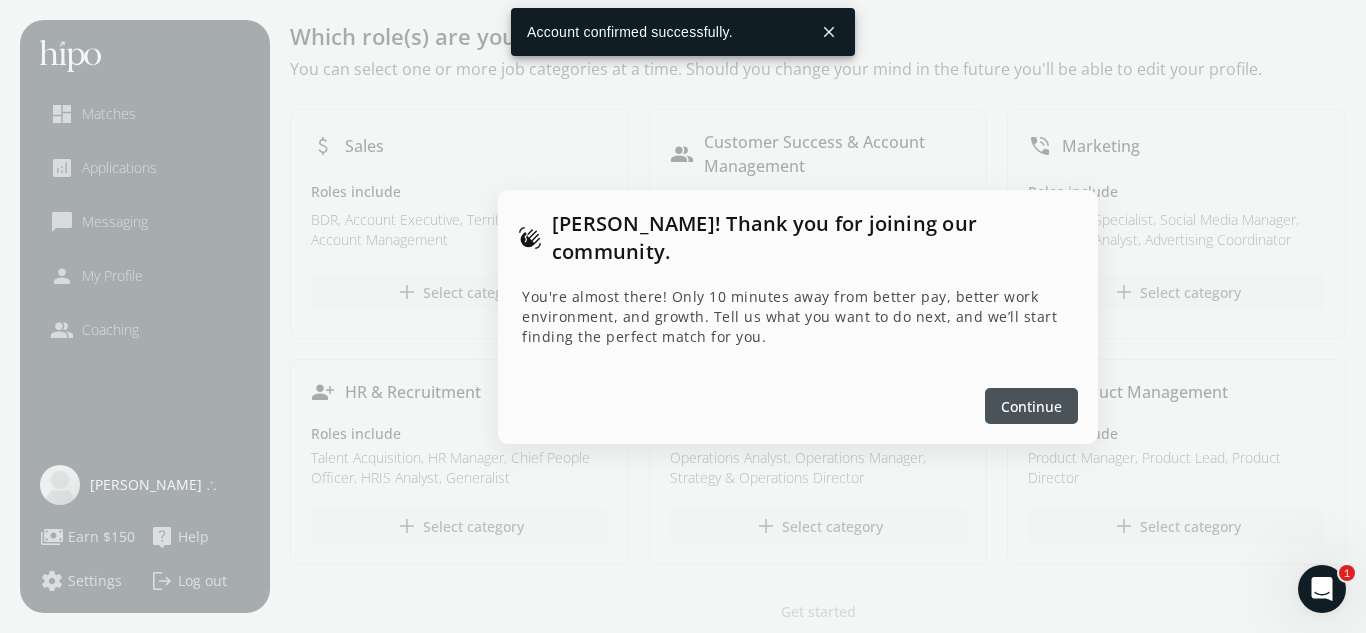 click on "Continue" at bounding box center (1031, 405) 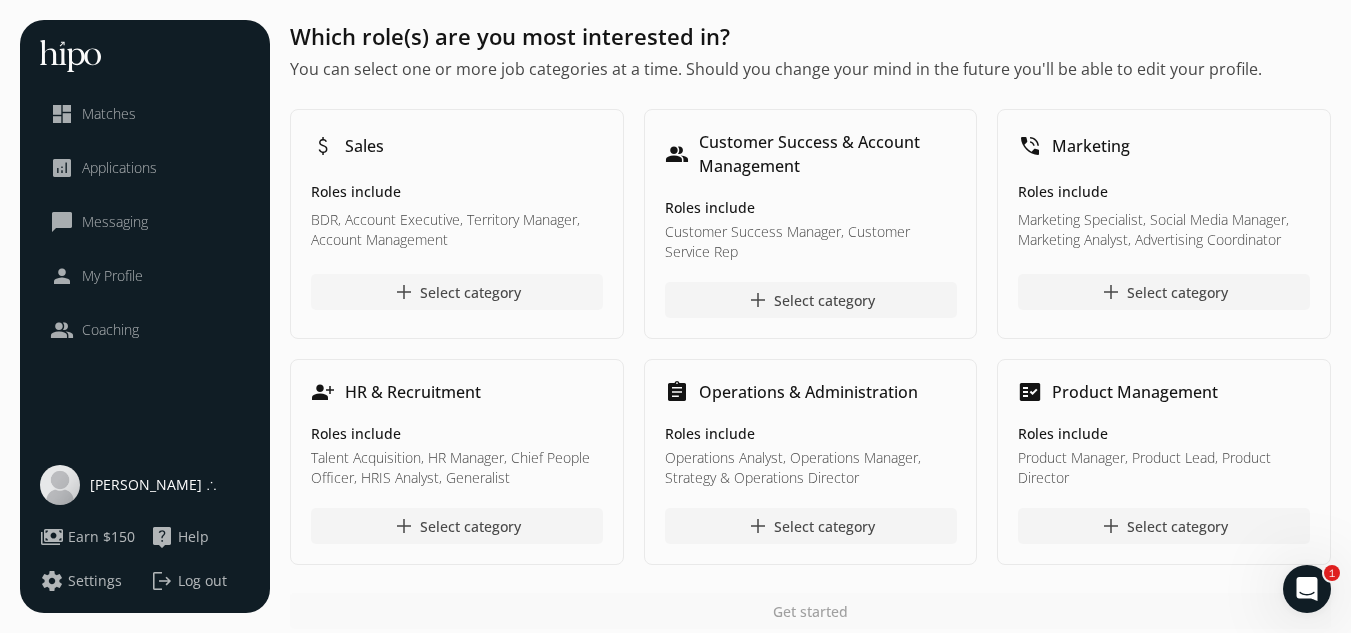 click on "add  Select category" 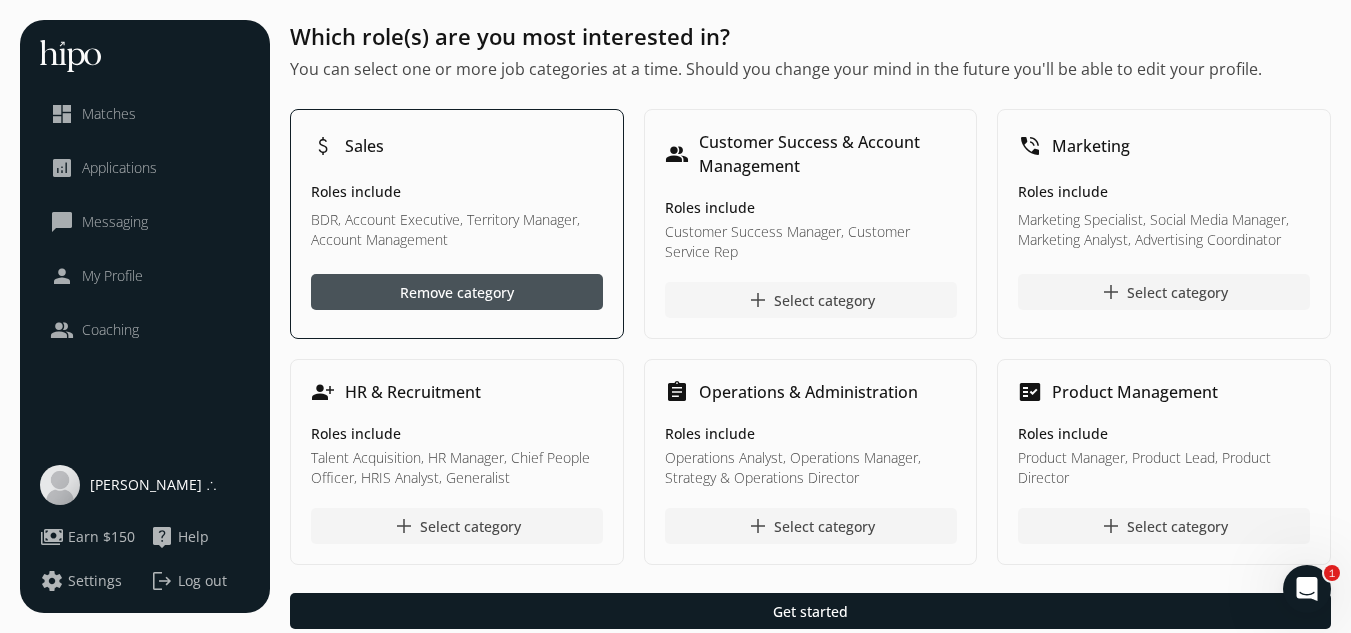 click on "add  Select category" 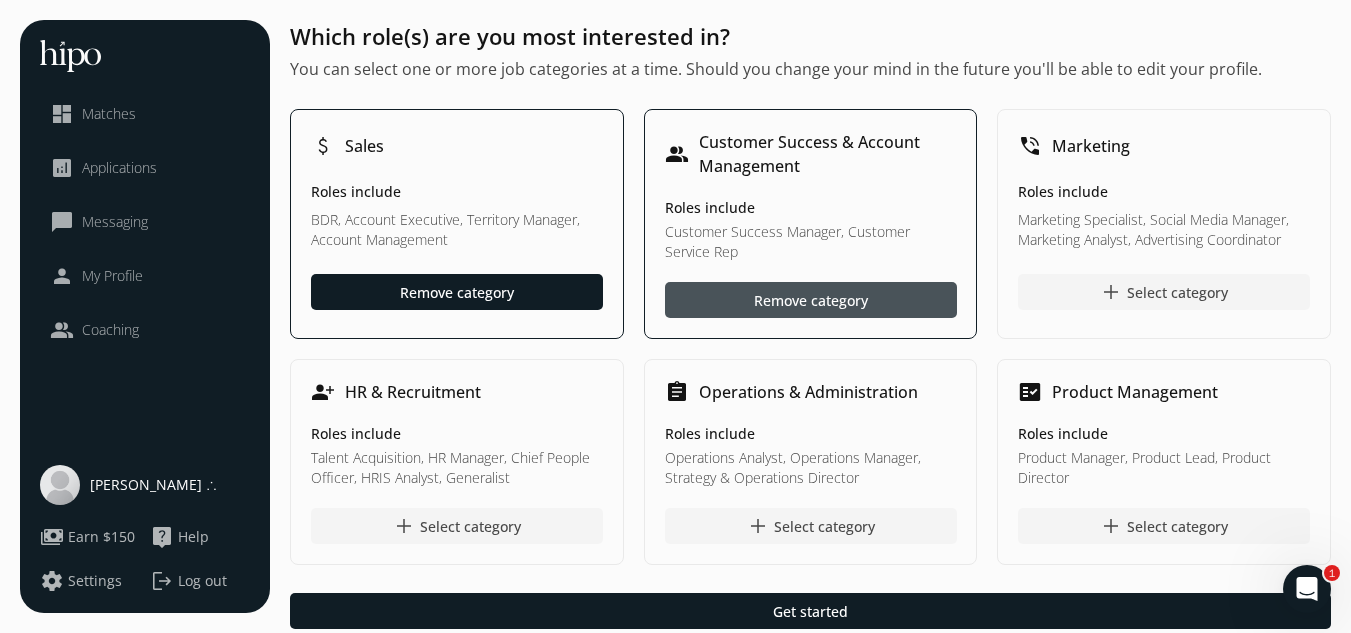 scroll, scrollTop: 68, scrollLeft: 0, axis: vertical 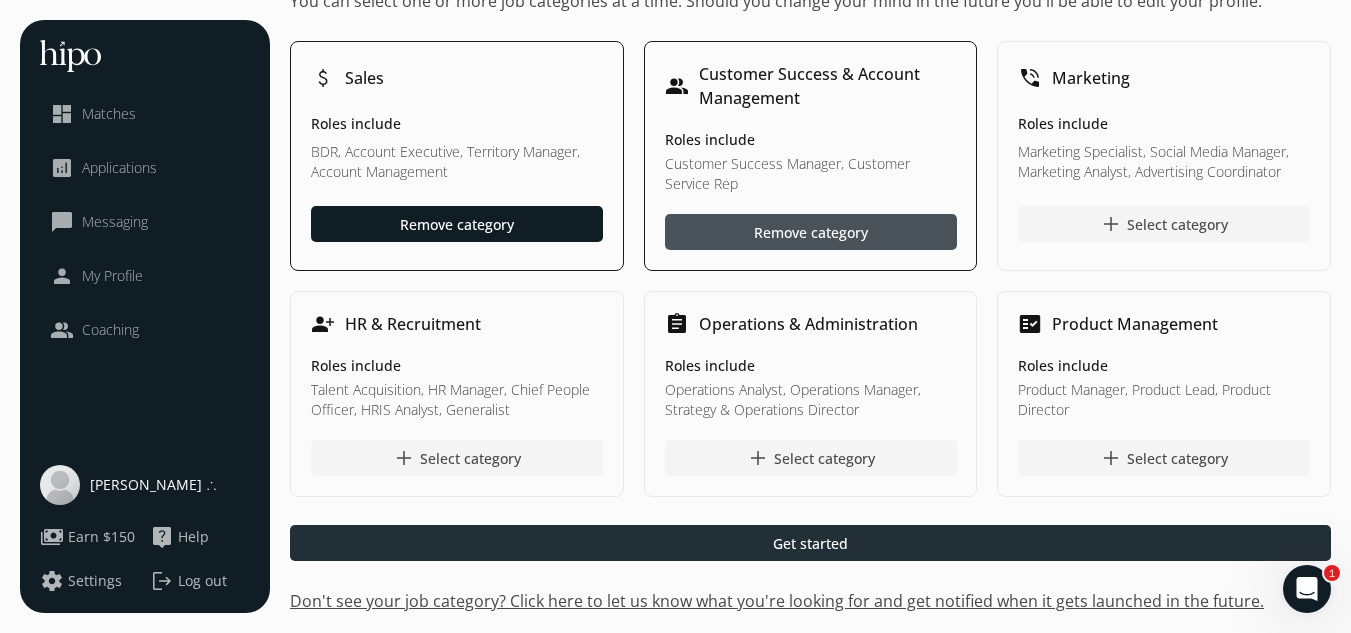 click at bounding box center (810, 543) 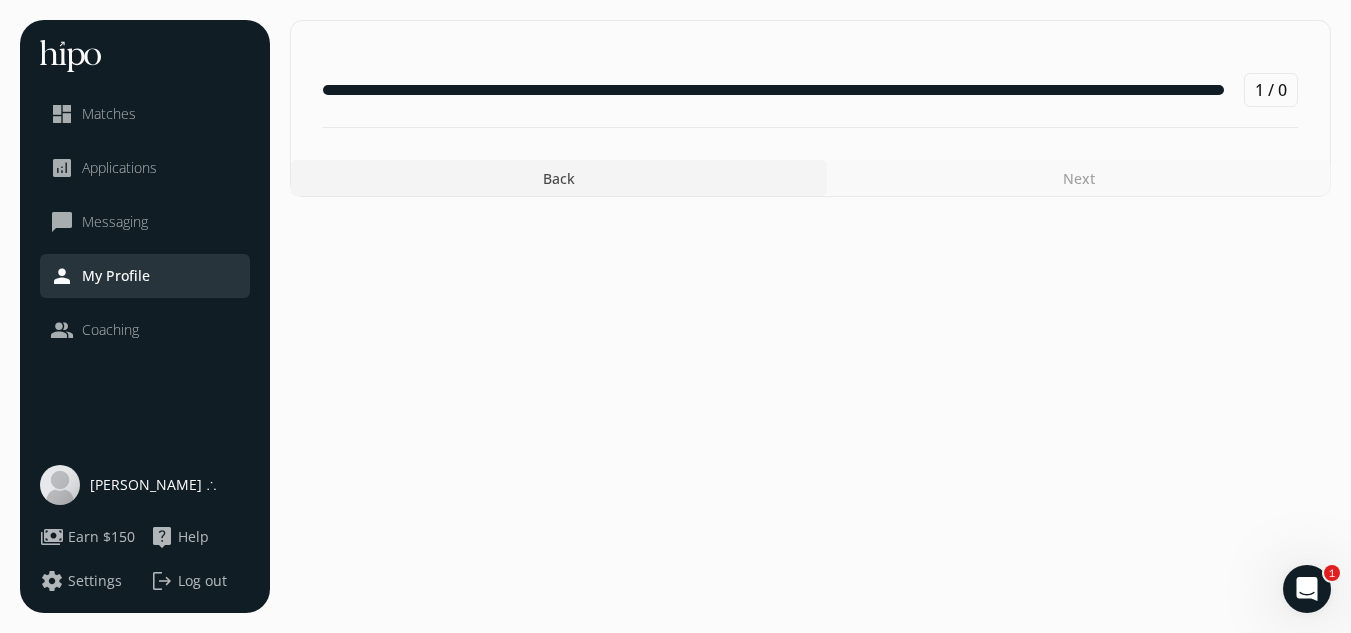 scroll, scrollTop: 0, scrollLeft: 0, axis: both 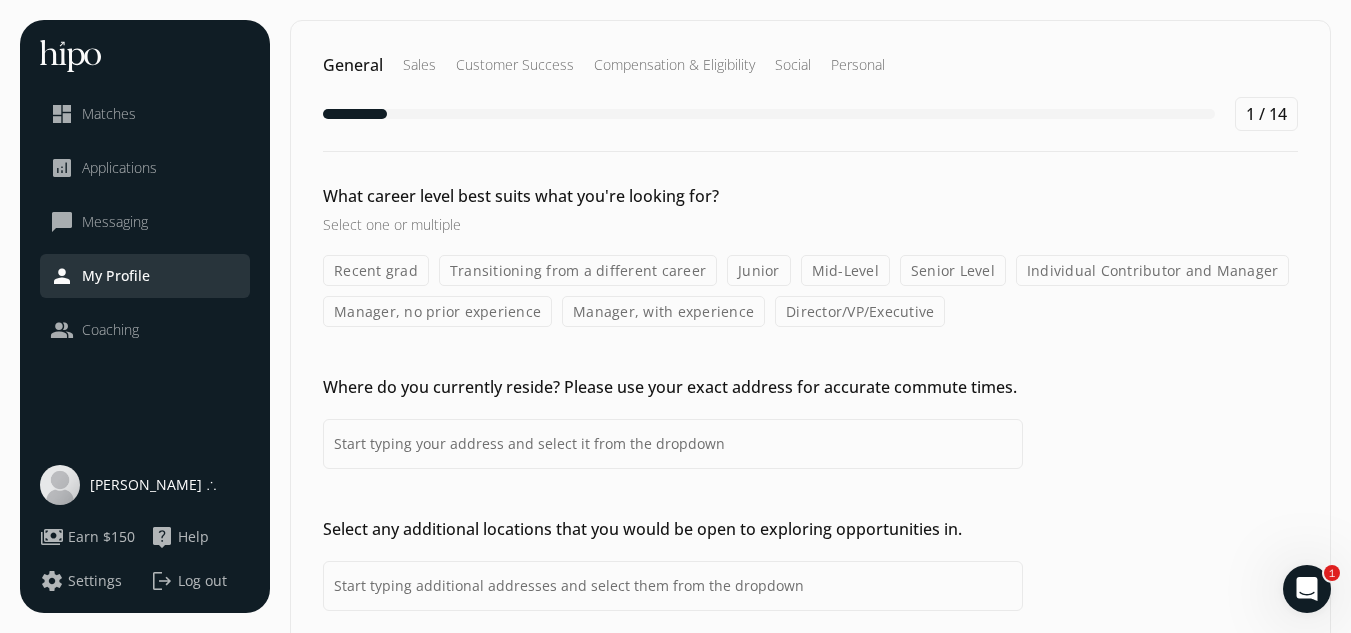 click on "Senior Level" 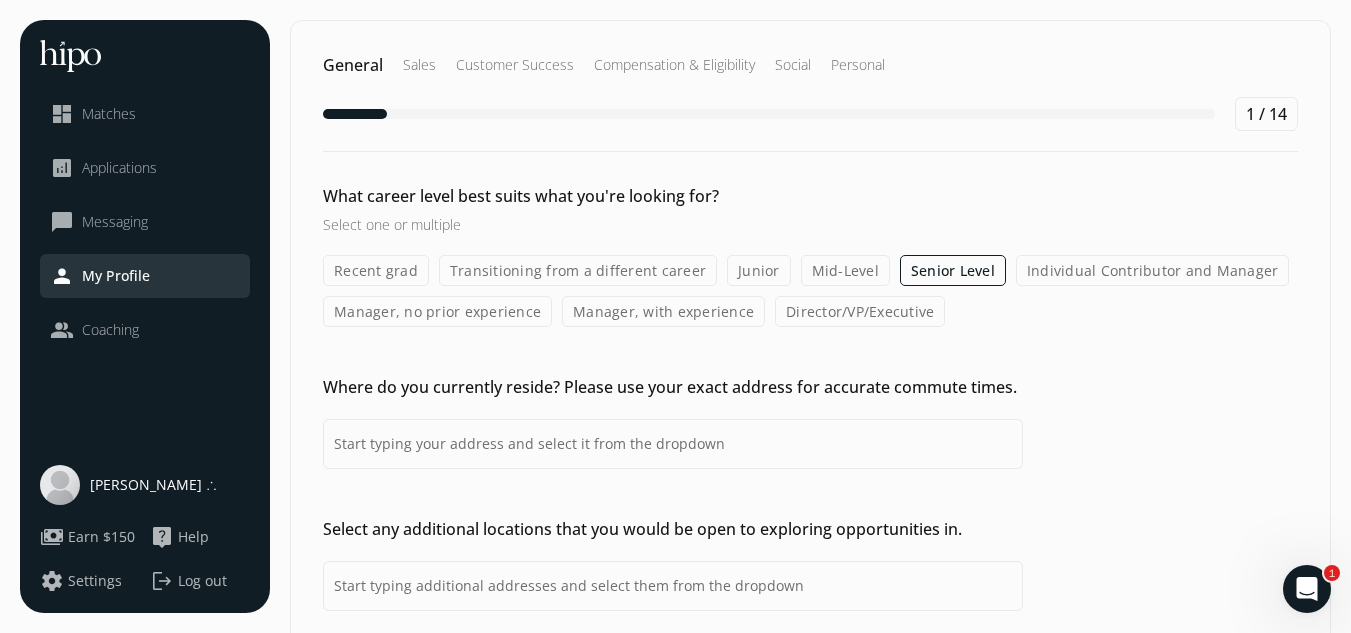 click on "Mid-Level" 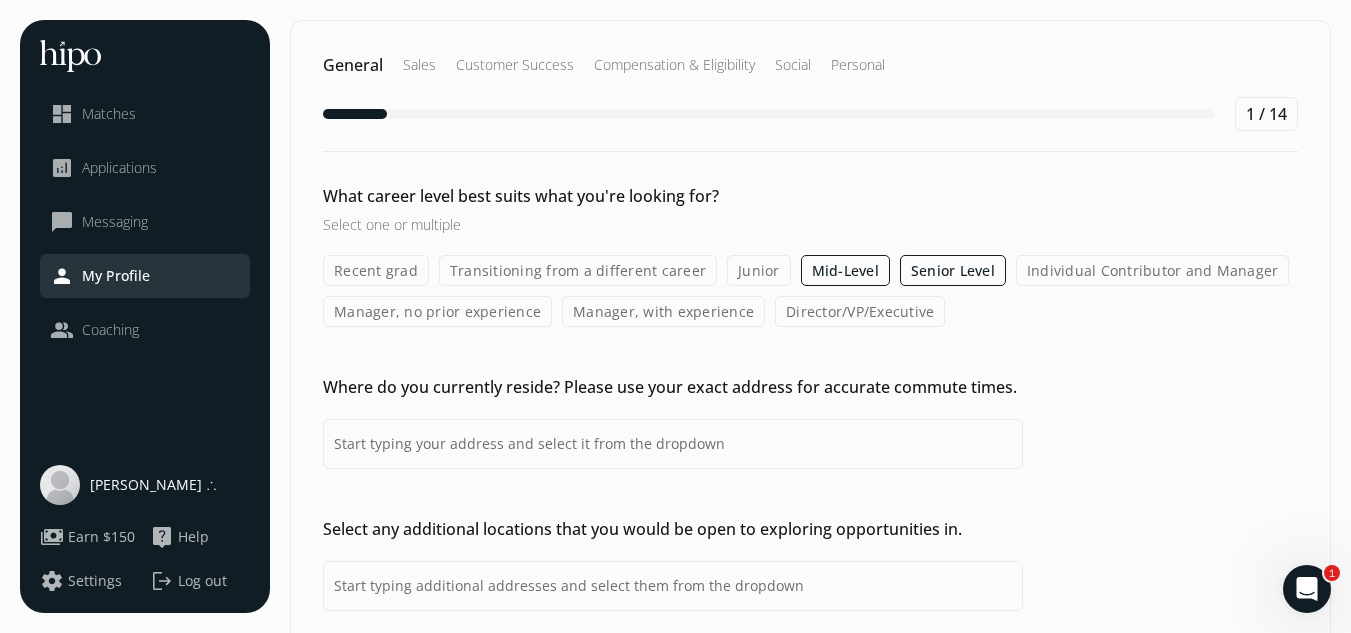 click on "Manager, no prior experience" 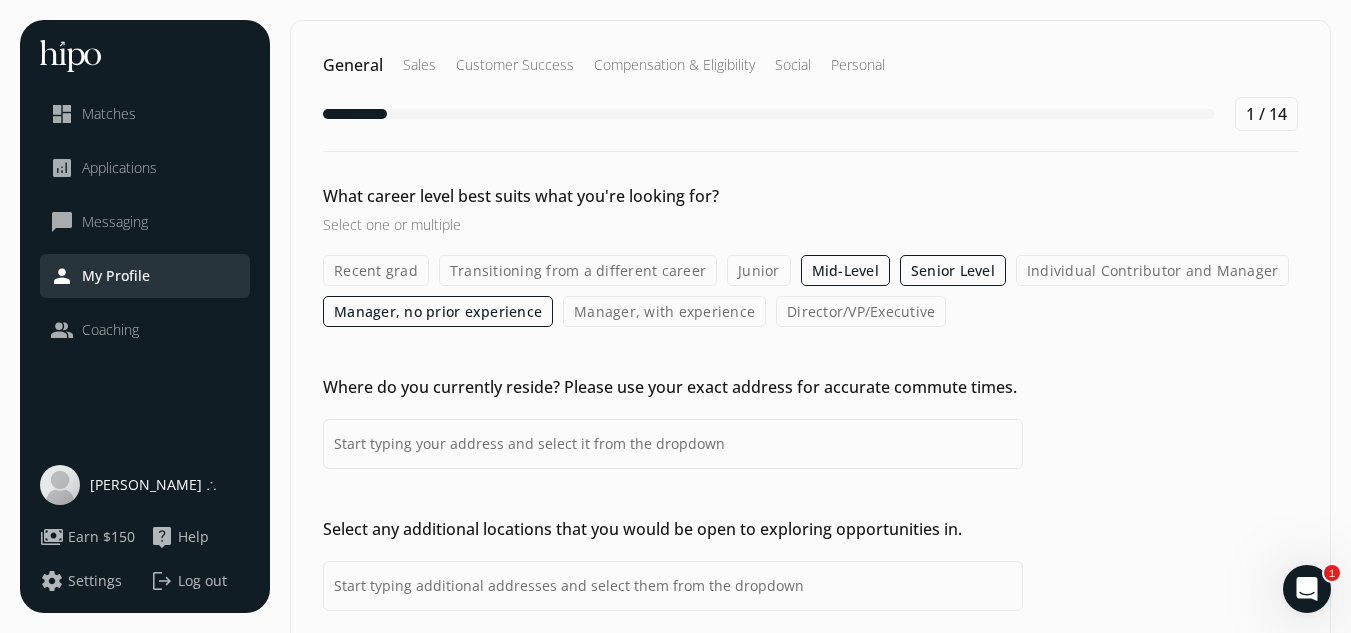 click on "Individual Contributor and Manager" 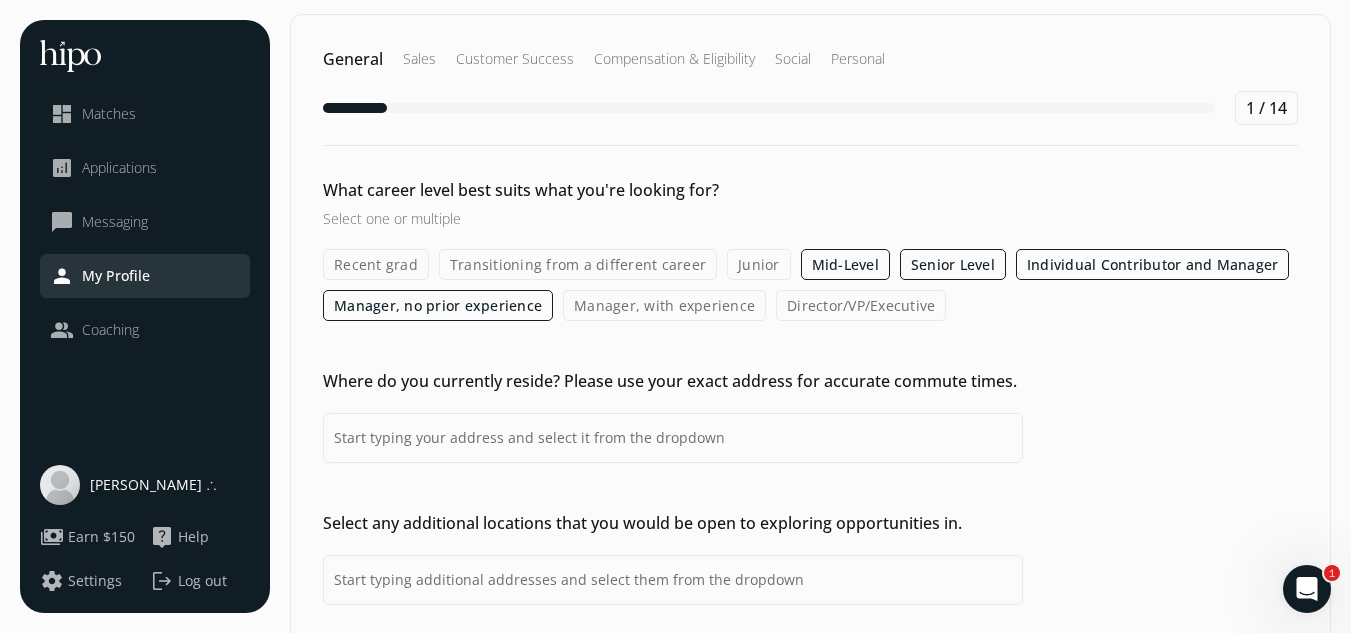 scroll, scrollTop: 100, scrollLeft: 0, axis: vertical 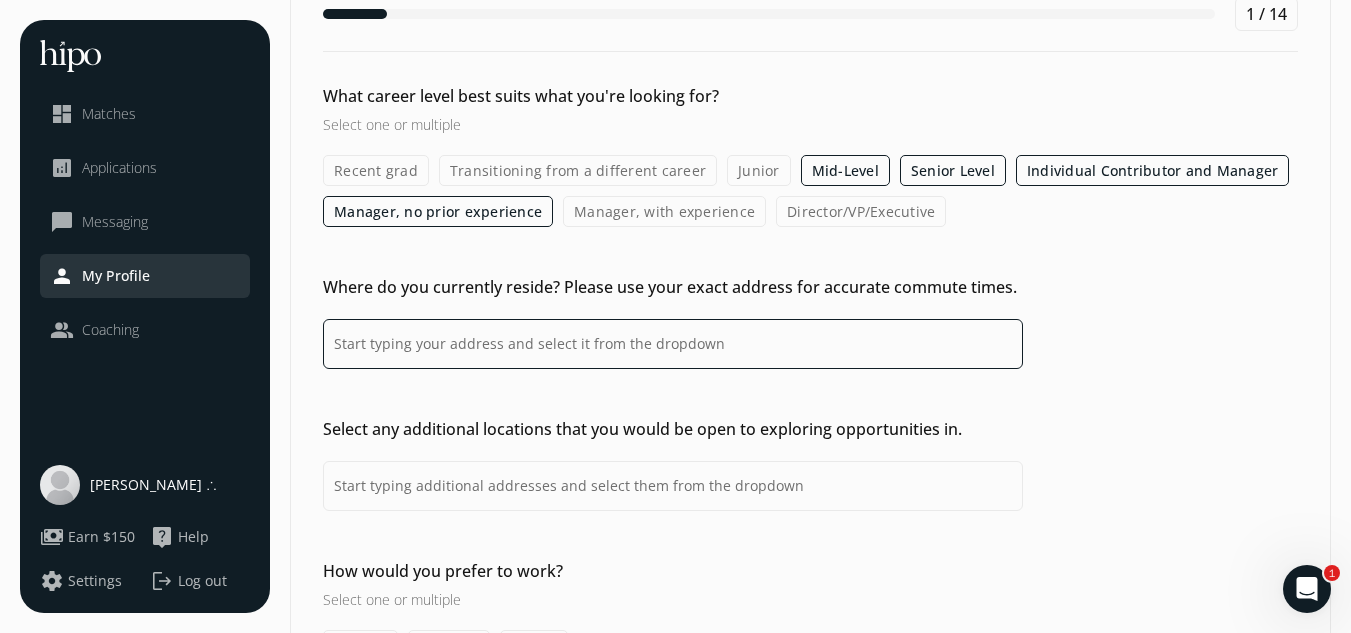 click at bounding box center [673, 344] 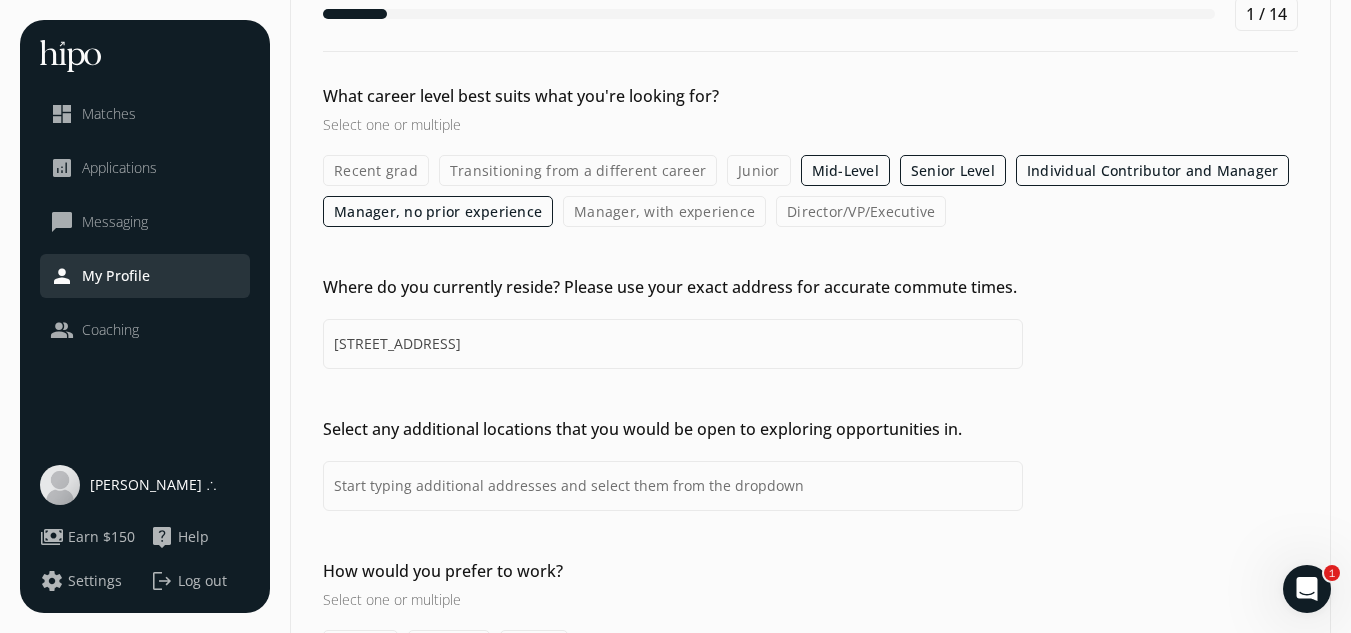 type on "[STREET_ADDRESS]" 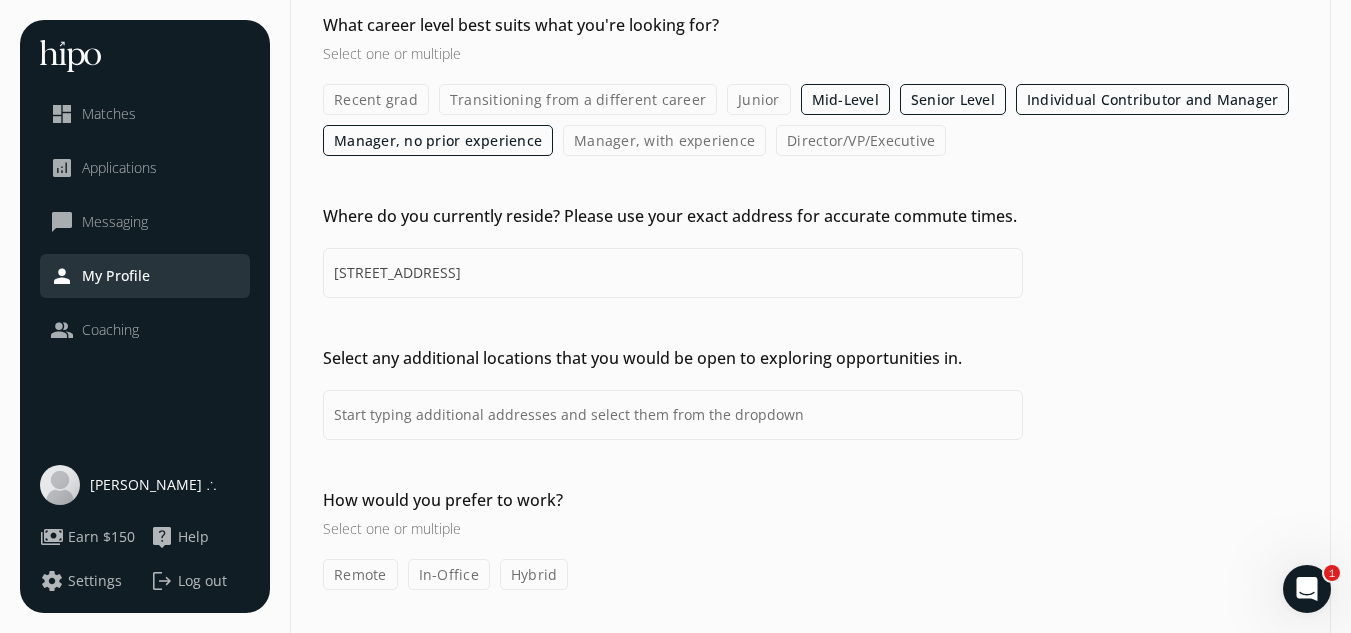 scroll, scrollTop: 200, scrollLeft: 0, axis: vertical 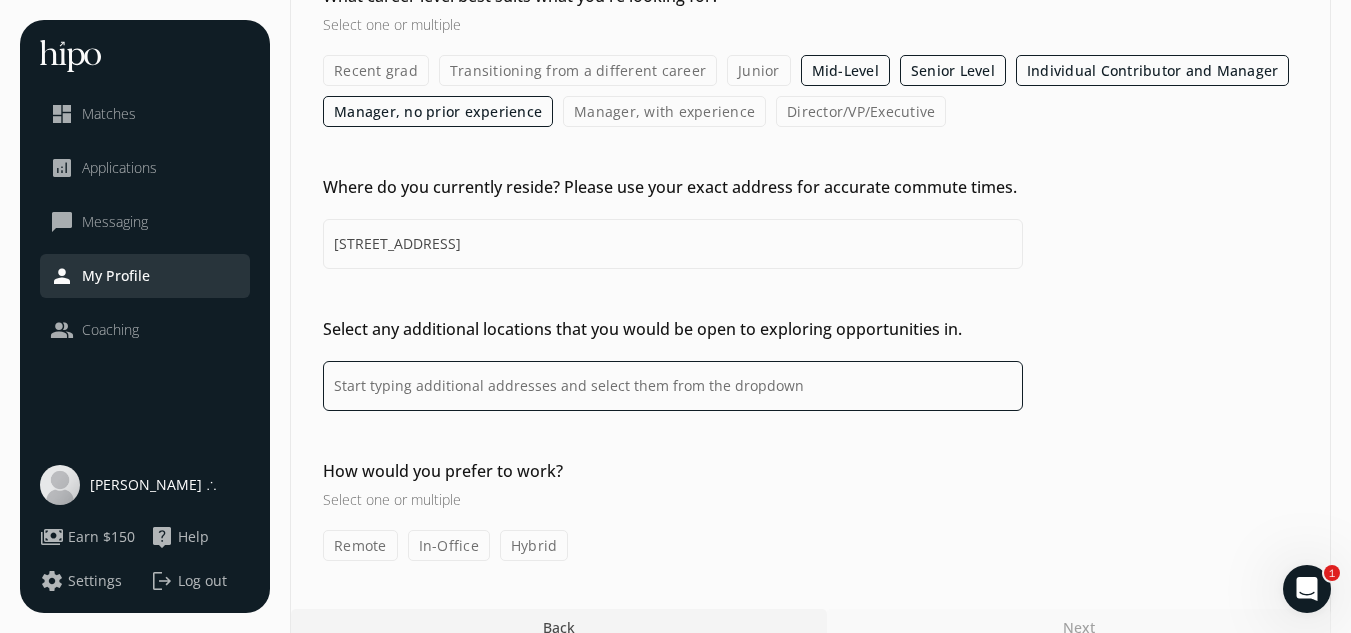 click at bounding box center [673, 386] 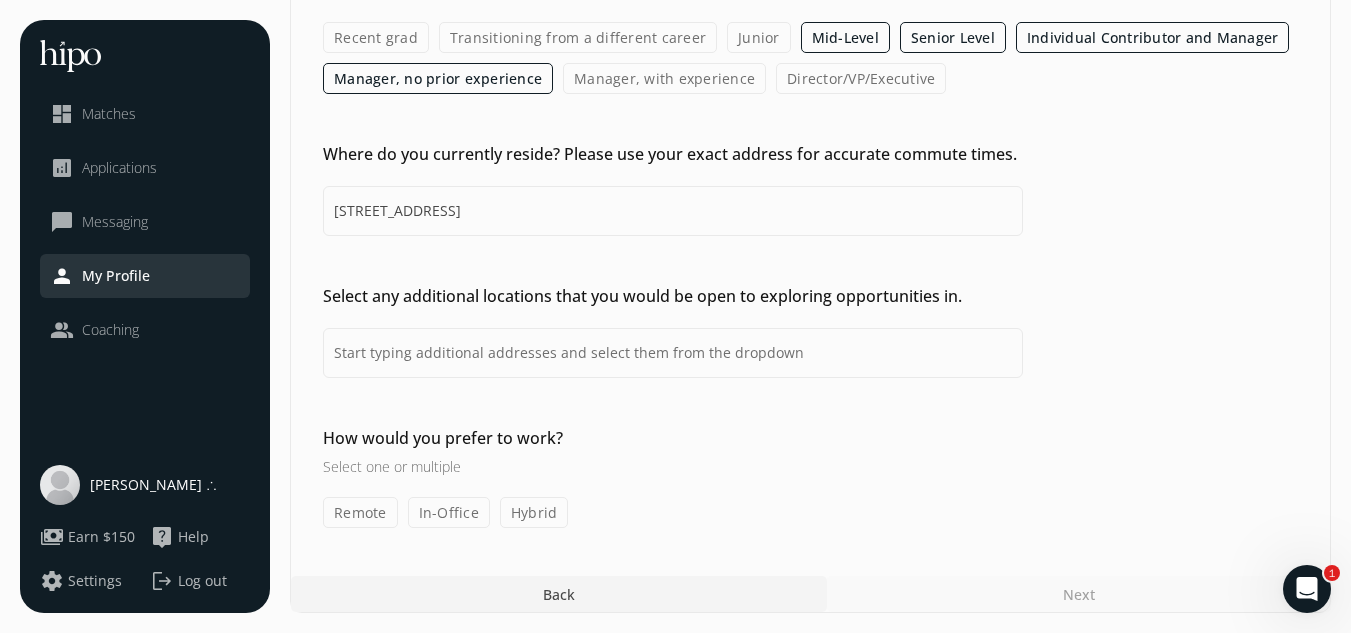 click on "In-Office" 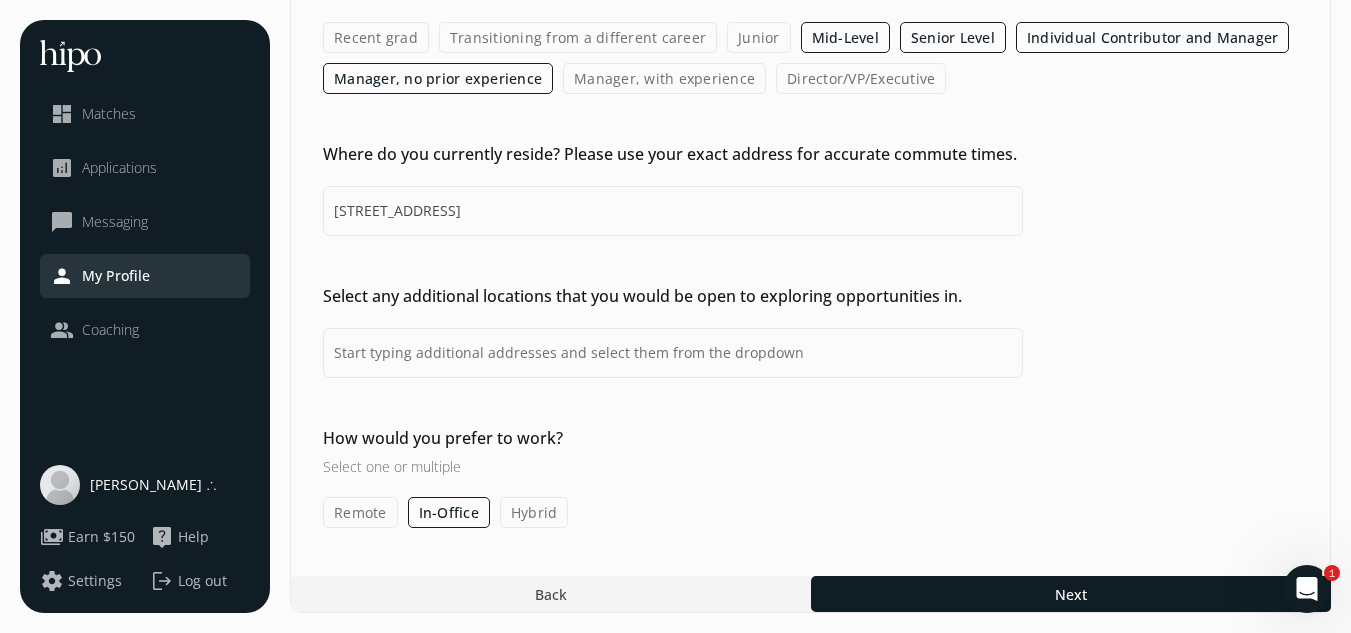 drag, startPoint x: 360, startPoint y: 511, endPoint x: 401, endPoint y: 515, distance: 41.19466 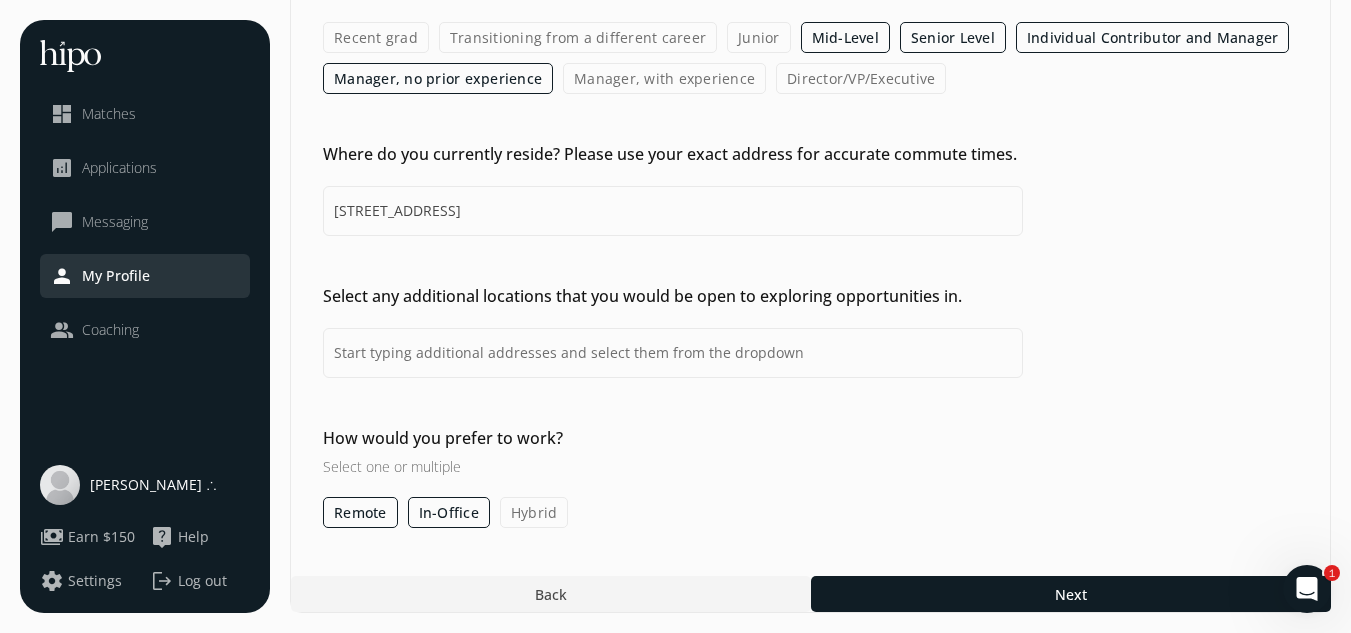 click on "Hybrid" 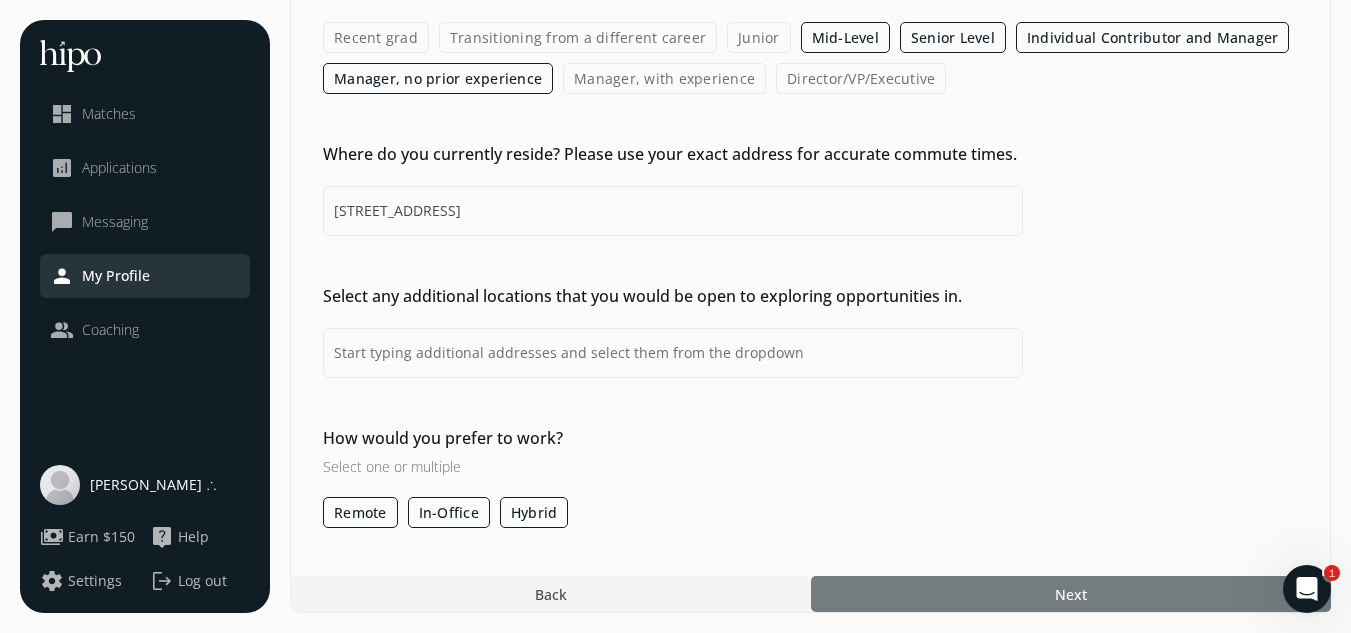 click at bounding box center (1071, 594) 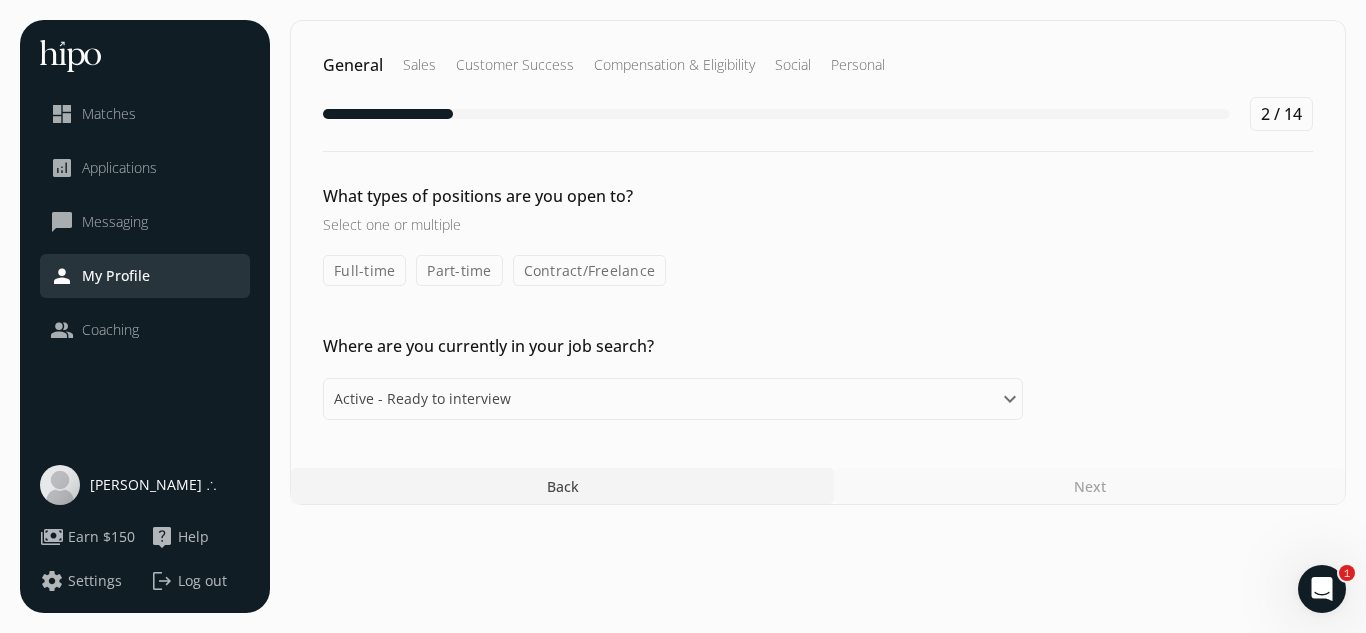 click on "Full-time" 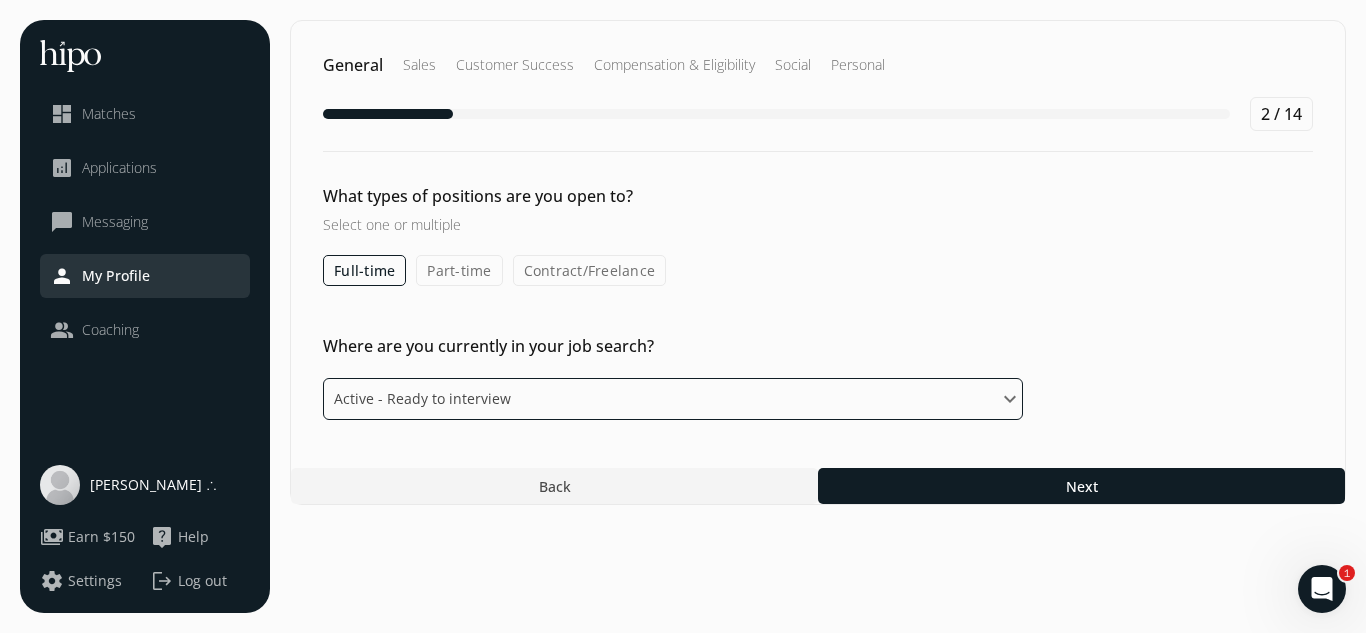 click on "Please select an option Active - Ready to interview Passive - Open to exploring opportunities Not looking - Change my mind" 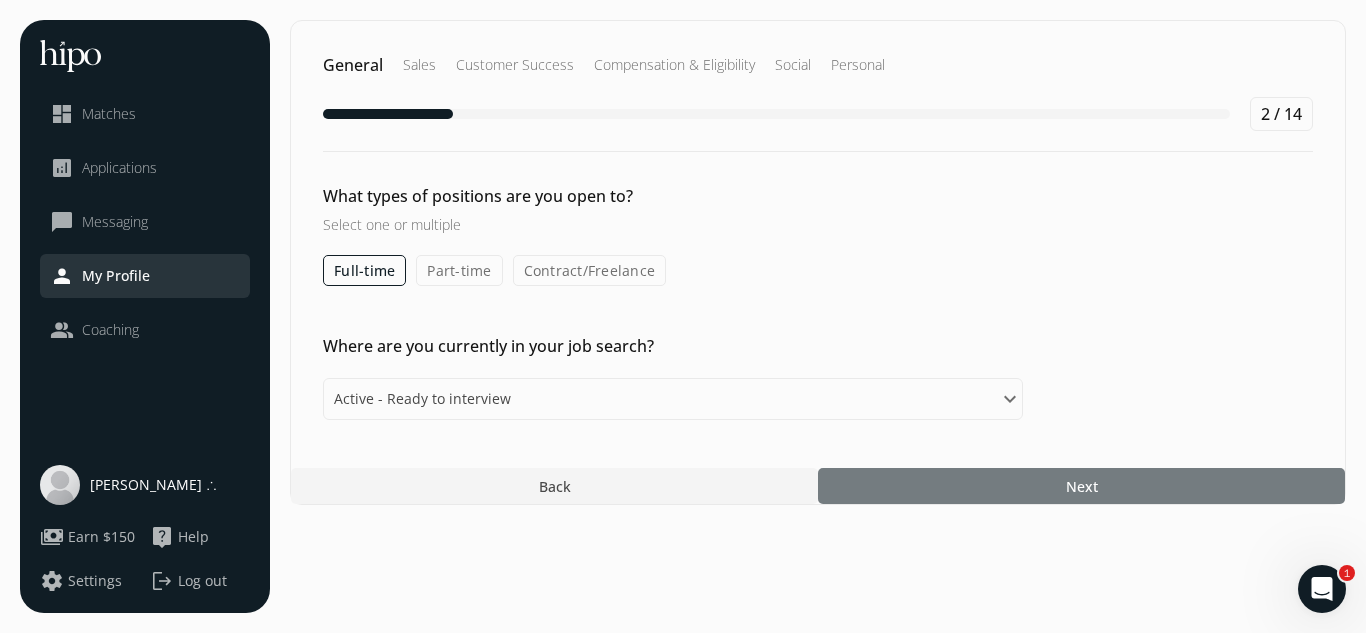 click at bounding box center (1081, 486) 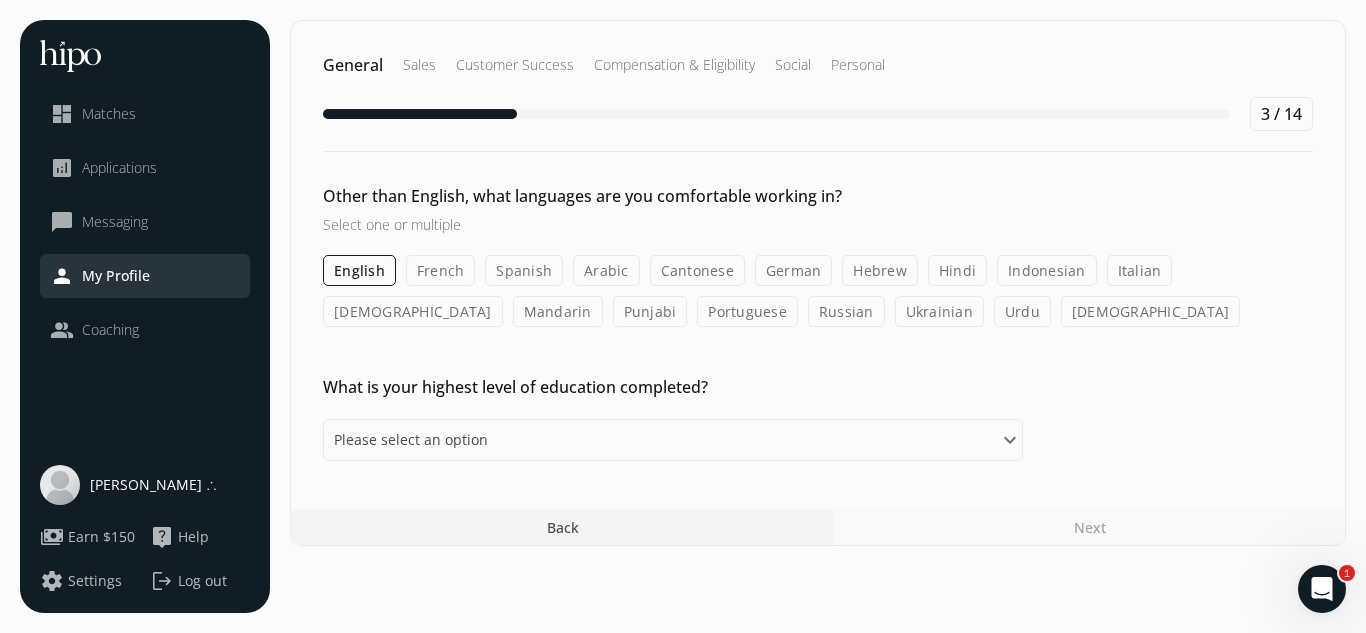 click on "General Sales Customer Success Compensation & Eligibility Social Personal 3 / 14 Other than English, what languages are you comfortable working in? Select one or multiple  English French Spanish Arabic Cantonese German Hebrew Hindi Indonesian Italian Korean Mandarin Punjabi Portuguese Russian Ukrainian Urdu Vietnamese What is your highest level of education completed? Please select an option Some High School High School Diploma Some University or College Diploma Bachelors Degree Masters Ph. D. Back Next" at bounding box center [818, 283] 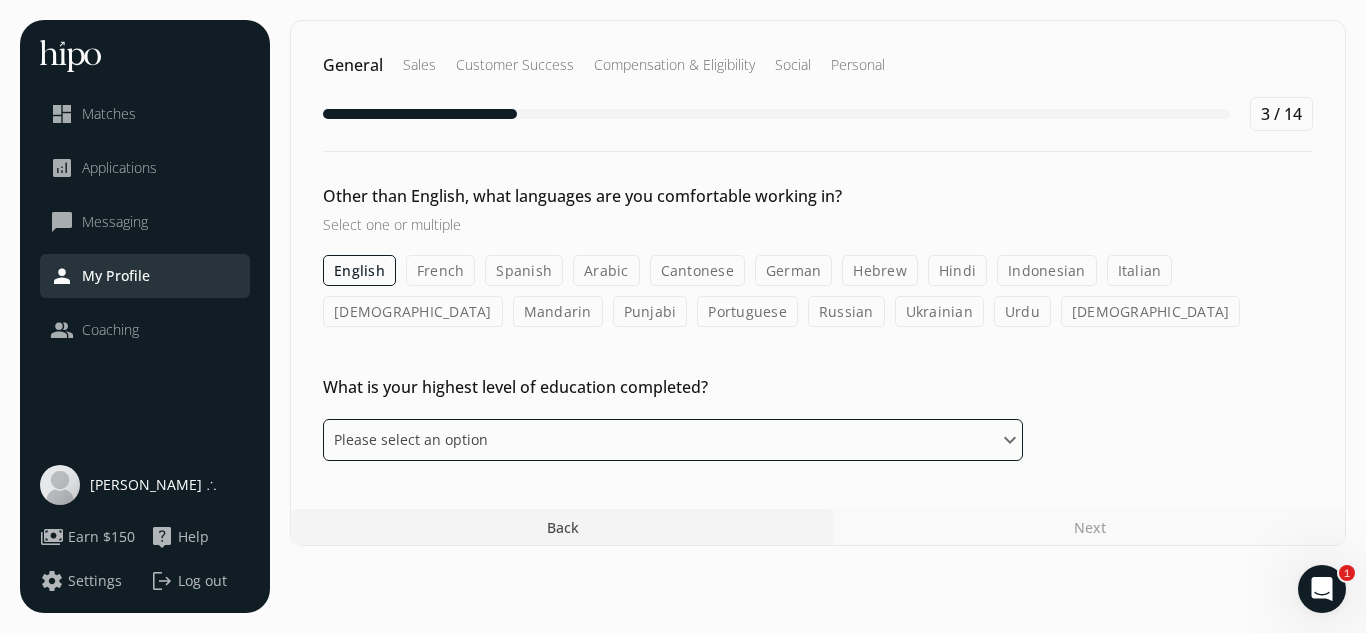 click on "Please select an option Some High School High School Diploma Some University or College Diploma Bachelors Degree Masters Ph. D." 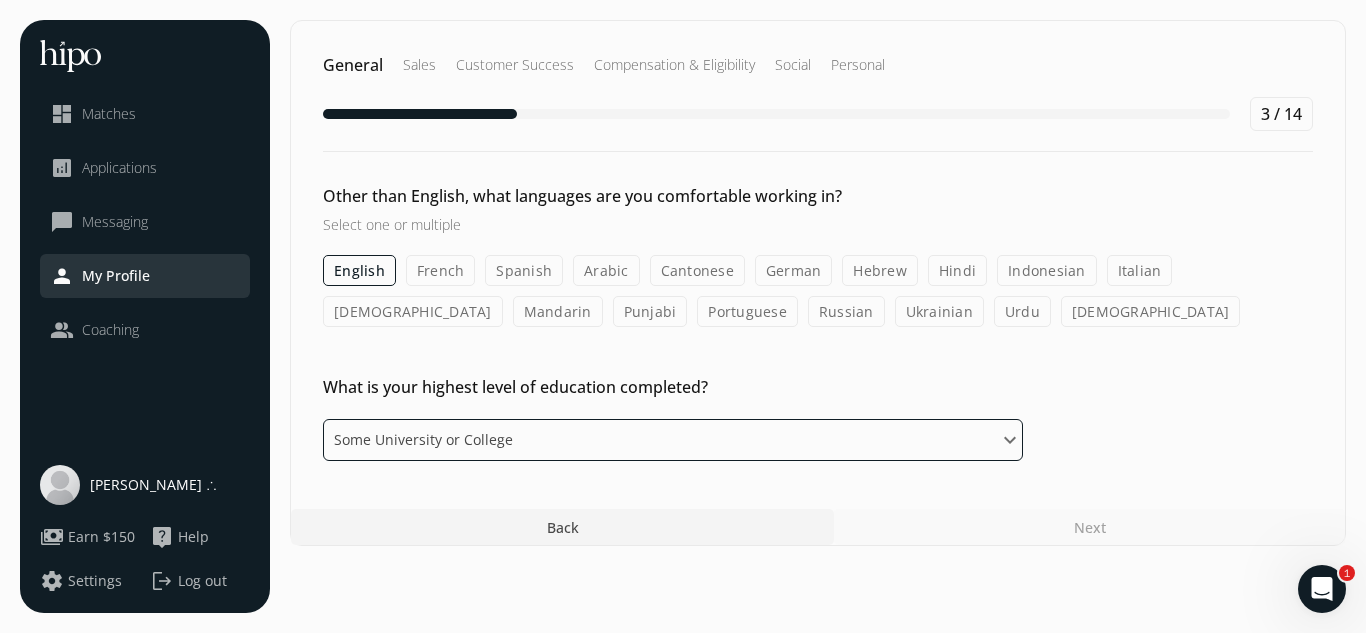 click on "Please select an option Some High School High School Diploma Some University or College Diploma Bachelors Degree Masters Ph. D." 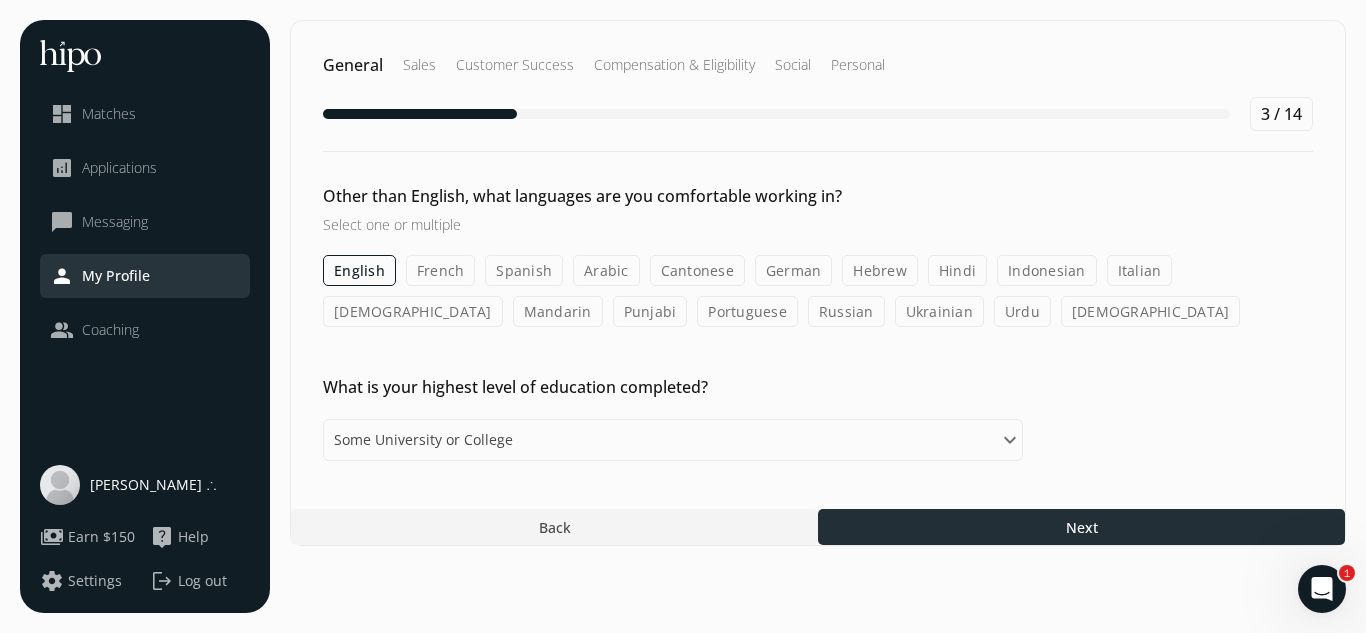 click at bounding box center (1081, 527) 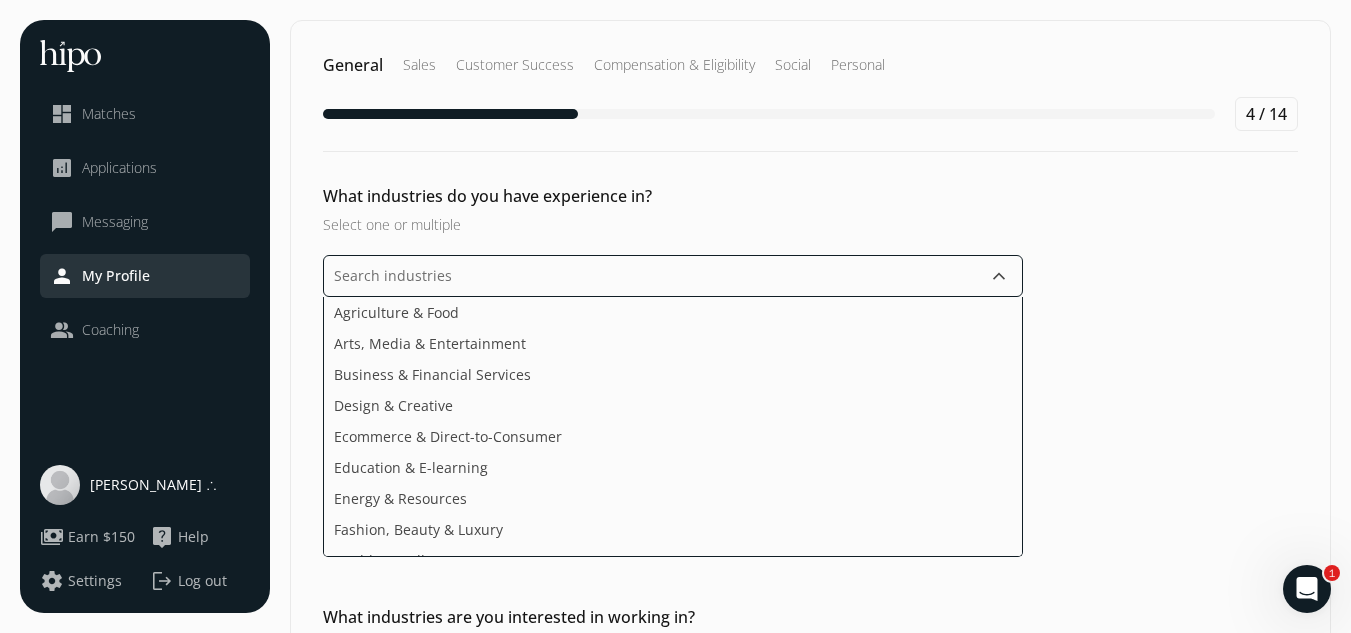 click at bounding box center (673, 276) 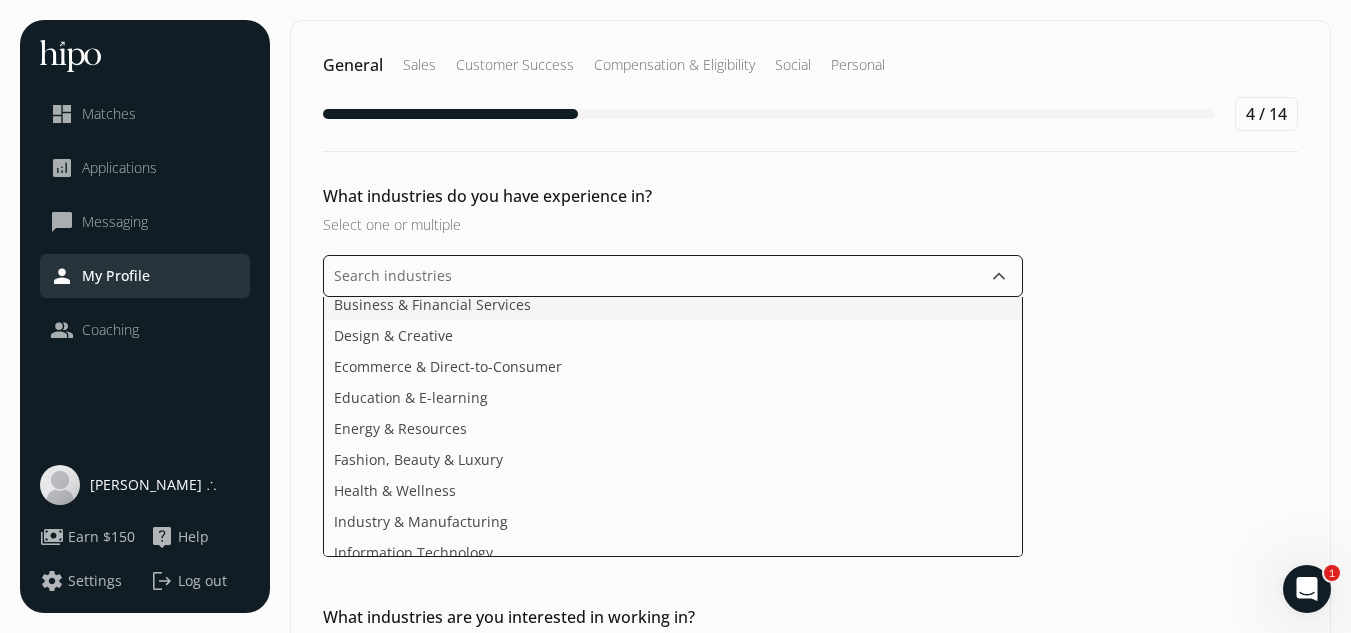 scroll, scrollTop: 100, scrollLeft: 0, axis: vertical 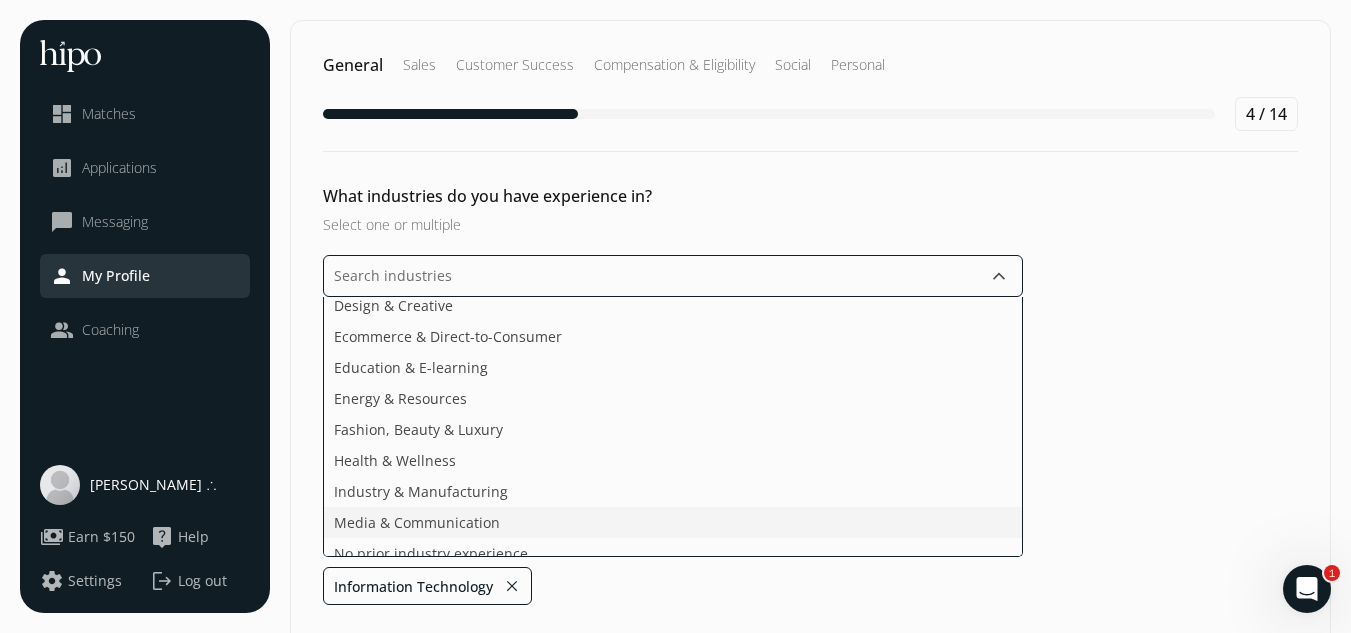 click on "Media & Communication" 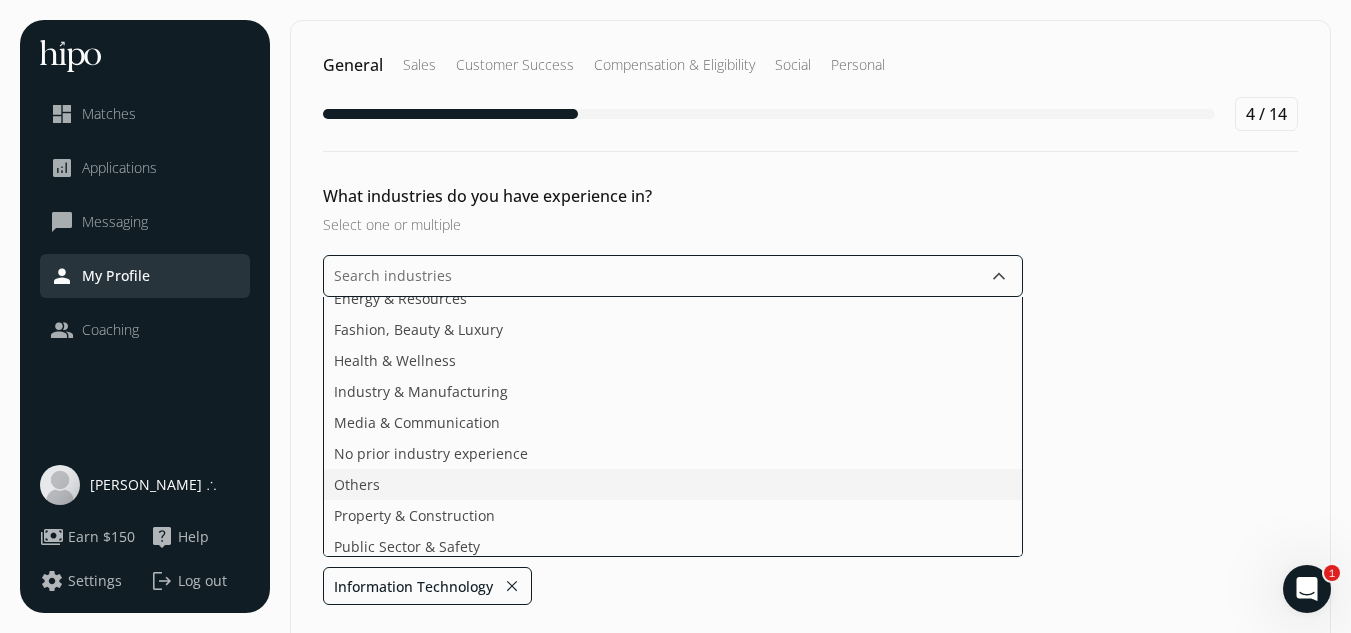 scroll, scrollTop: 300, scrollLeft: 0, axis: vertical 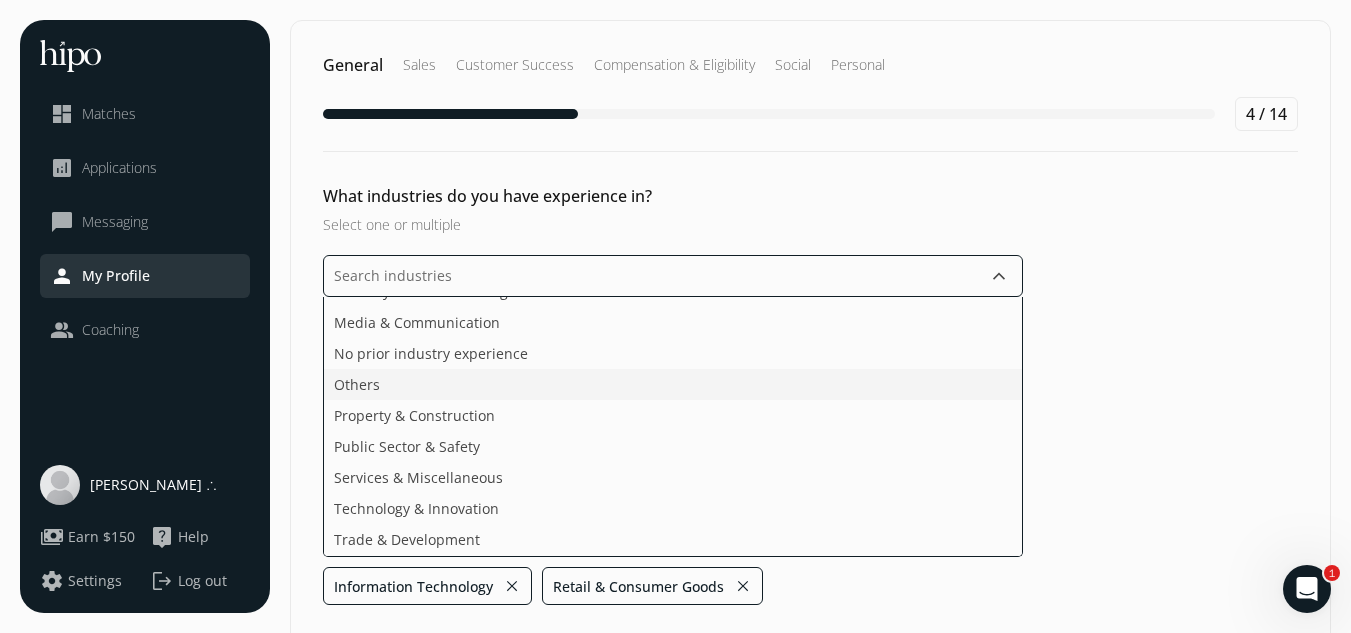 click on "Services & Miscellaneous" 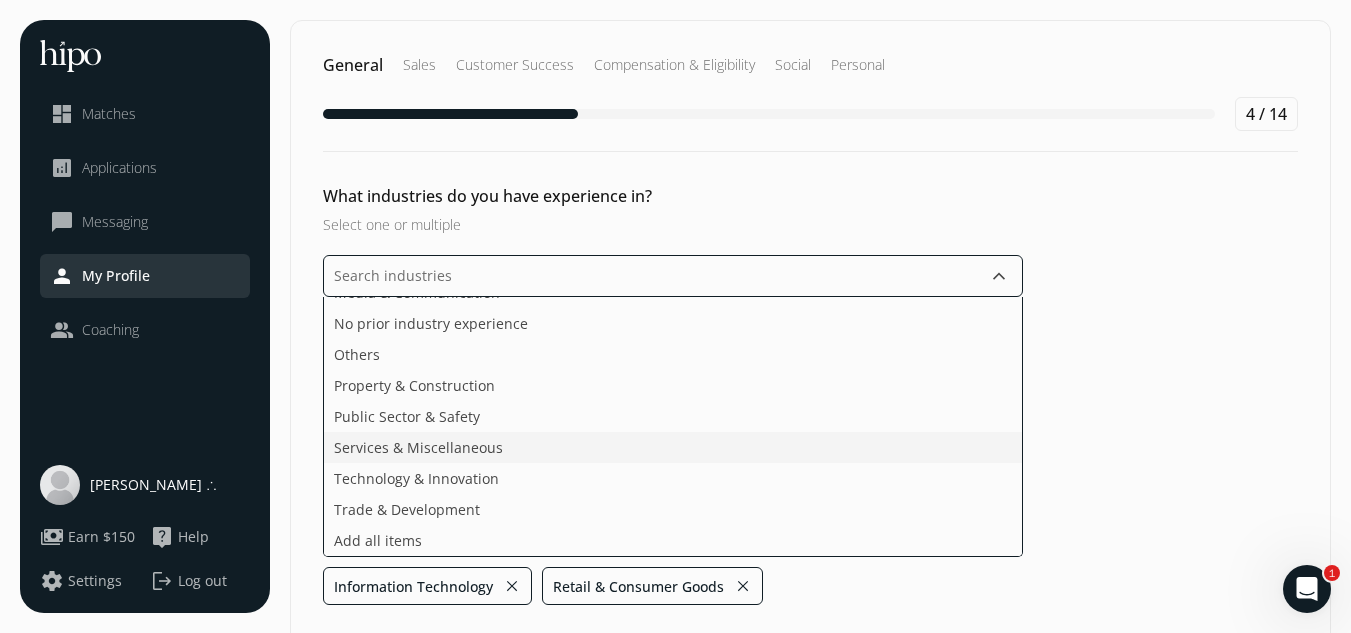 scroll, scrollTop: 299, scrollLeft: 0, axis: vertical 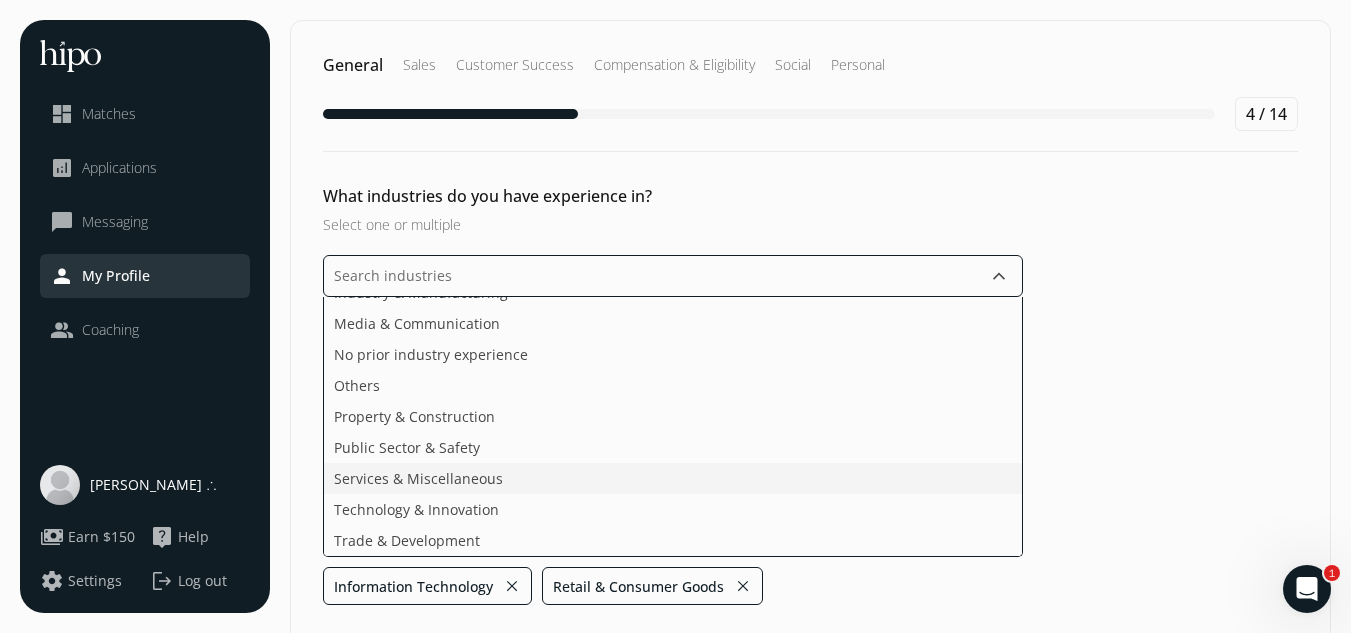 click on "Agriculture & Food Arts, Media & Entertainment Business & Financial Services Design & Creative Ecommerce & Direct-to-Consumer Education & E-learning Energy & Resources Fashion, Beauty & Luxury Health & Wellness Industry & Manufacturing Media & Communication No prior industry experience Others Property & Construction Public Sector & Safety Services & Miscellaneous Technology & Innovation Trade & Development Add all items" at bounding box center [673, 427] 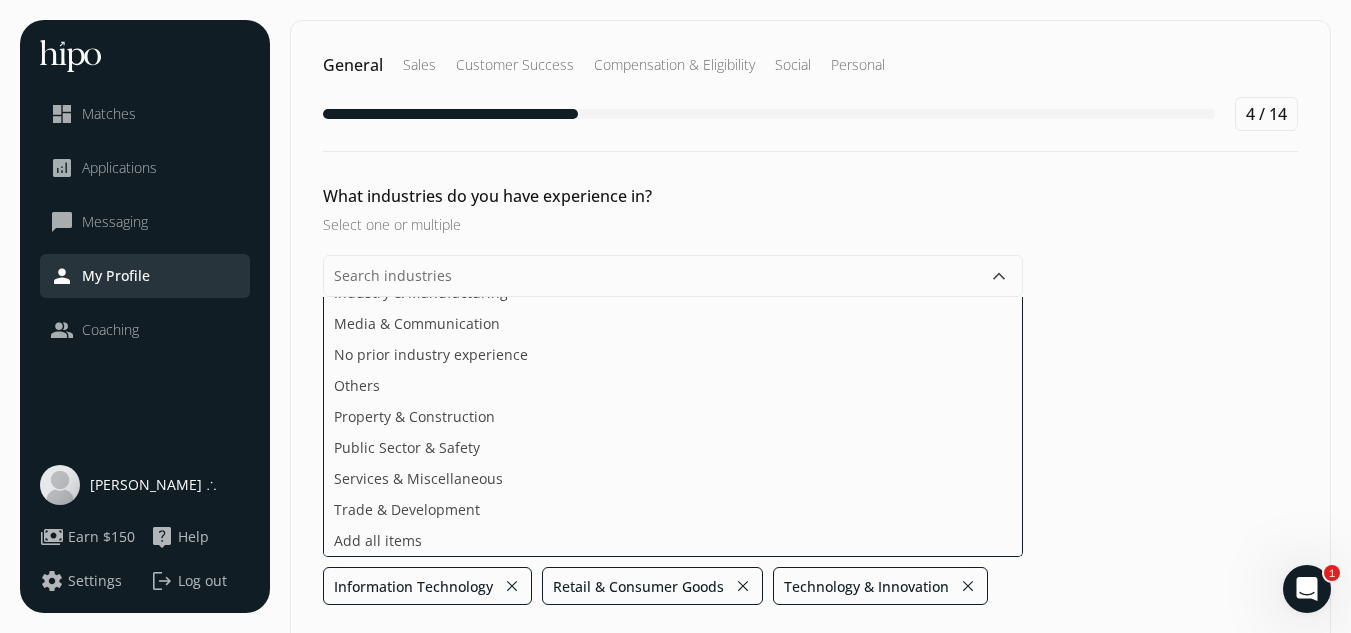 click on "What industries do you have experience in? Select one or multiple  keyboard_arrow_down Agriculture & Food Arts, Media & Entertainment Business & Financial Services Design & Creative Ecommerce & Direct-to-Consumer Education & E-learning Energy & Resources Fashion, Beauty & Luxury Health & Wellness Industry & Manufacturing Media & Communication No prior industry experience Others Property & Construction Public Sector & Safety Services & Miscellaneous Trade & Development Add all items Information Technology close Retail & Consumer Goods close Technology & Innovation close What industries are you interested in working in? Select one or multiple  keyboard_arrow_down Information Technology close Retail & Consumer Goods close Technology & Innovation close" 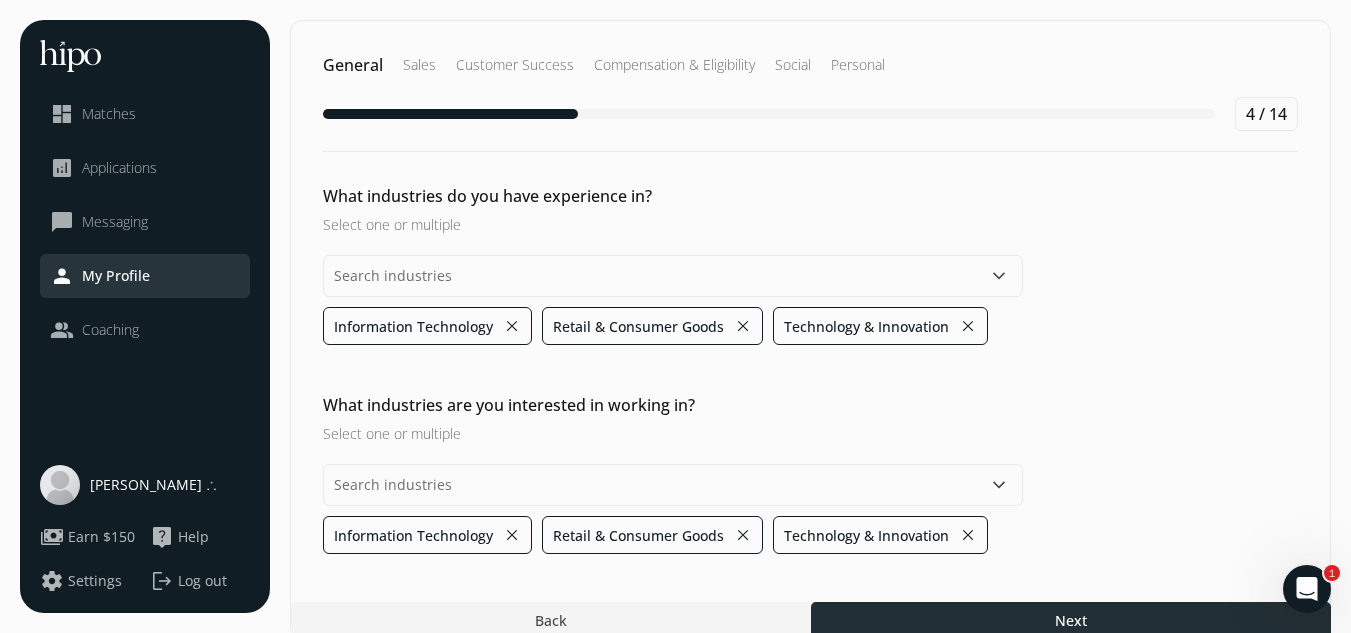 click at bounding box center (1071, 620) 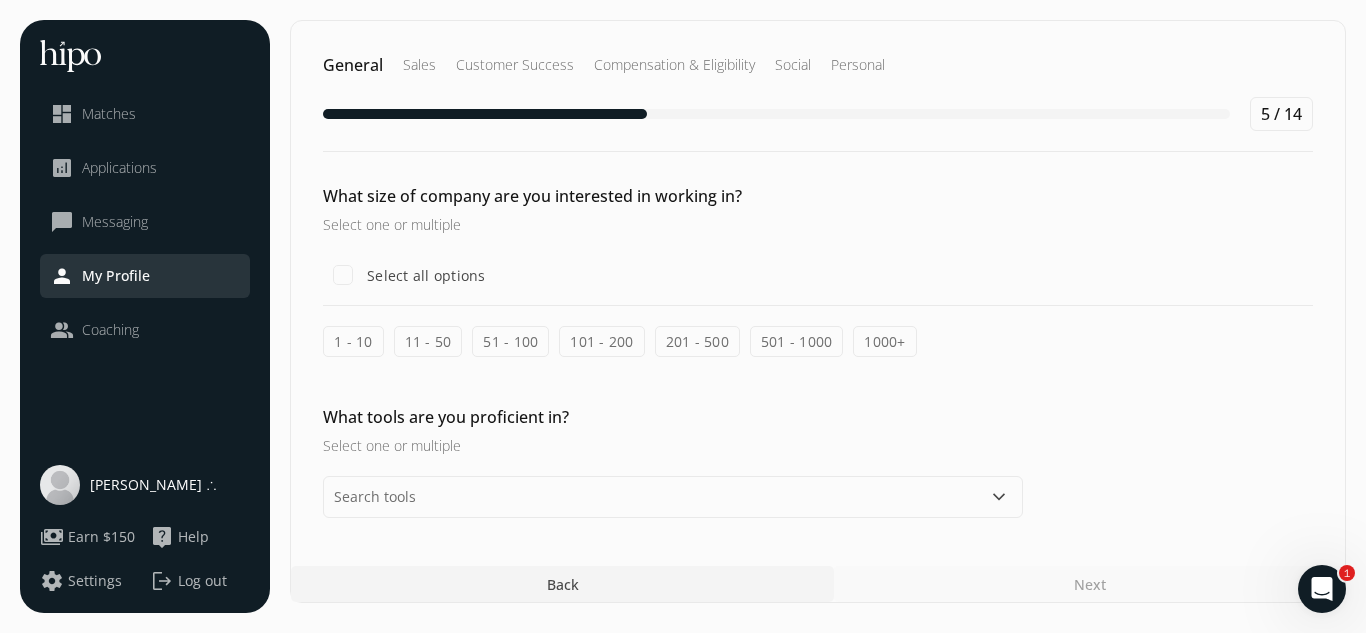 click on "11 - 50" 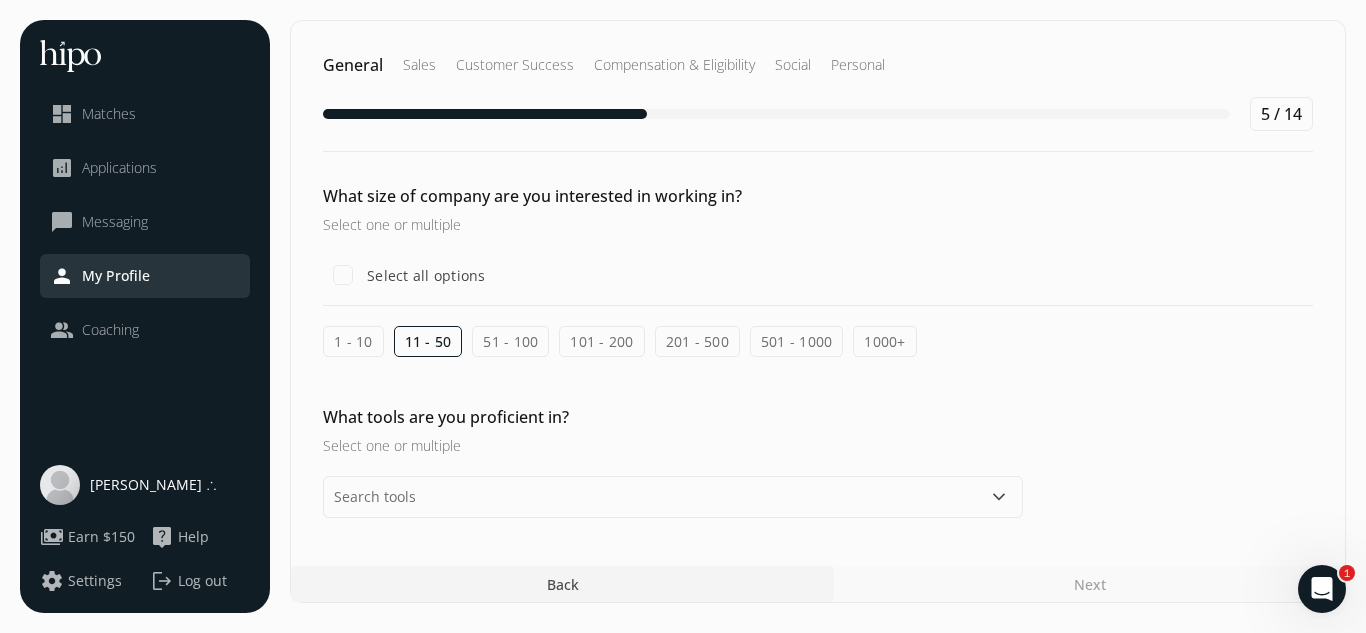 click on "51 - 100" 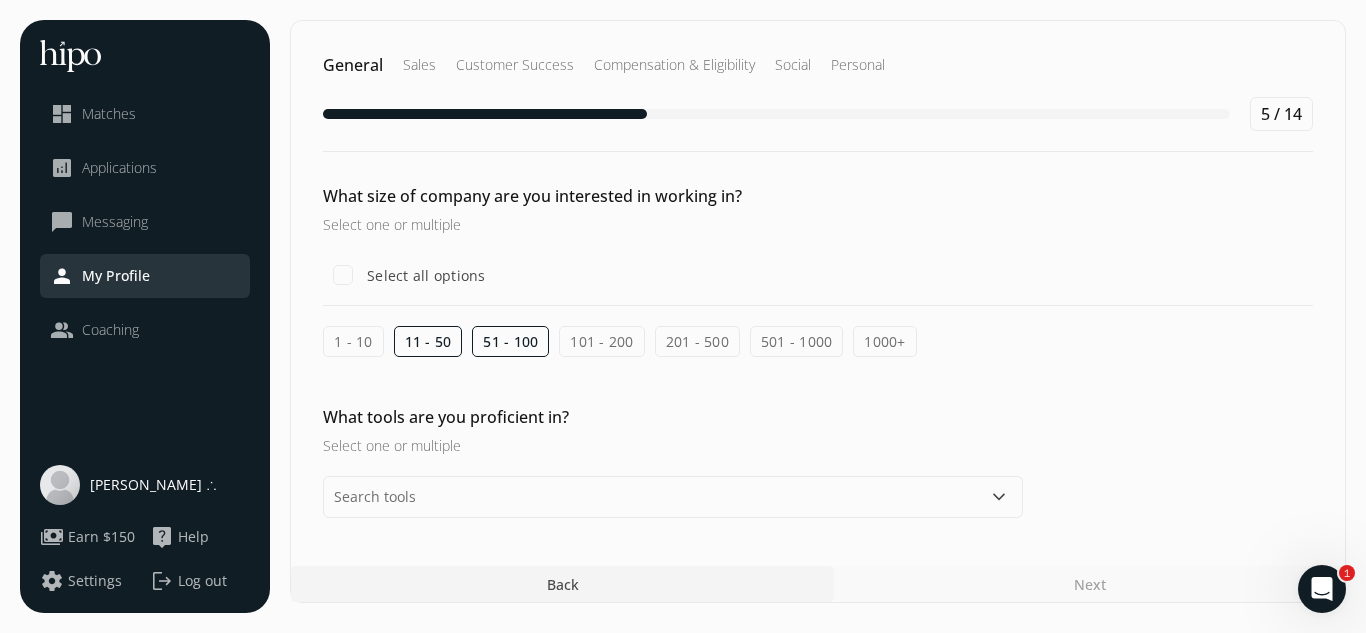 click on "101 - 200" 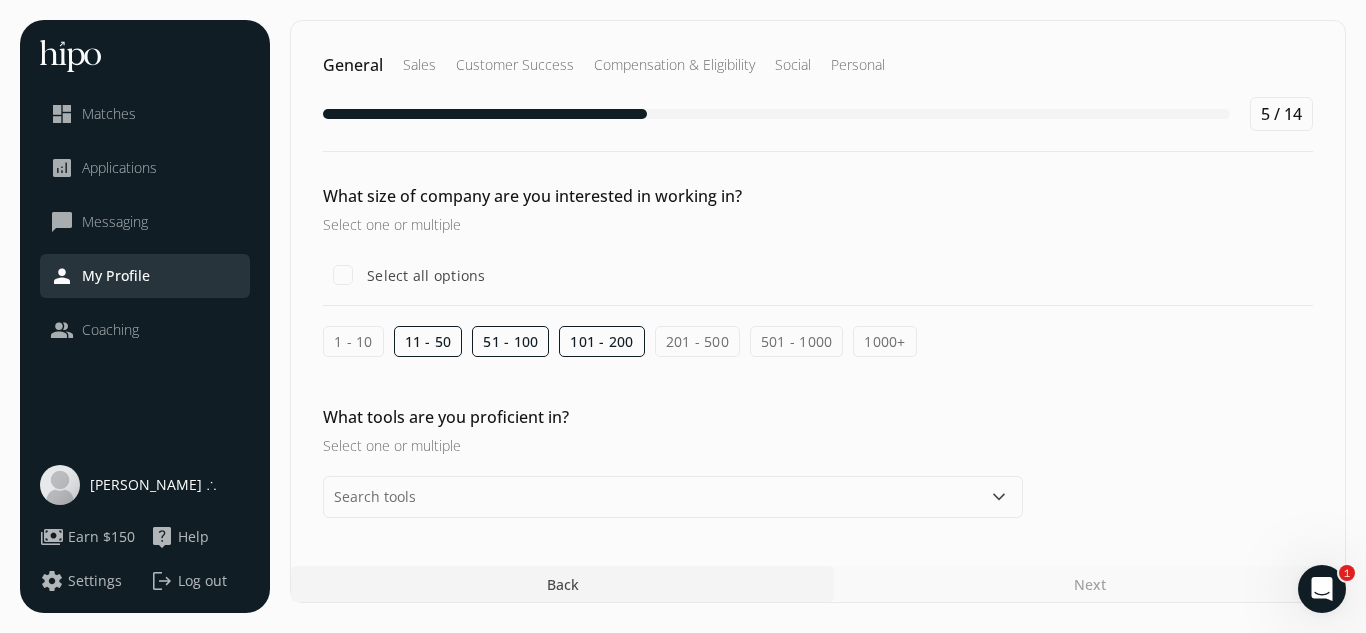 click on "201 - 500" 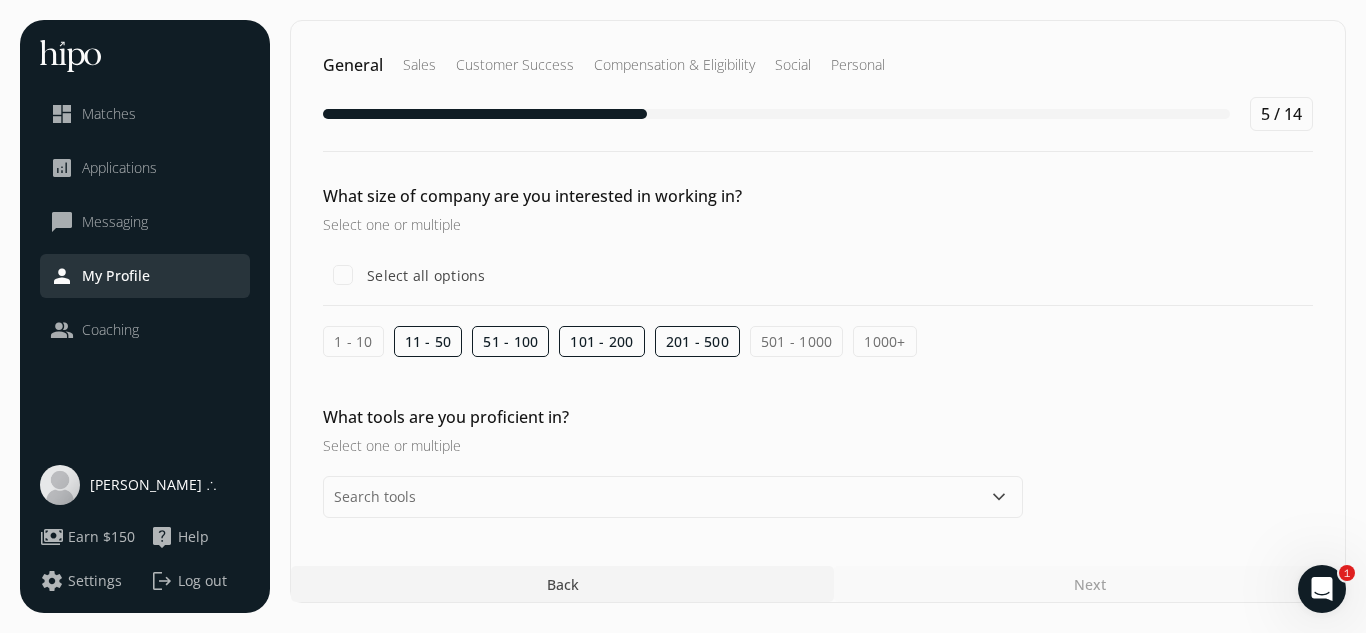 click on "501 - 1000" 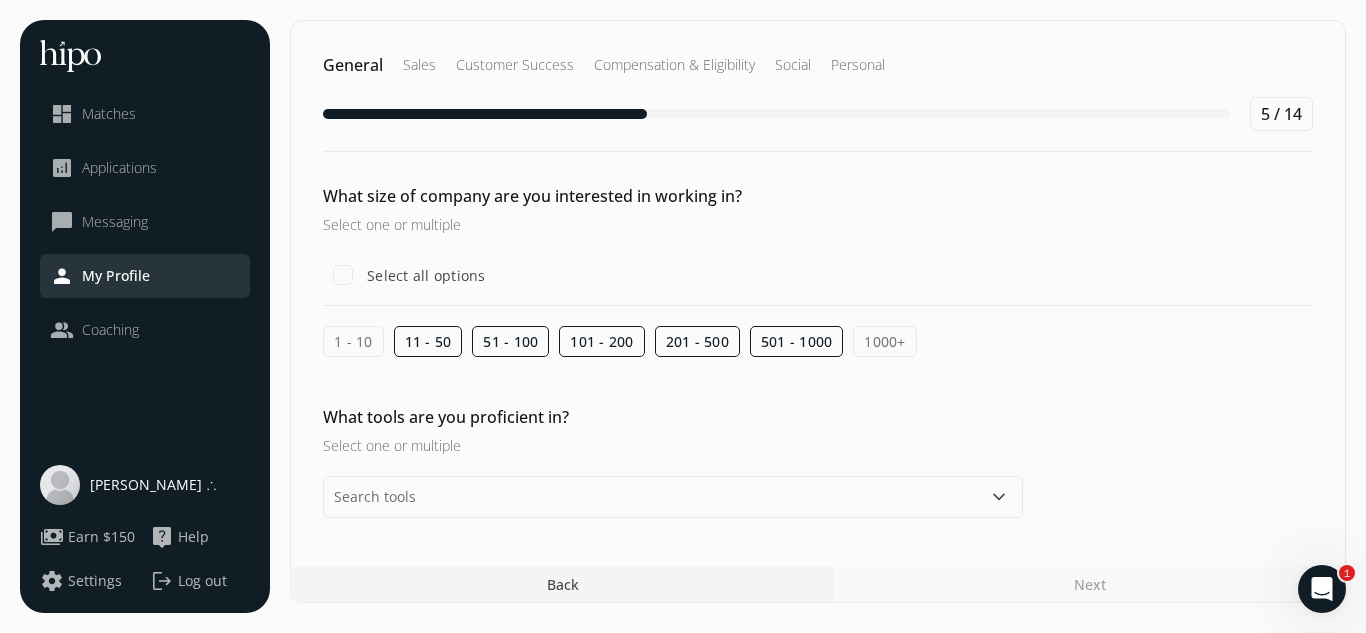 click on "1000+" 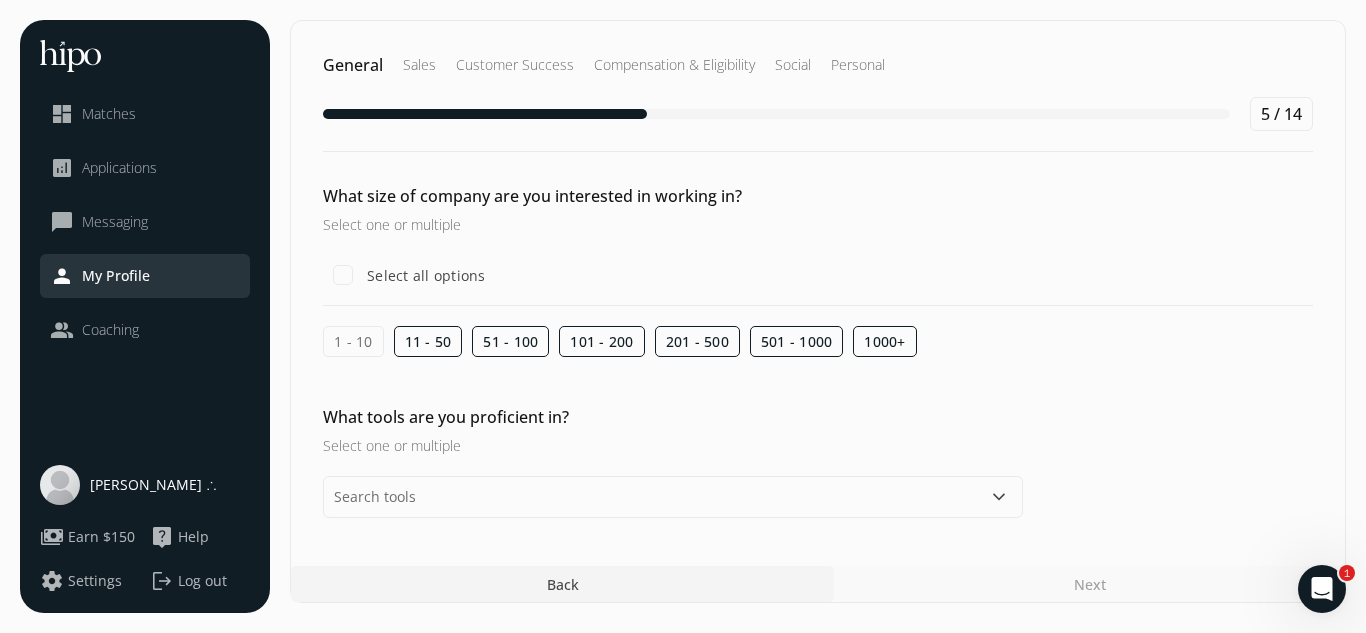click on "What tools are you proficient in? Select one or multiple  keyboard_arrow_down" 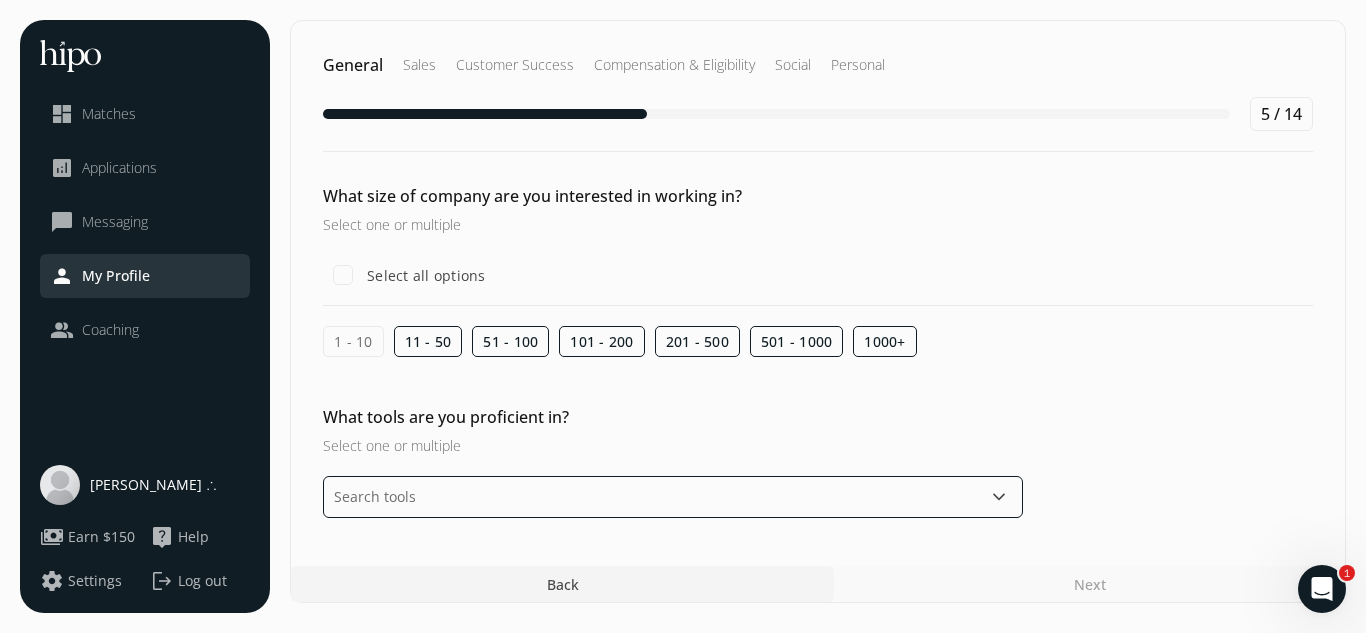 click at bounding box center (673, 497) 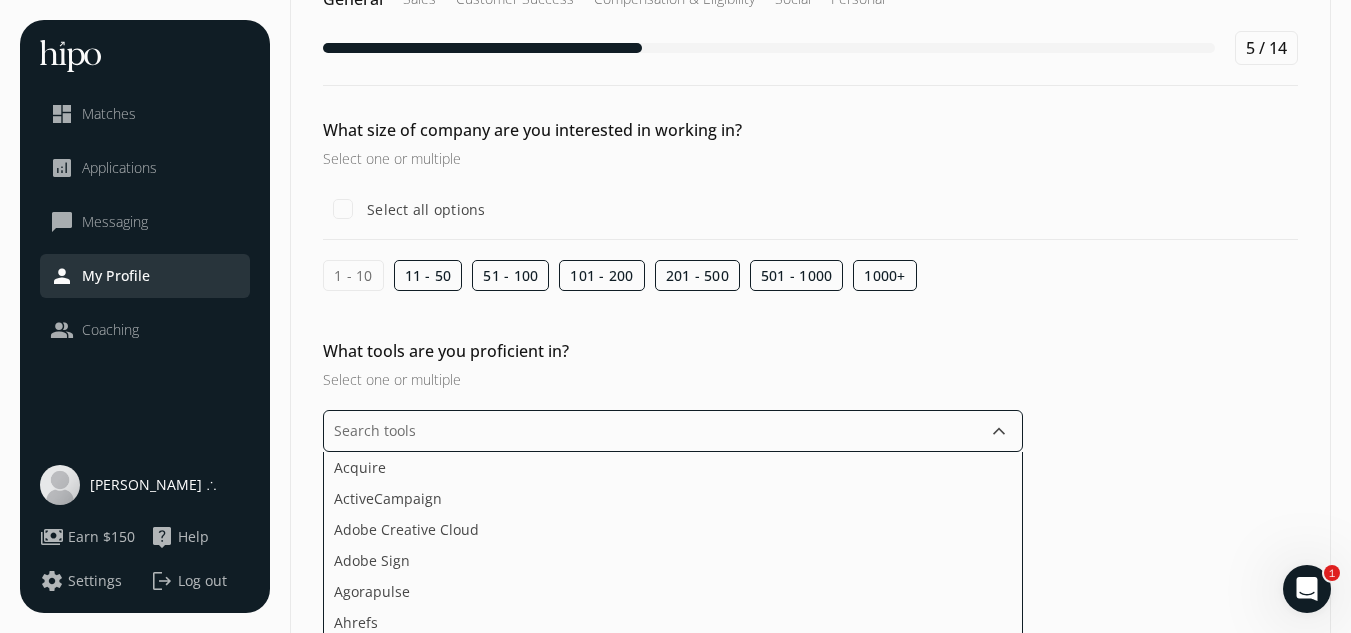 scroll, scrollTop: 100, scrollLeft: 0, axis: vertical 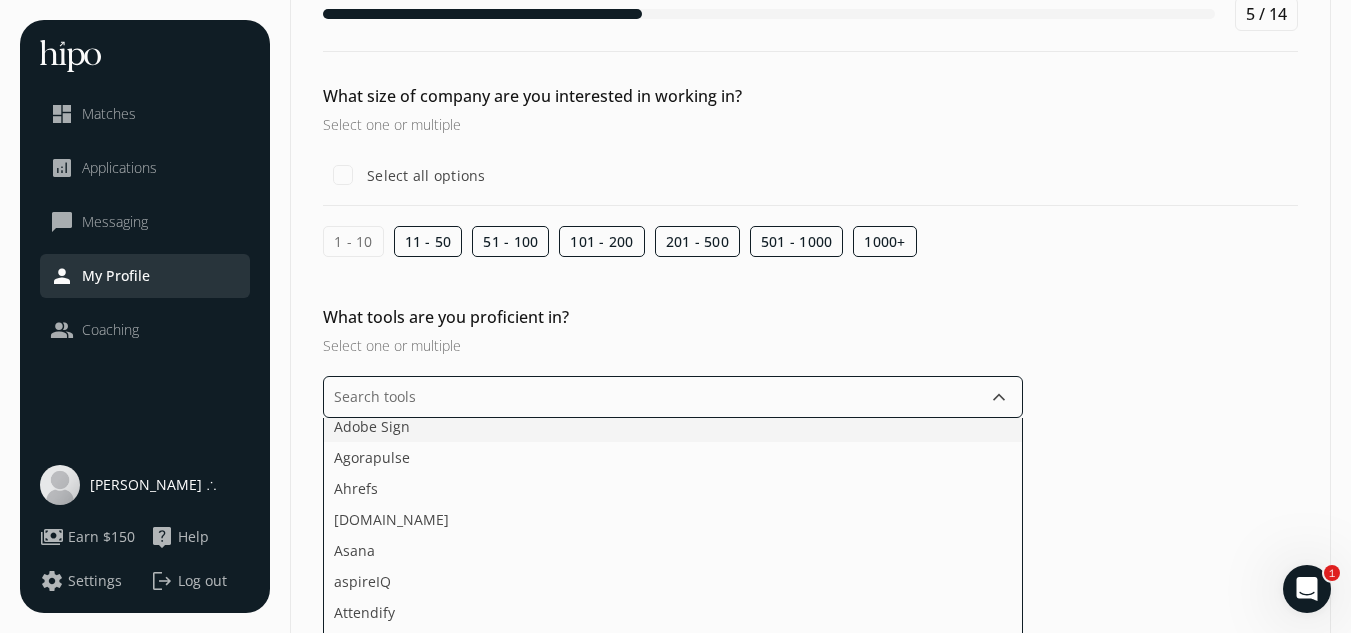click on "Adobe Sign" at bounding box center [372, 426] 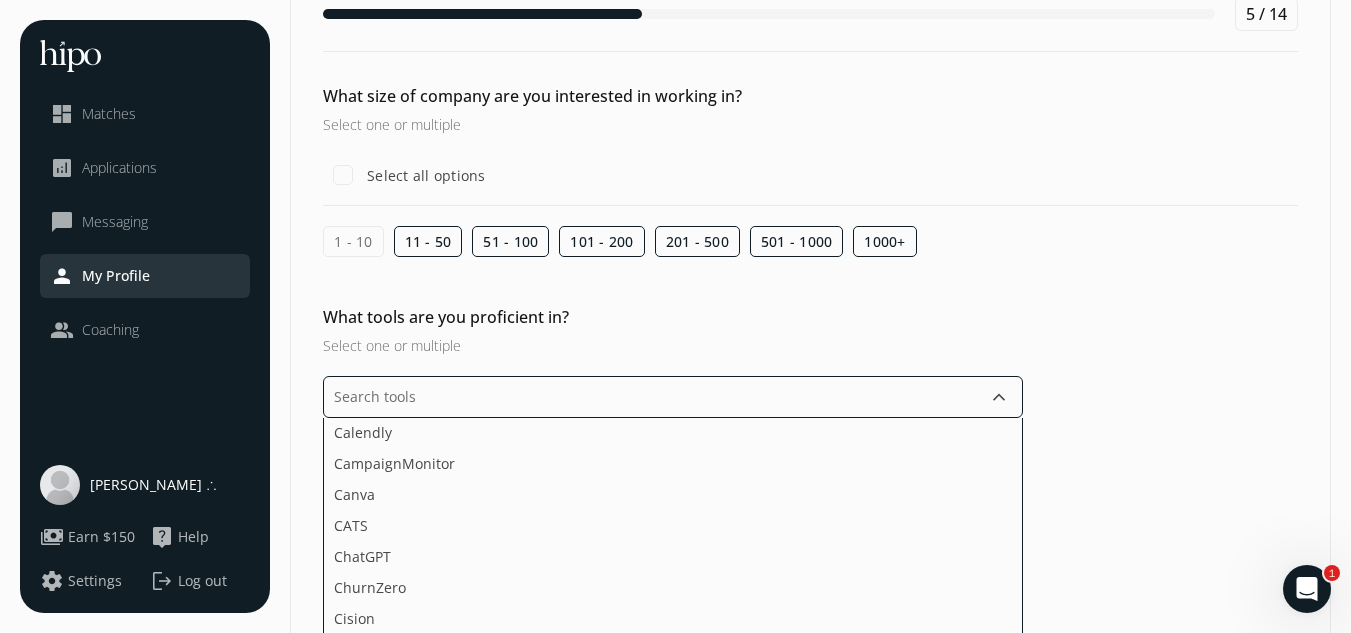 scroll, scrollTop: 500, scrollLeft: 0, axis: vertical 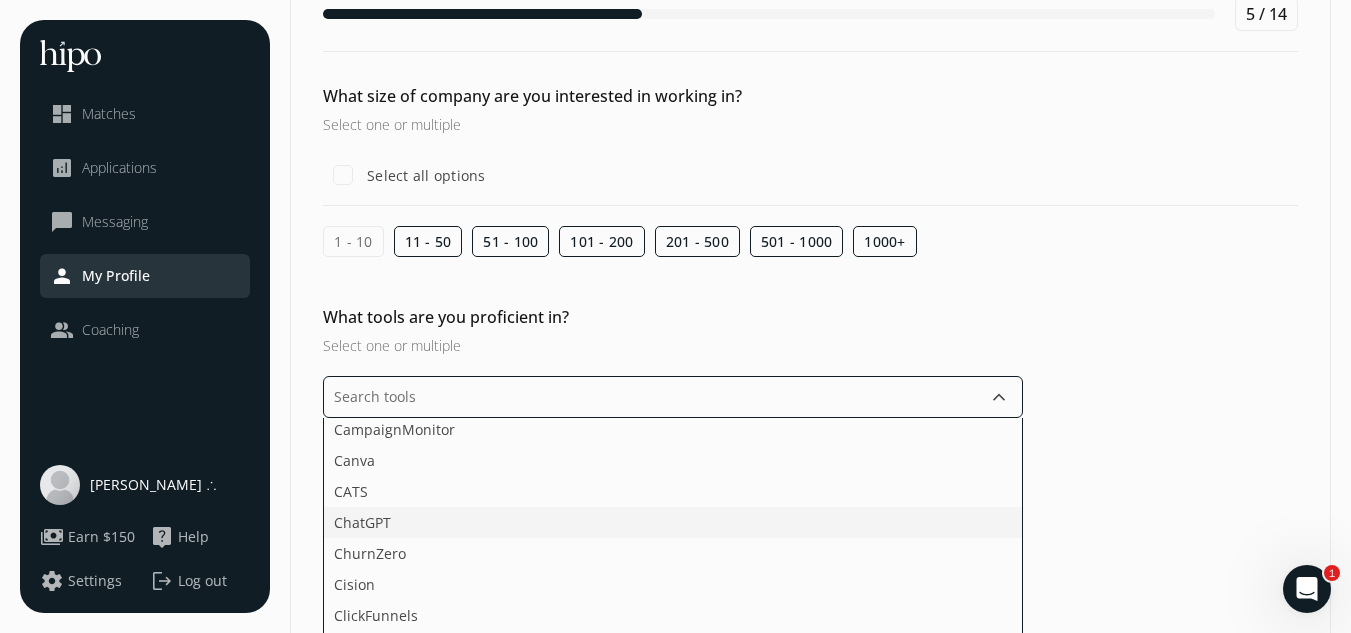 click on "ChatGPT" 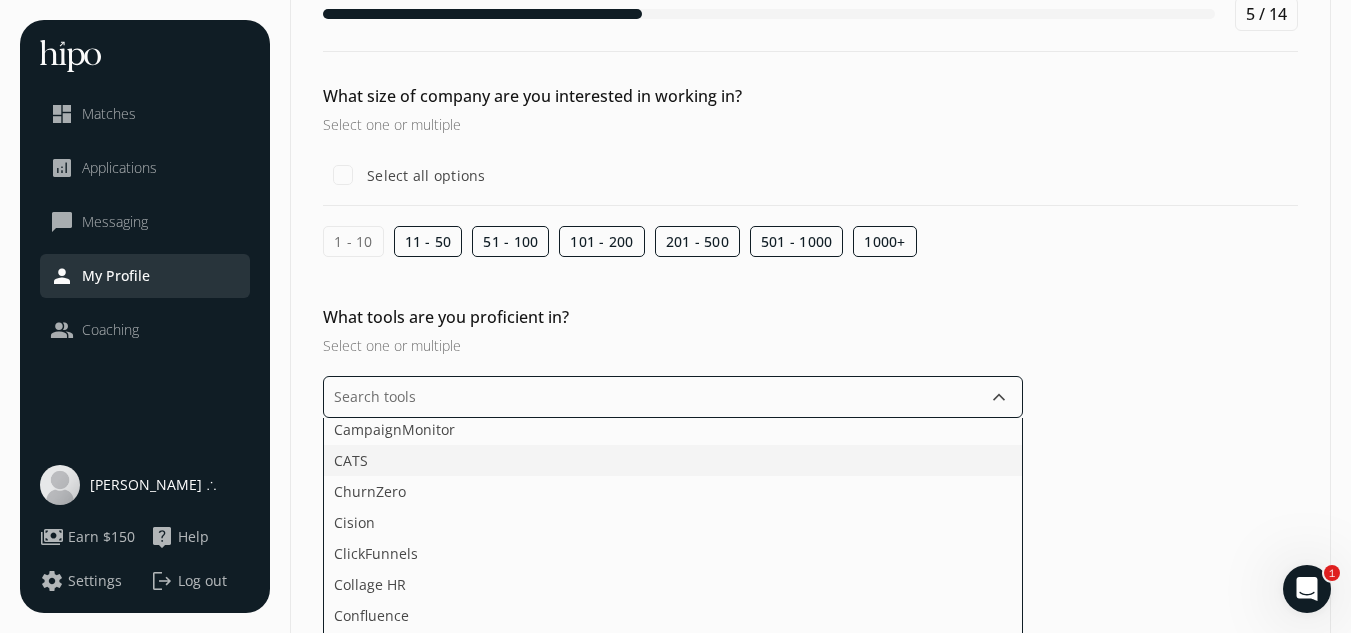 click on "CATS" 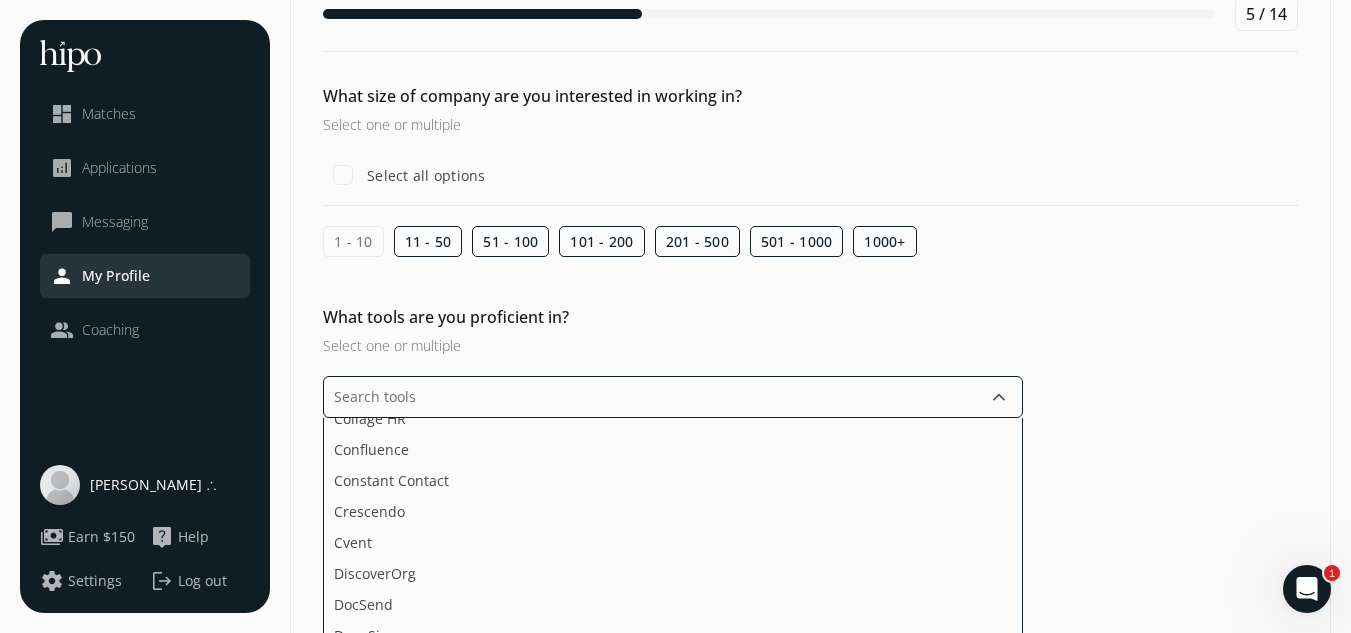 scroll, scrollTop: 700, scrollLeft: 0, axis: vertical 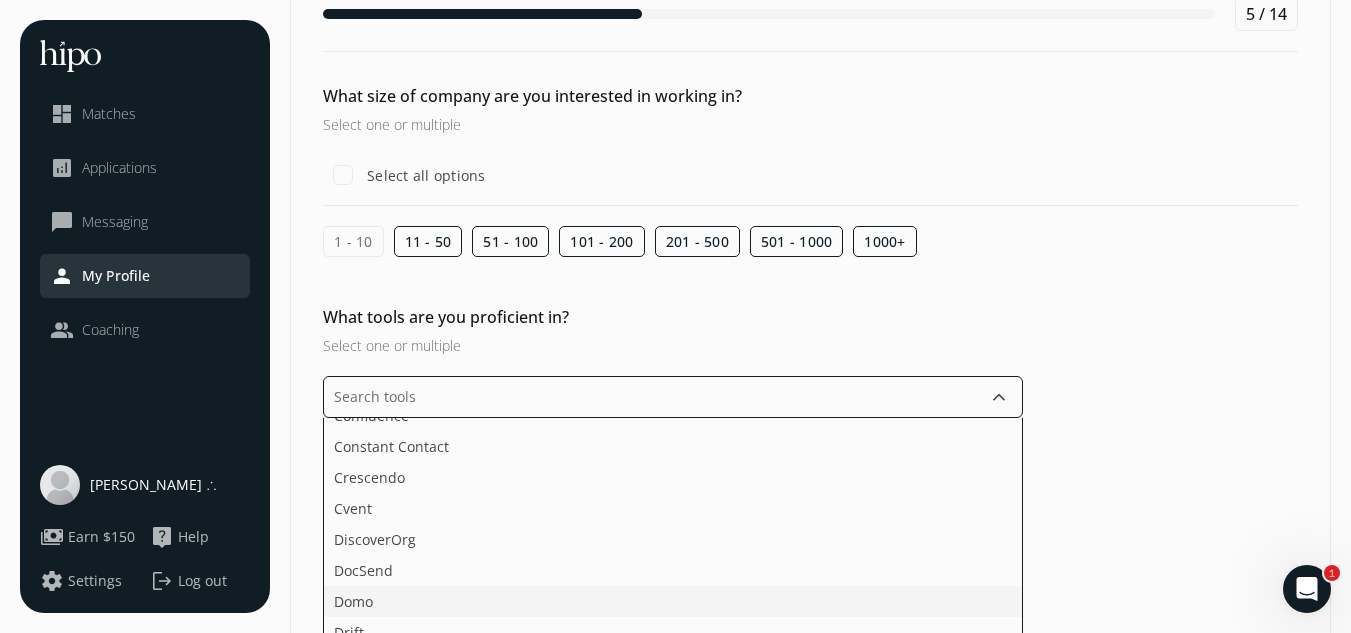 click on "Domo" 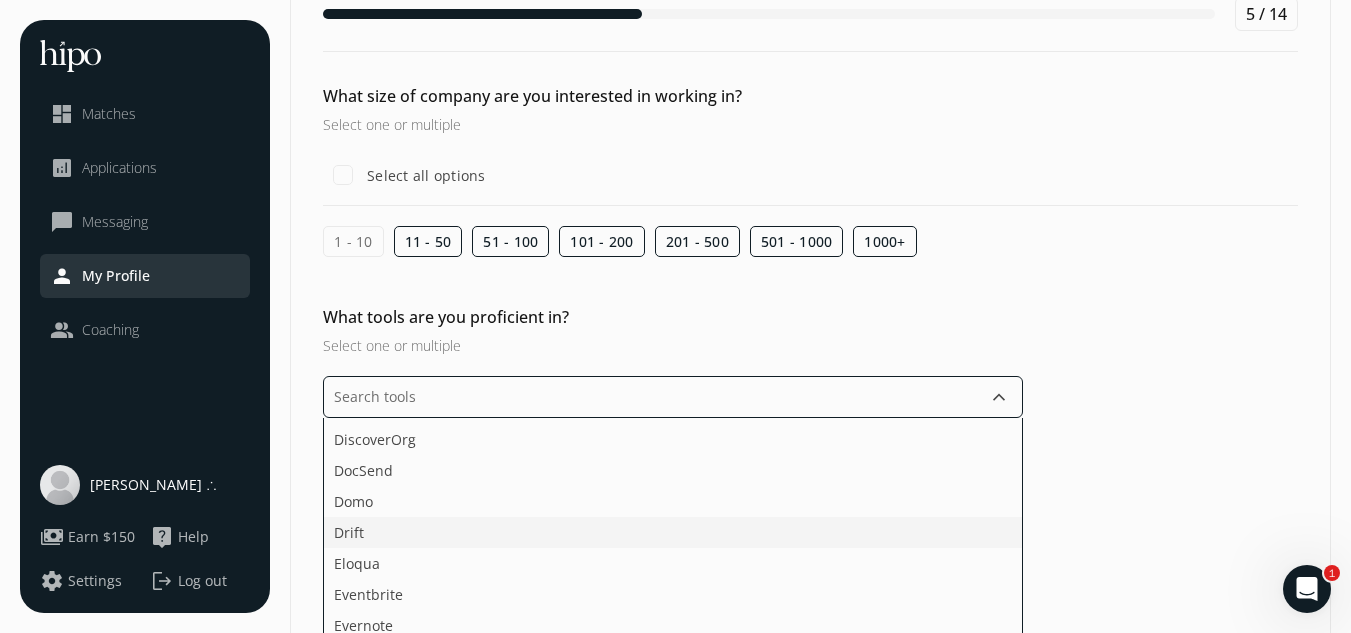 scroll, scrollTop: 900, scrollLeft: 0, axis: vertical 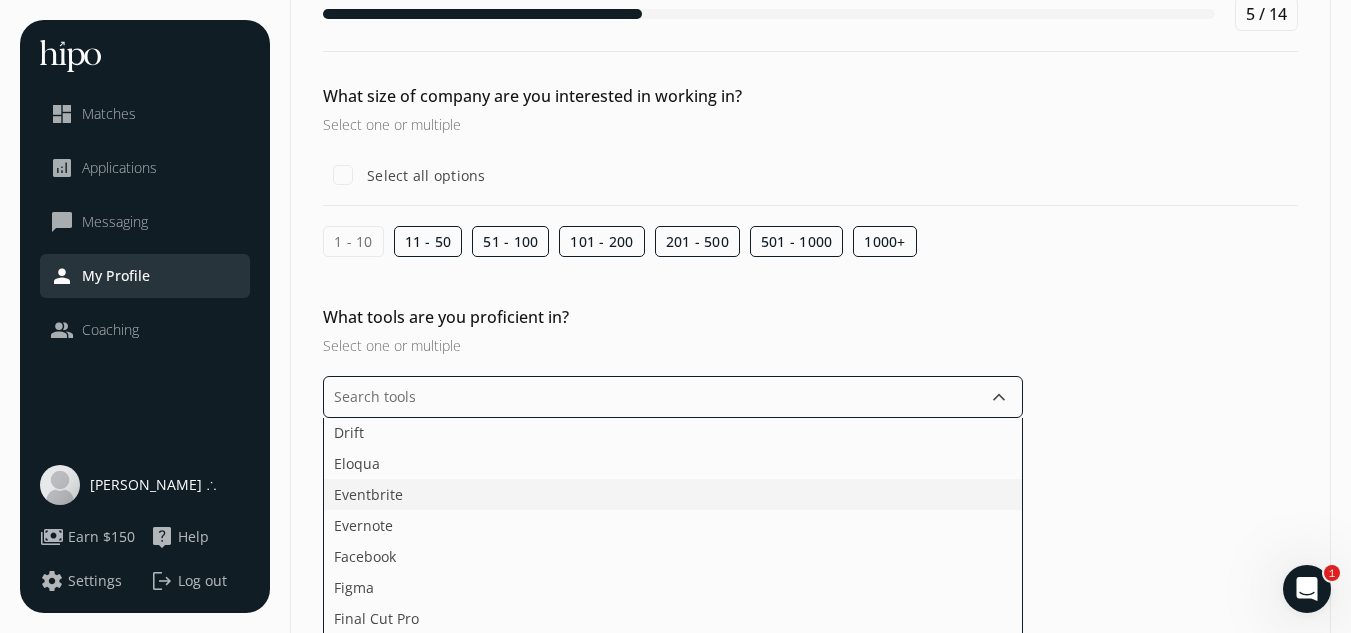 click on "Eventbrite" 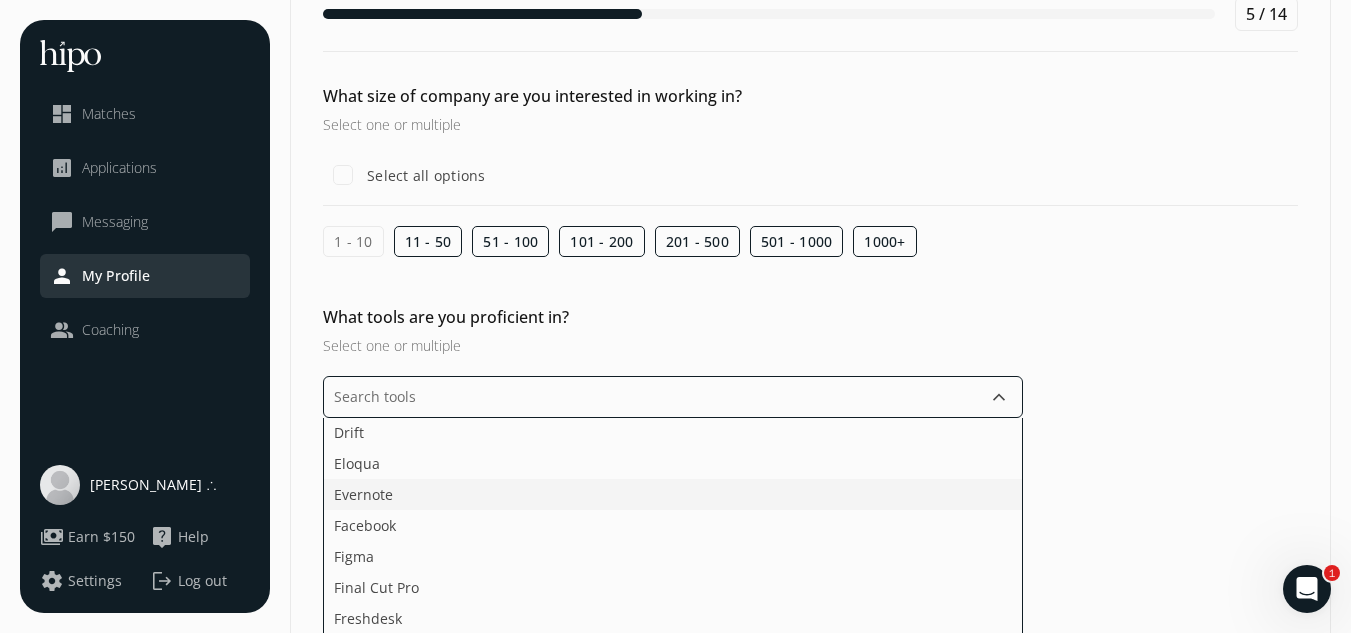 click on "Evernote" 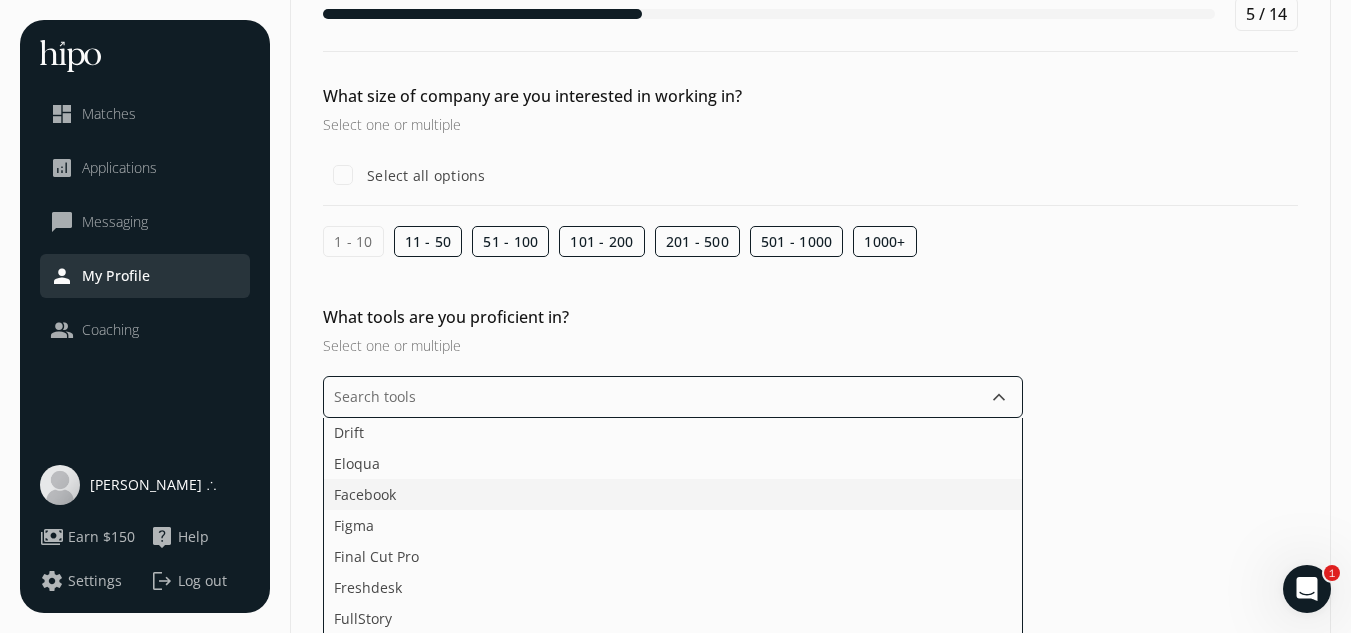 click on "Facebook" 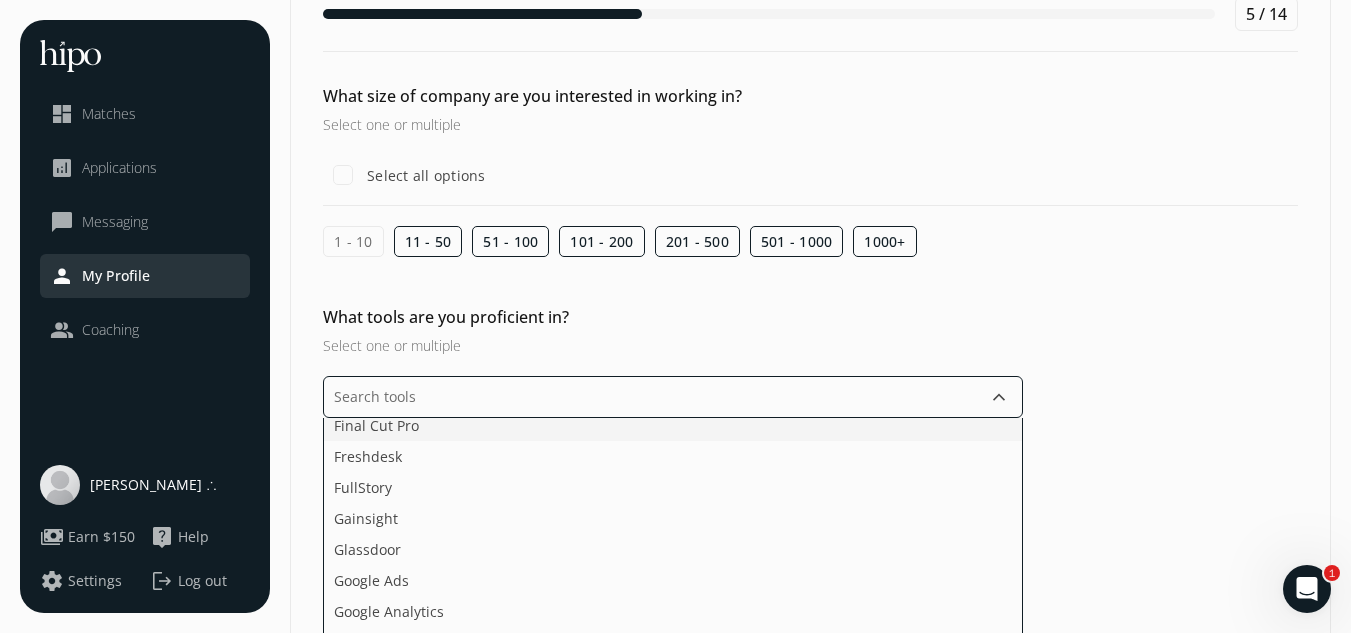 scroll, scrollTop: 1100, scrollLeft: 0, axis: vertical 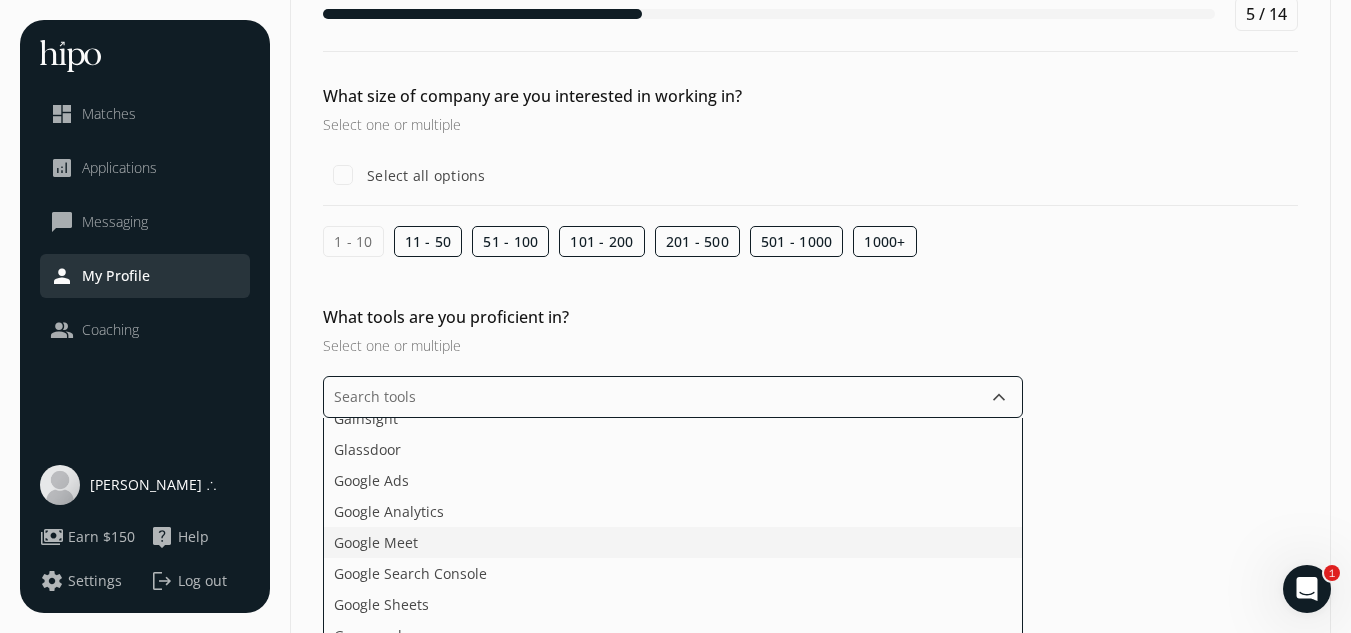 click on "Google Meet" 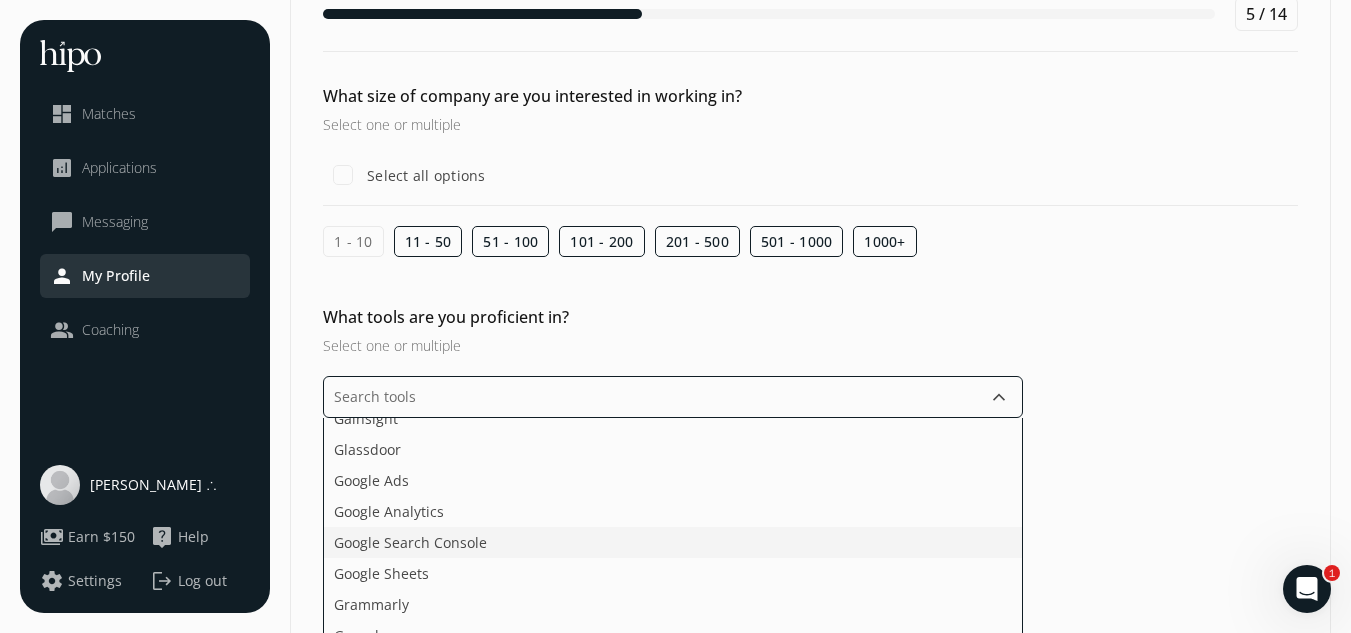 scroll, scrollTop: 1200, scrollLeft: 0, axis: vertical 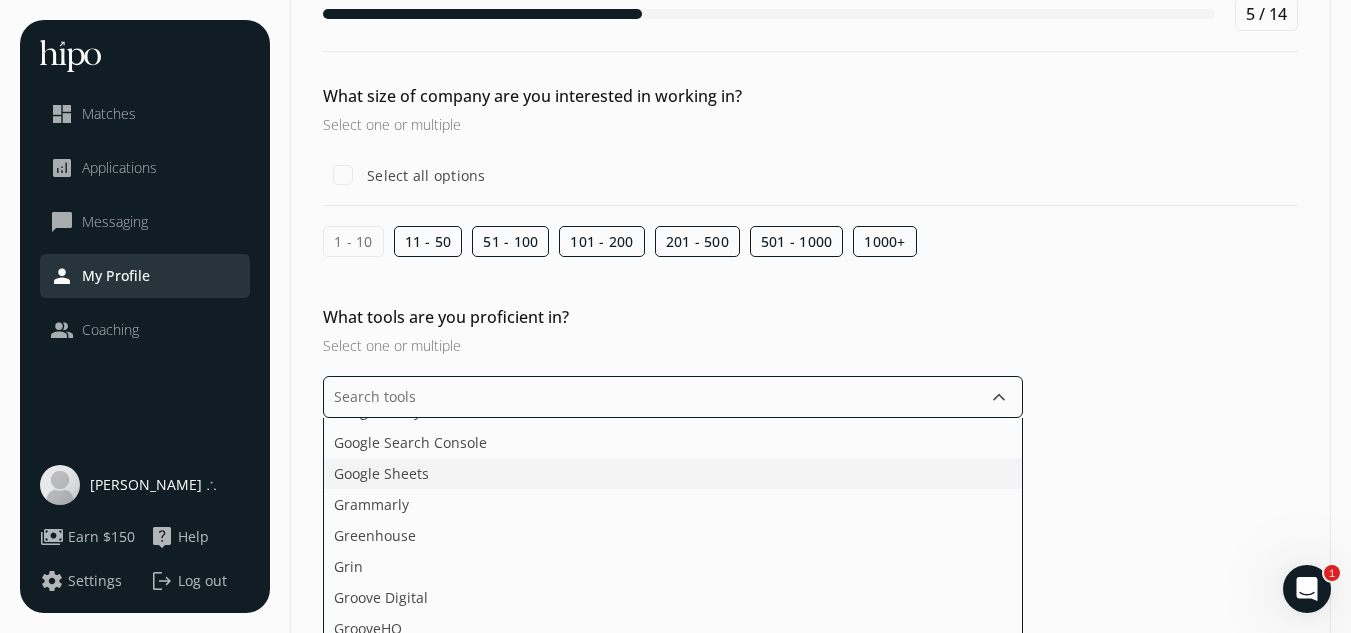 click on "Google Sheets" 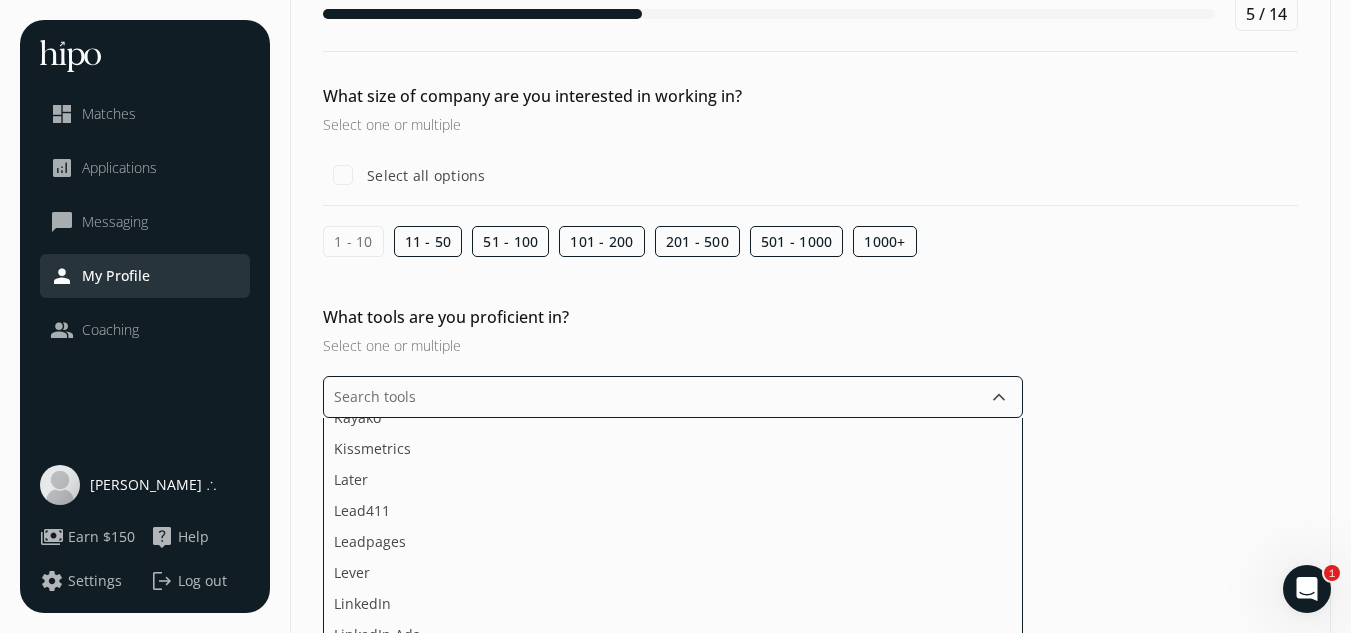 scroll, scrollTop: 2100, scrollLeft: 0, axis: vertical 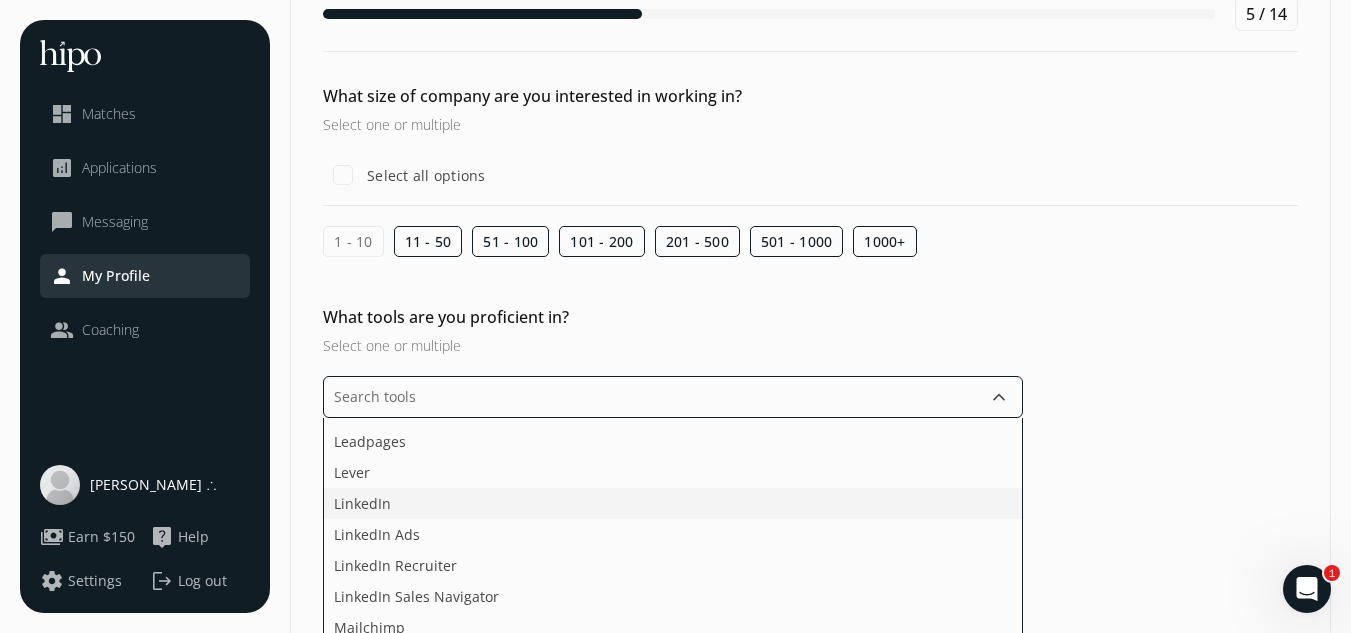 click on "LinkedIn" 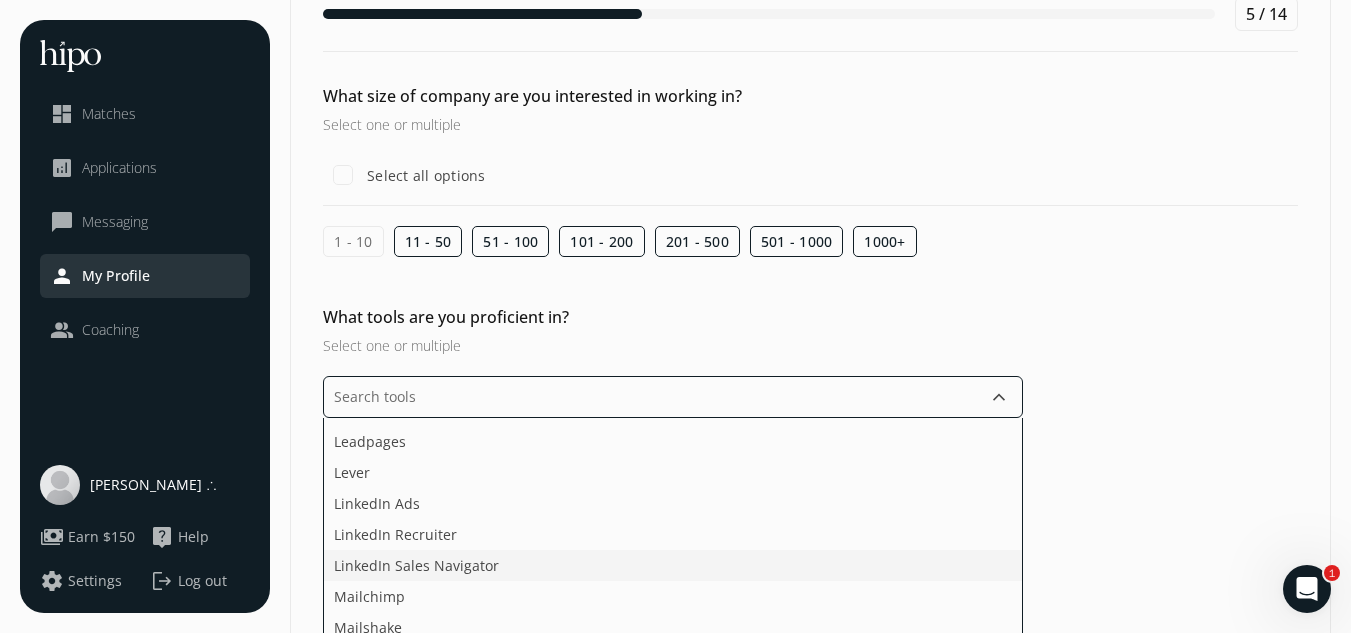 click on "LinkedIn Sales Navigator" 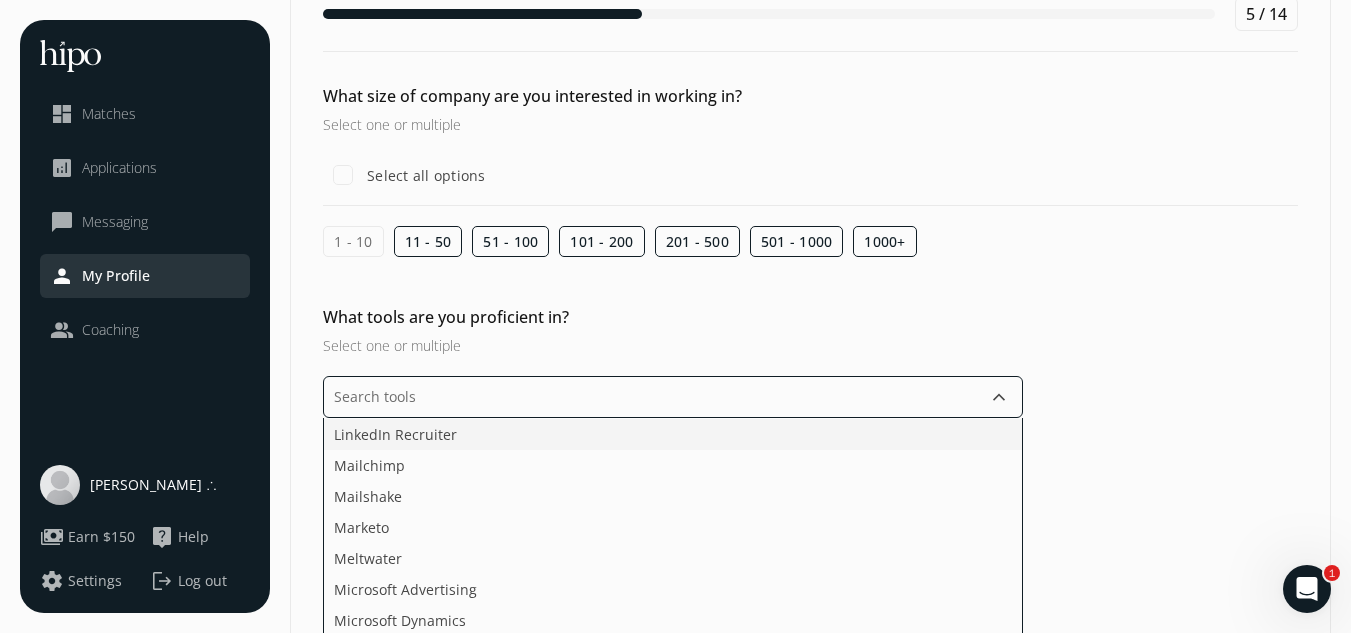 scroll, scrollTop: 2300, scrollLeft: 0, axis: vertical 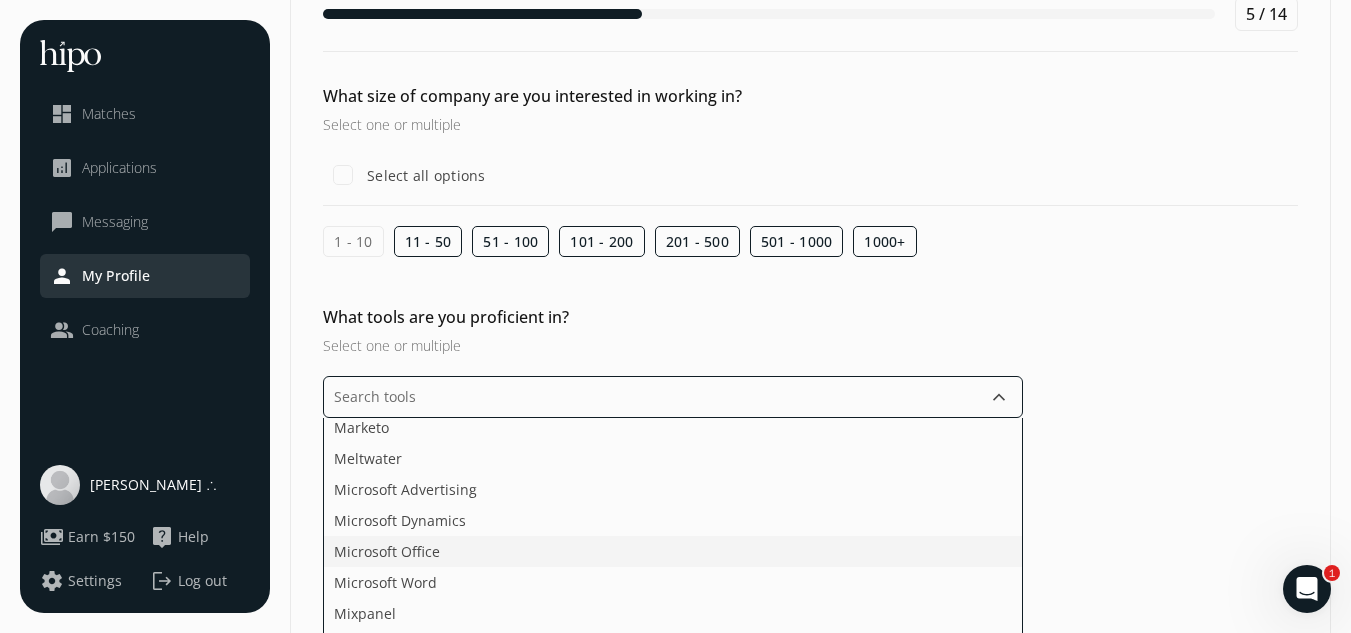 click on "Microsoft Office" 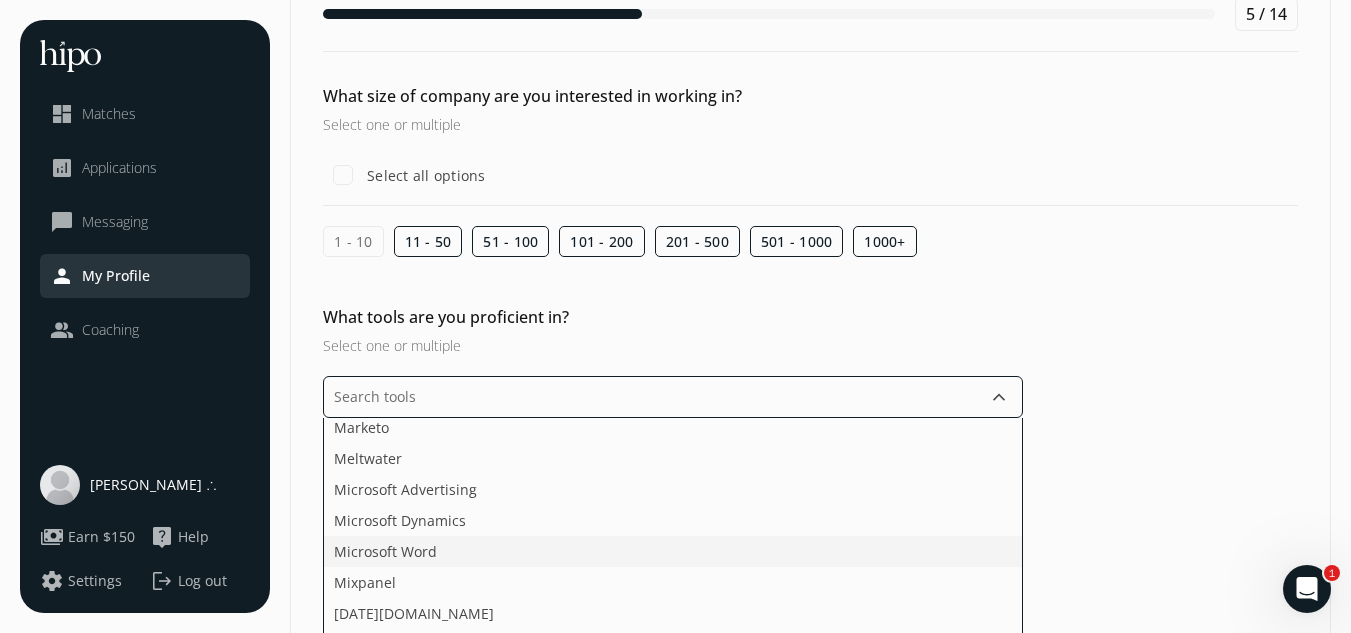 click on "Microsoft Word" 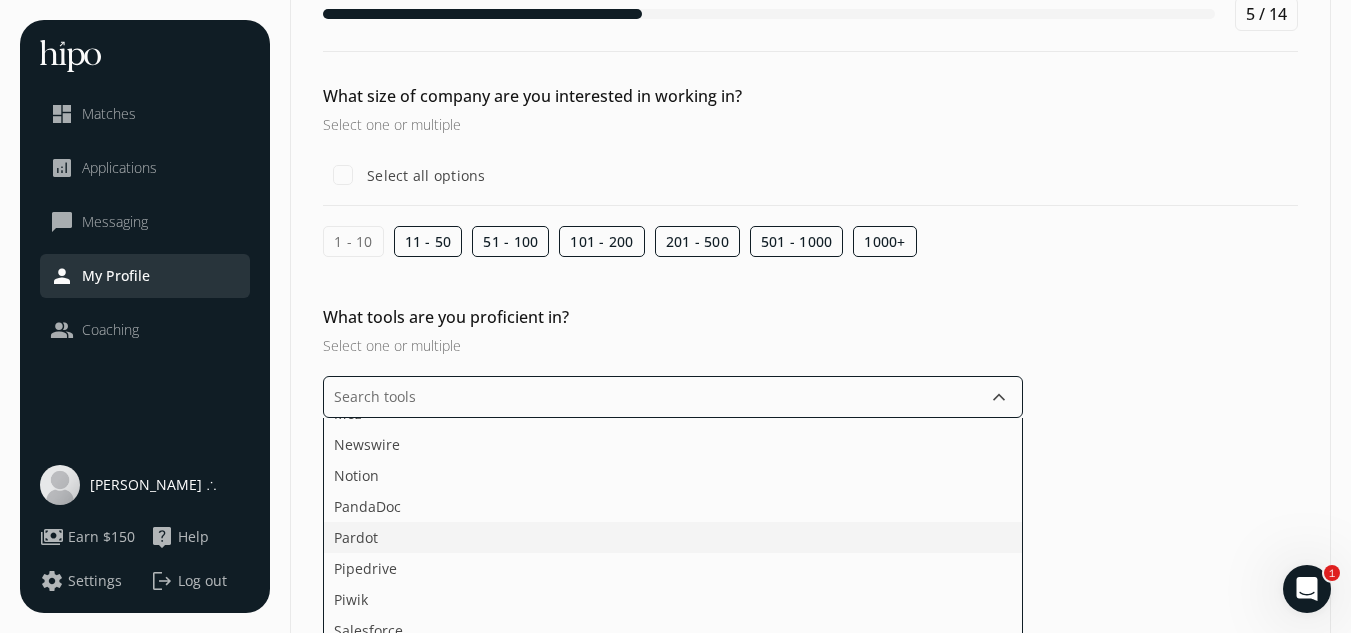 scroll, scrollTop: 2600, scrollLeft: 0, axis: vertical 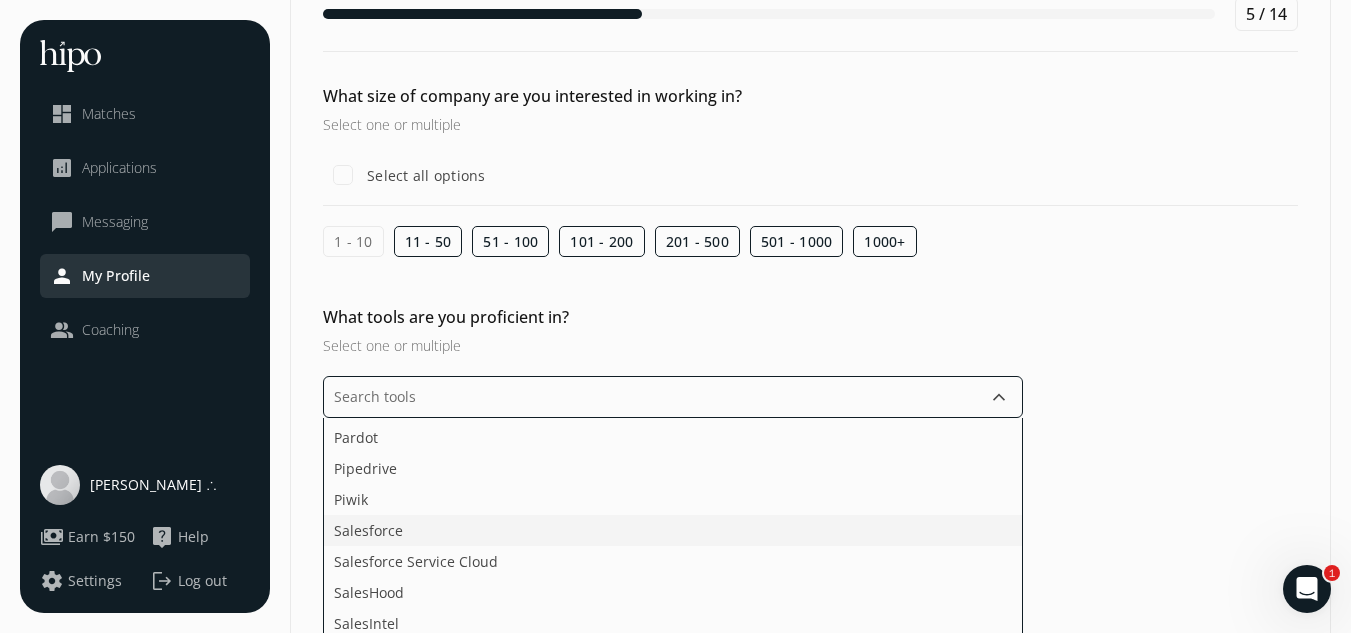 click on "Salesforce" 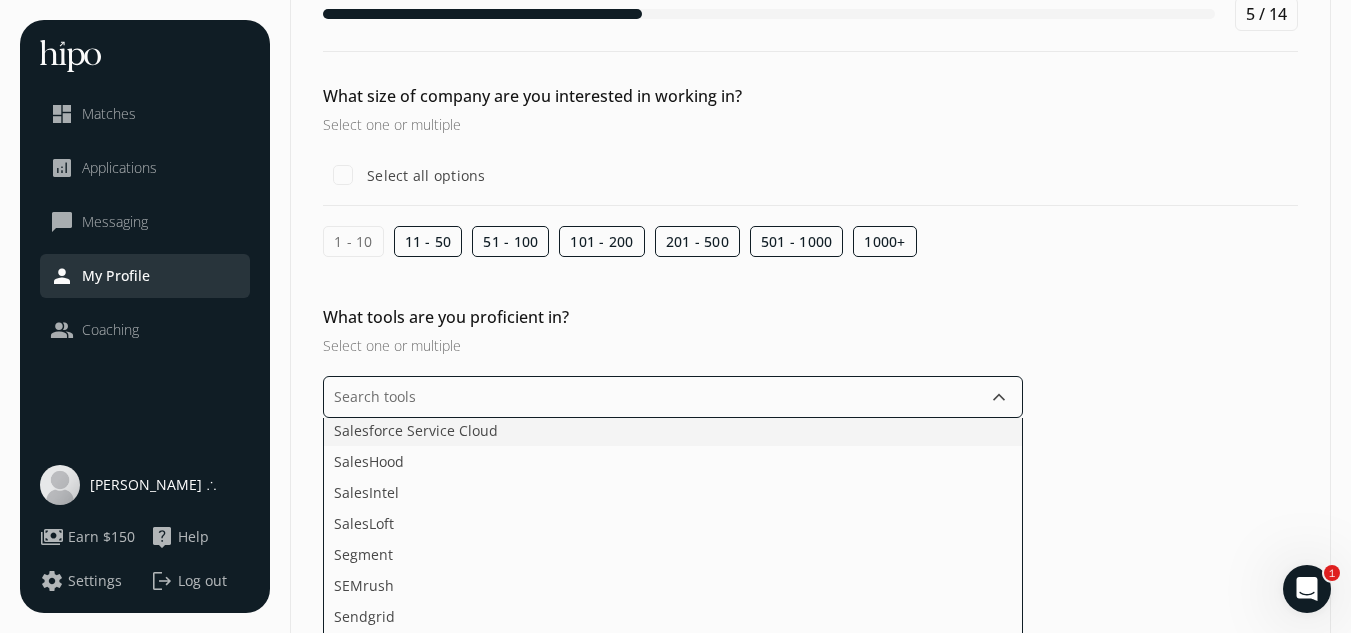 scroll, scrollTop: 2800, scrollLeft: 0, axis: vertical 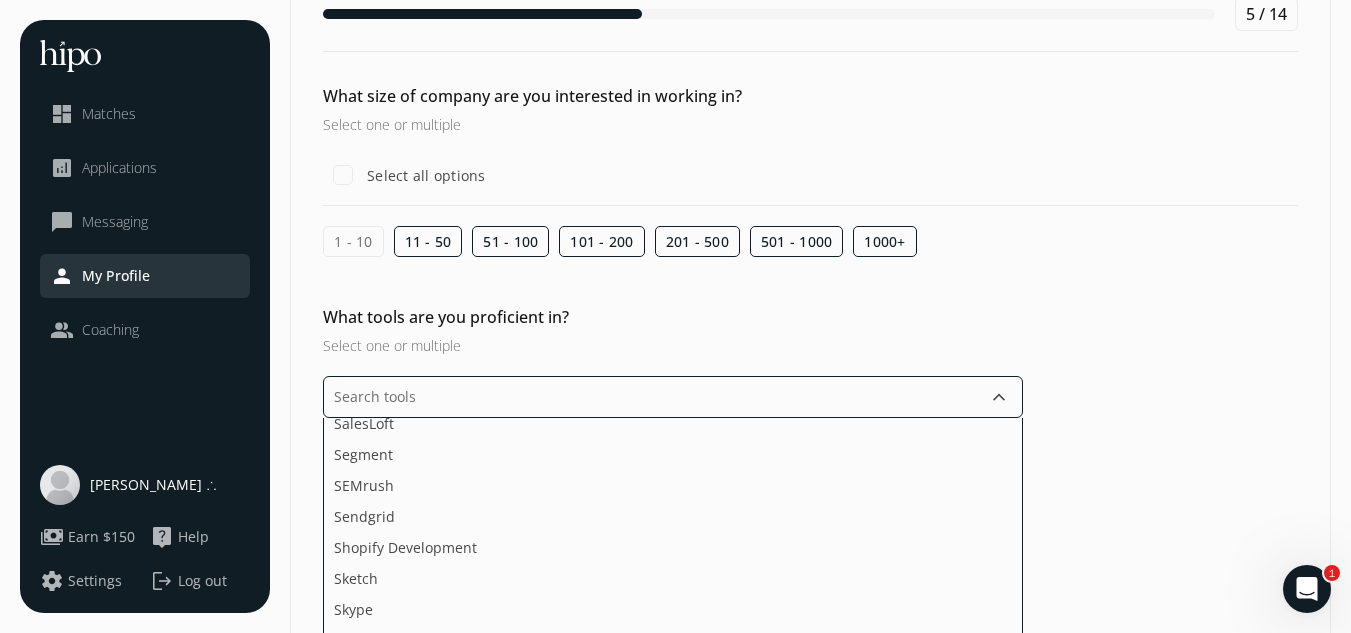 click on "Shopify Development" 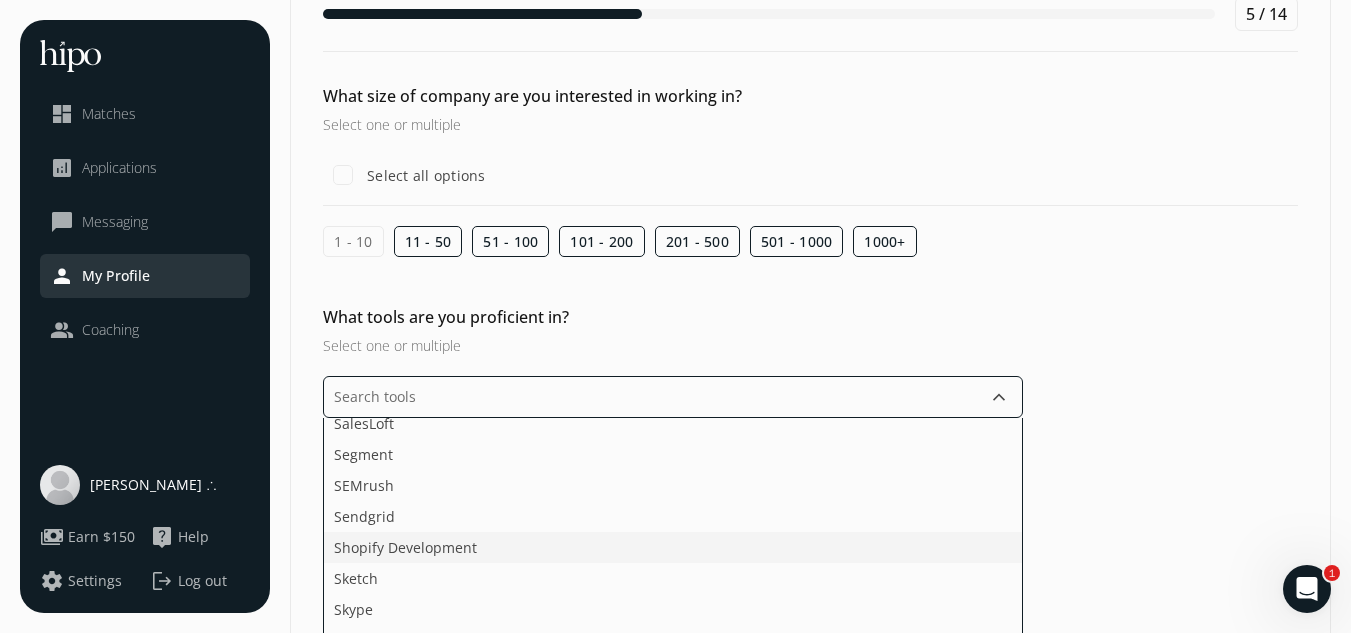 scroll, scrollTop: 2900, scrollLeft: 0, axis: vertical 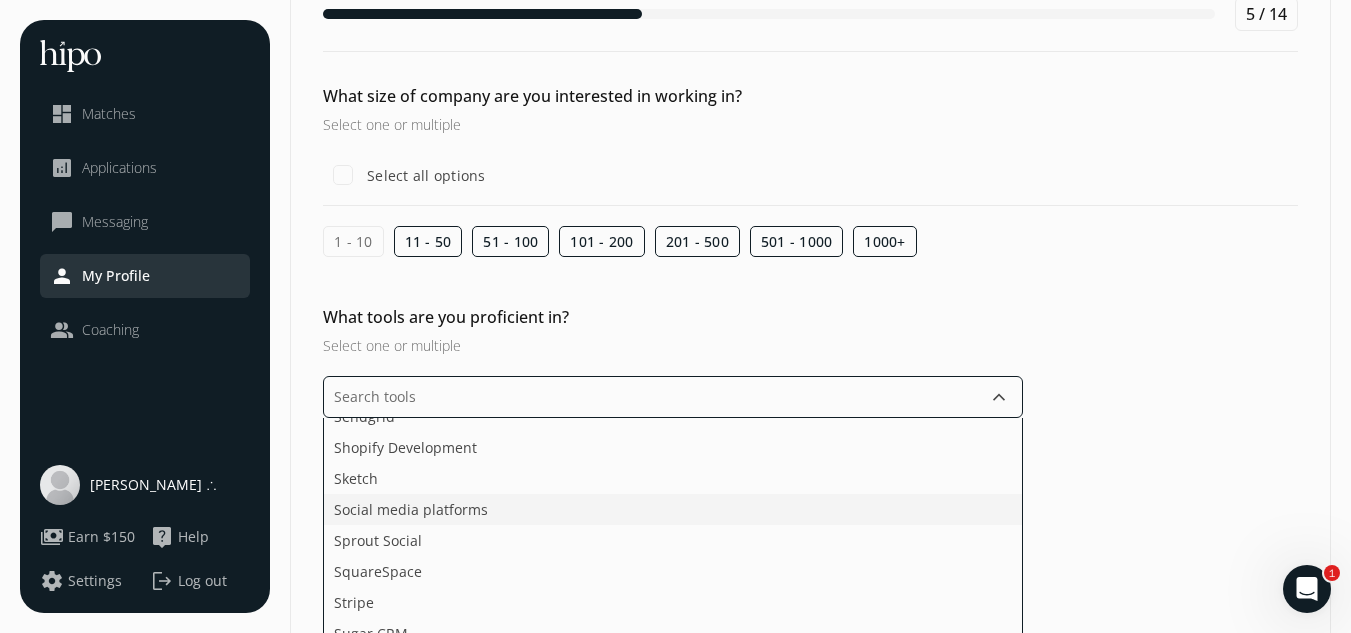 click on "Social media platforms" 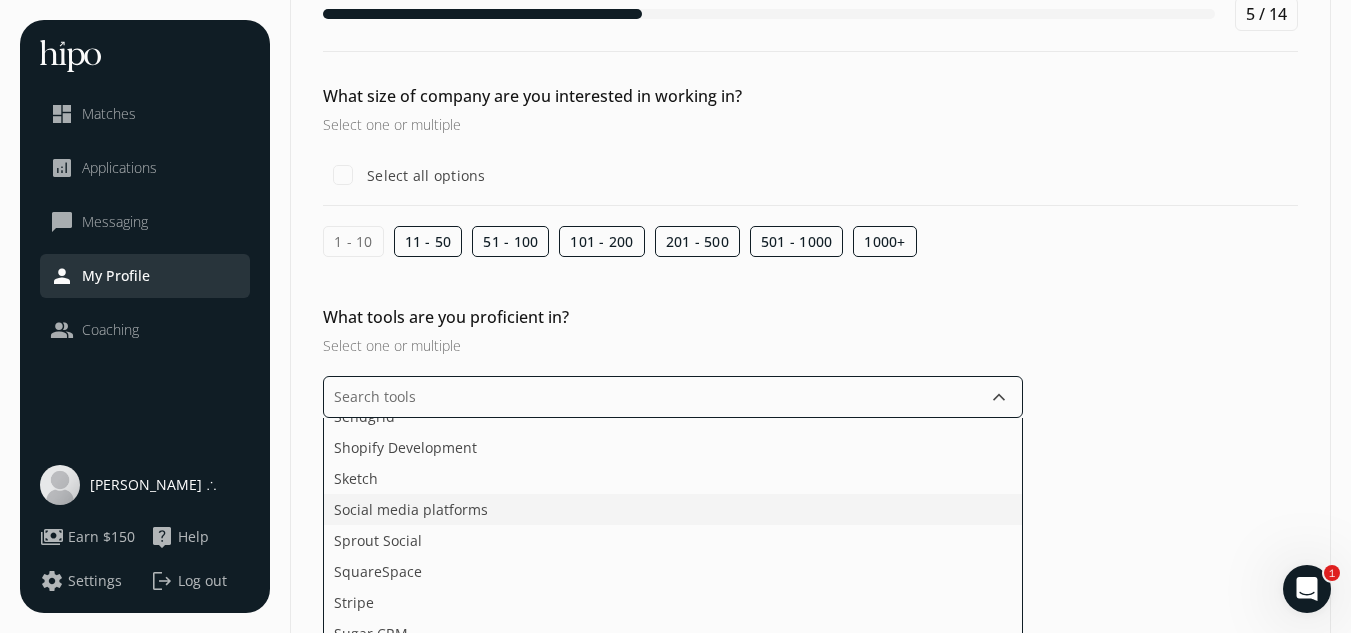 click on "Social media platforms" 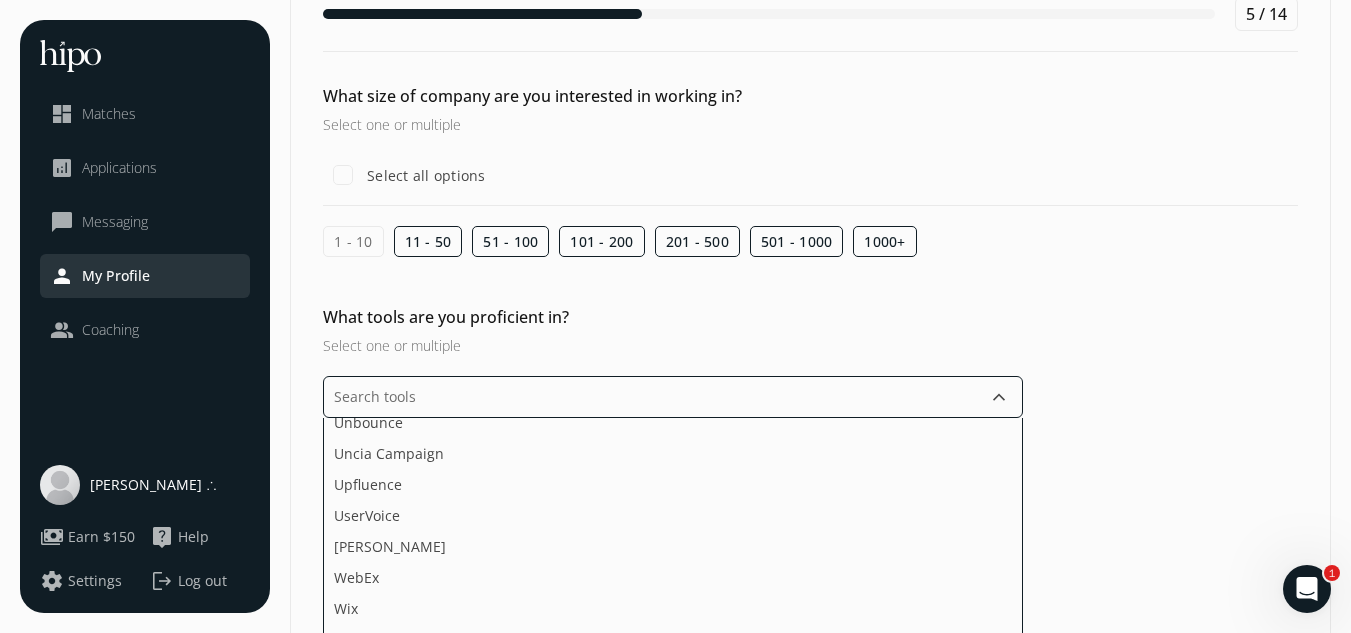 scroll, scrollTop: 3300, scrollLeft: 0, axis: vertical 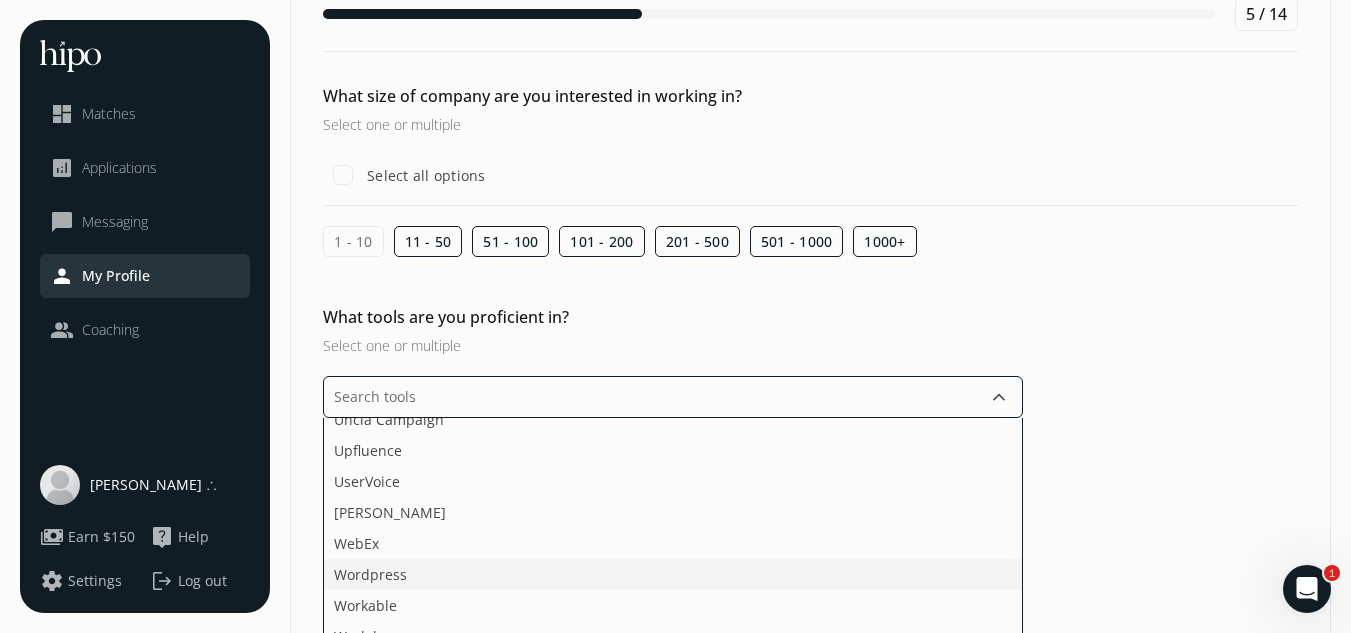 click on "Wordpress" 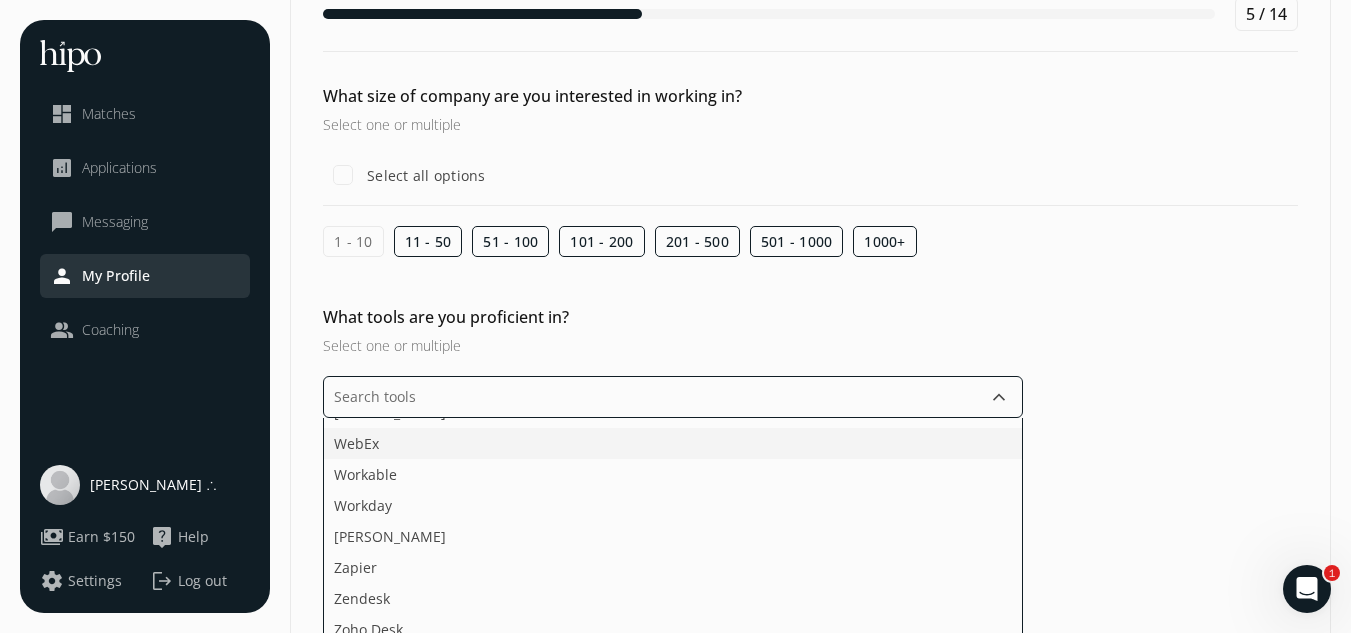 scroll, scrollTop: 3430, scrollLeft: 0, axis: vertical 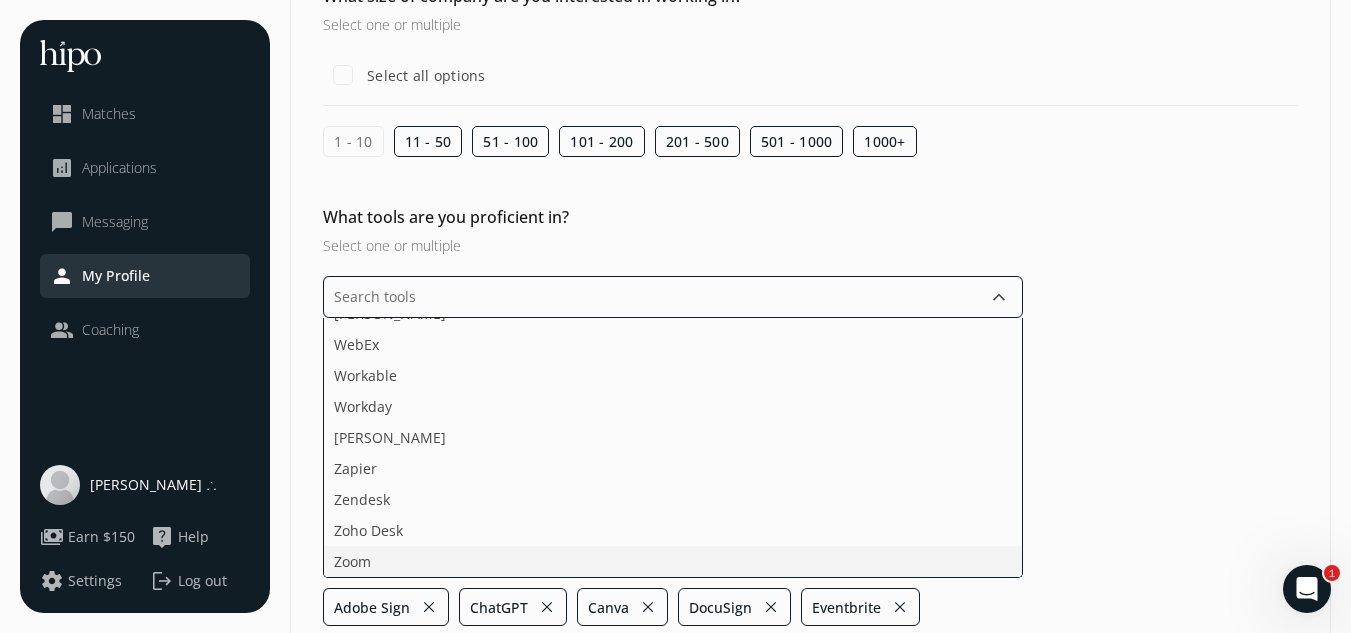 click on "Acquire ActiveCampaign Adobe Creative Cloud Agorapulse Ahrefs [DOMAIN_NAME] Asana aspireIQ Attendify BambooHR Bizzabo Brainshark BreezyHR Buffer Bullhorn Calendly CampaignMonitor CATS ChurnZero Cision ClickFunnels Collage HR Confluence Constant Contact Crescendo Cvent DiscoverOrg DocSend Domo Drift Eloqua Figma Final Cut Pro Freshdesk FullStory Gainsight Glassdoor Google Ads Google Analytics Google Search Console Grammarly Greenhouse Grin Groove Digital GrooveHQ HelloSign Help Scout [PERSON_NAME] Highspot Hootsuite HTML+CSS Hubspot Hubspot Service Hub Humi HypeAuditor iMovie Indeed [DOMAIN_NAME] Instagram Insights Instapage Intercom JavaScript JazzHR Jira Kayako Kissmetrics Later Lead411 Leadpages Lever LinkedIn Ads LinkedIn Recruiter Mailchimp Mailshake Marketo Meltwater Microsoft Advertising Microsoft Dynamics Mixpanel [DATE][DOMAIN_NAME] Moz Newswire Notion PandaDoc Pardot Pipedrive Piwik Salesforce Service Cloud SalesHood SalesIntel SalesLoft Segment SEMrush Sendgrid Shopify Development Sketch Sprout Social SquareSpace" at bounding box center [673, 448] 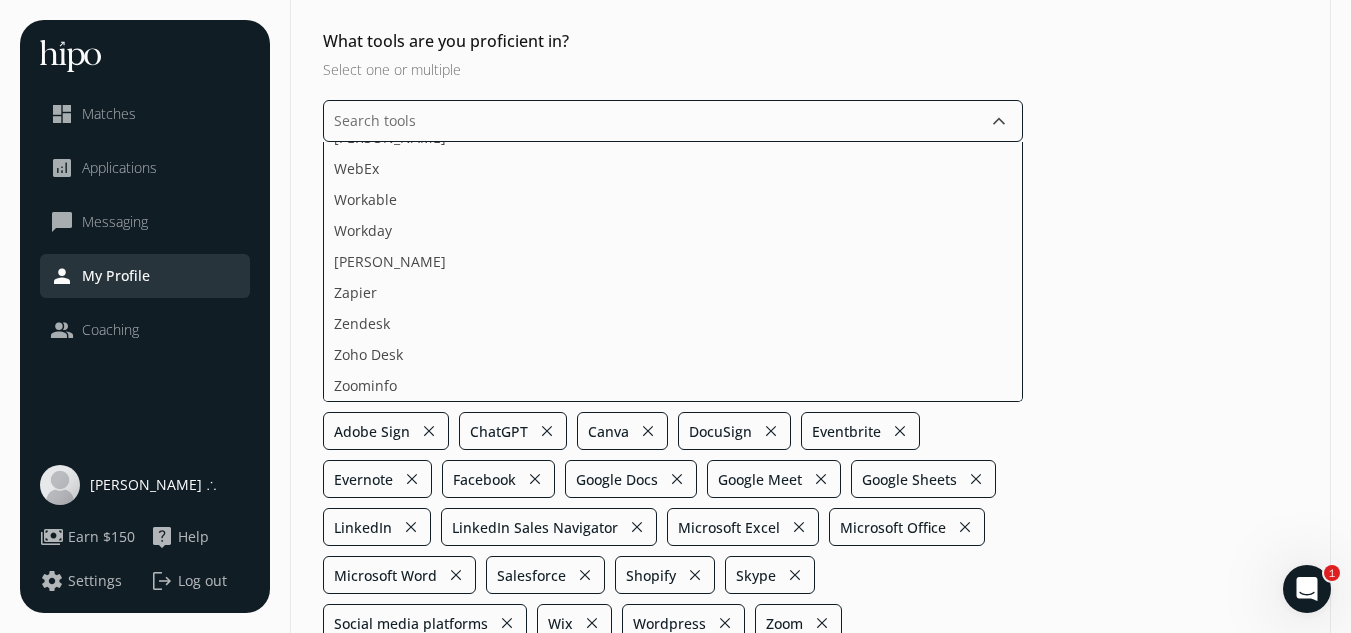 scroll, scrollTop: 490, scrollLeft: 0, axis: vertical 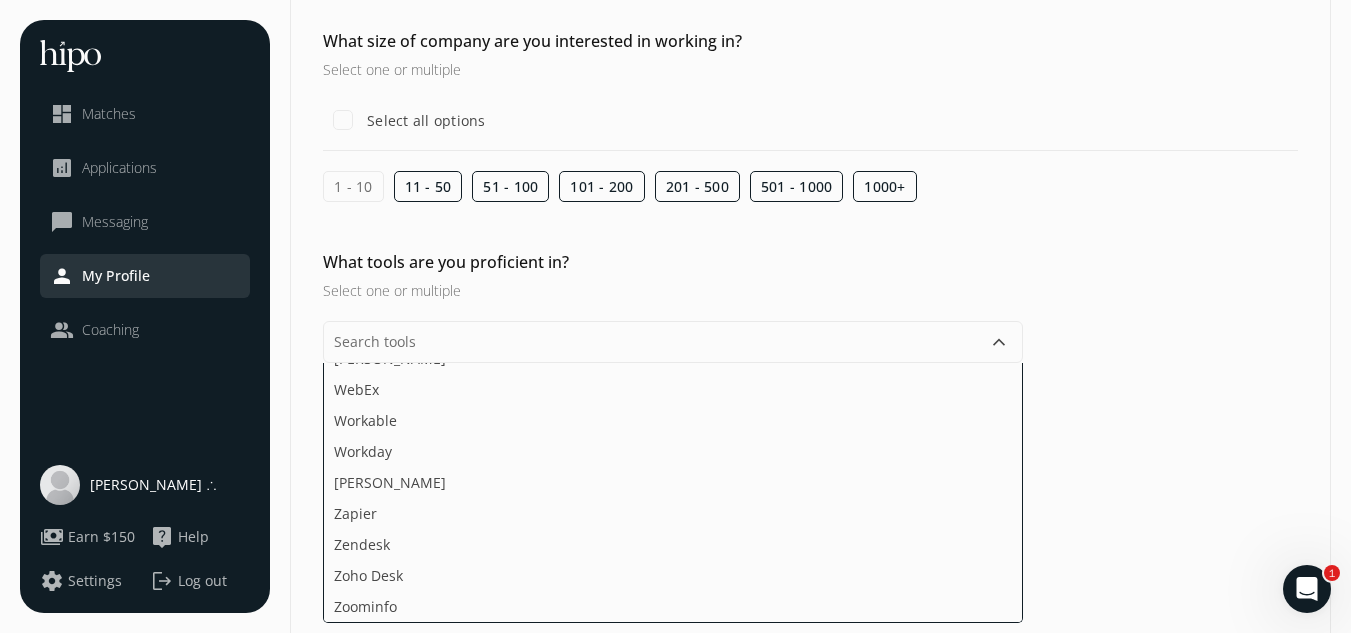 click at bounding box center [1071, 929] 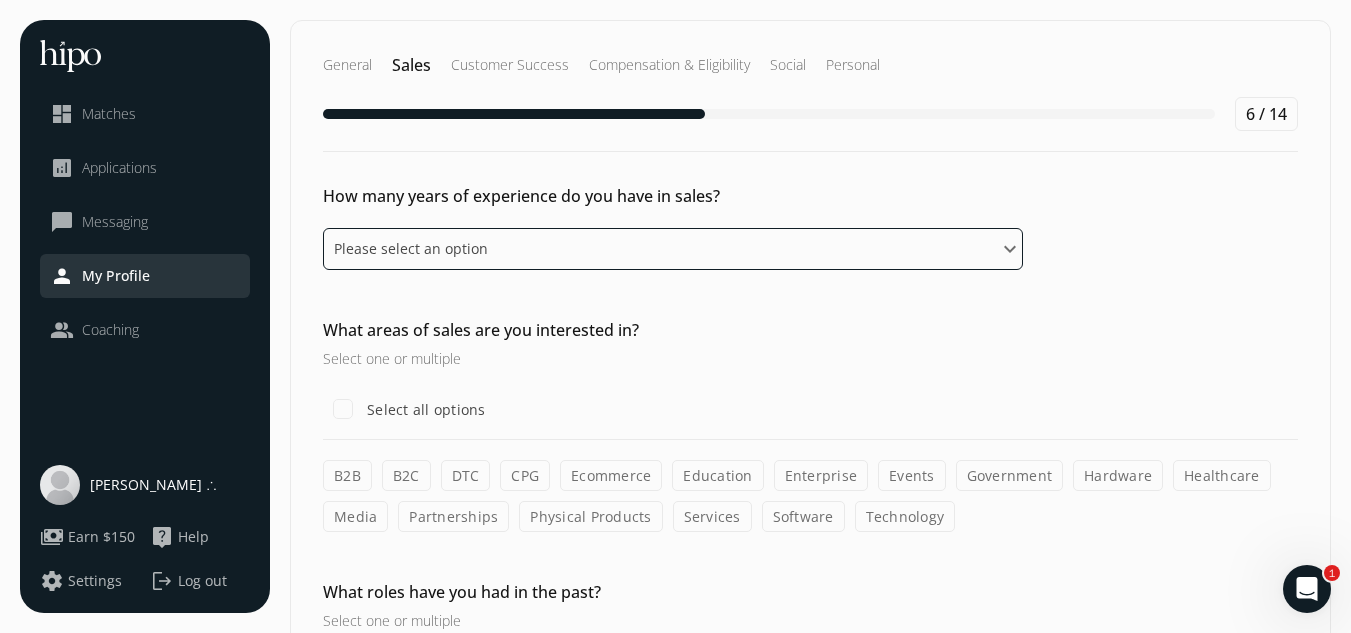 click on "Please select an option 0 - 1 years 2 - 3 years 4 - 5 years 6 - 8 years 9+ years" 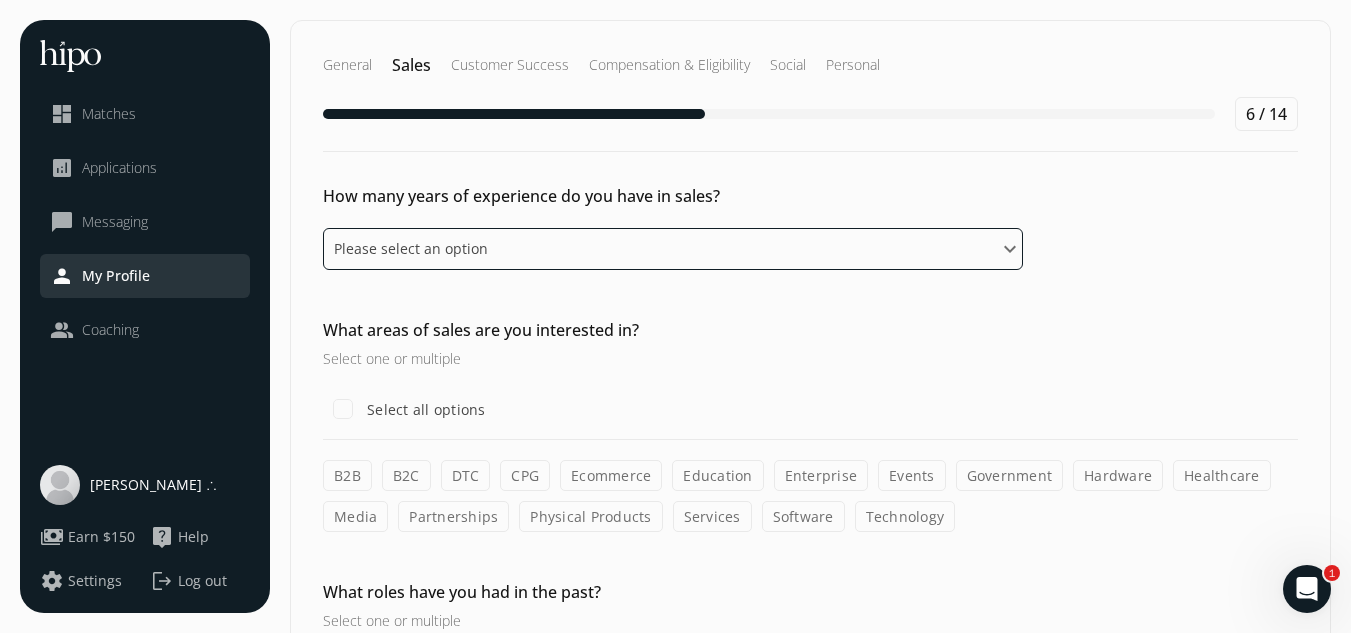 select on "nine_plus_years" 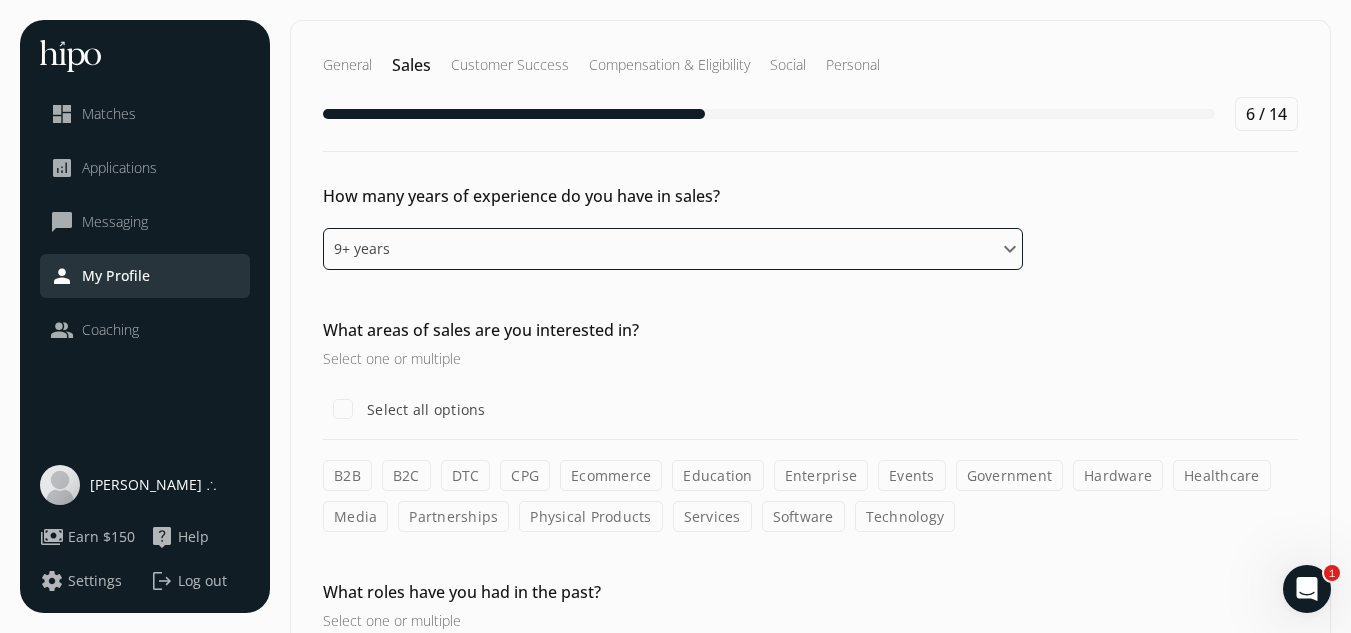 click on "Please select an option 0 - 1 years 2 - 3 years 4 - 5 years 6 - 8 years 9+ years" 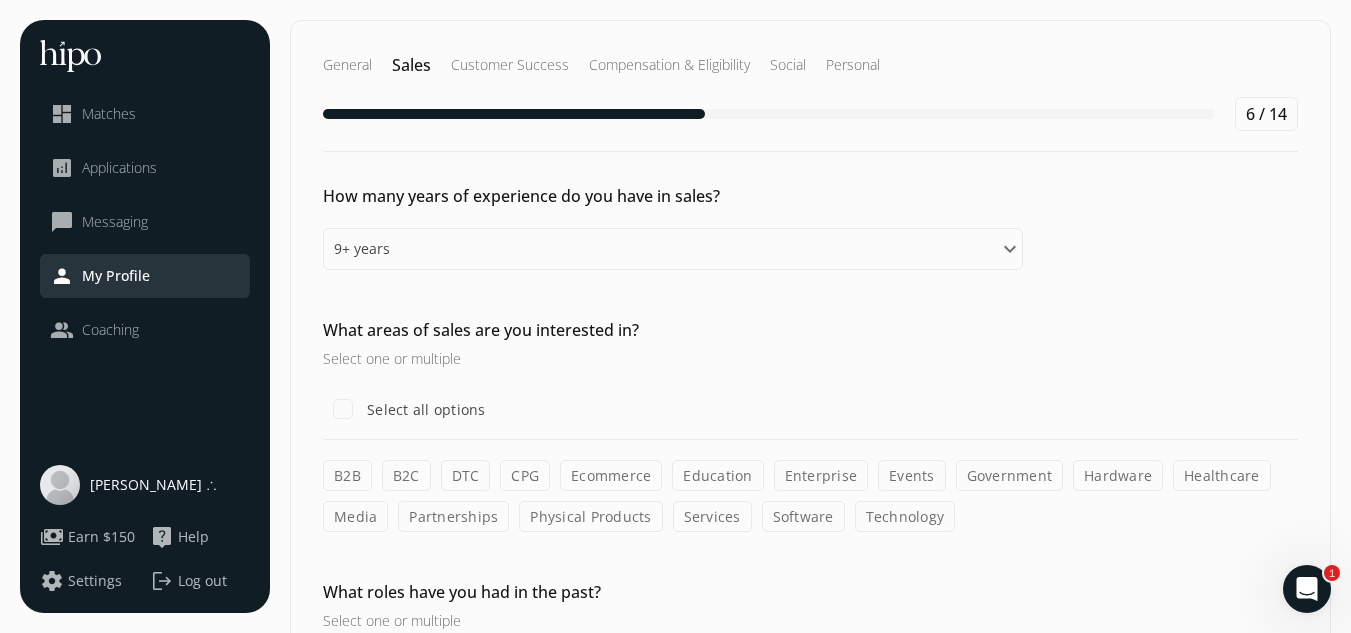 click on "B2B" 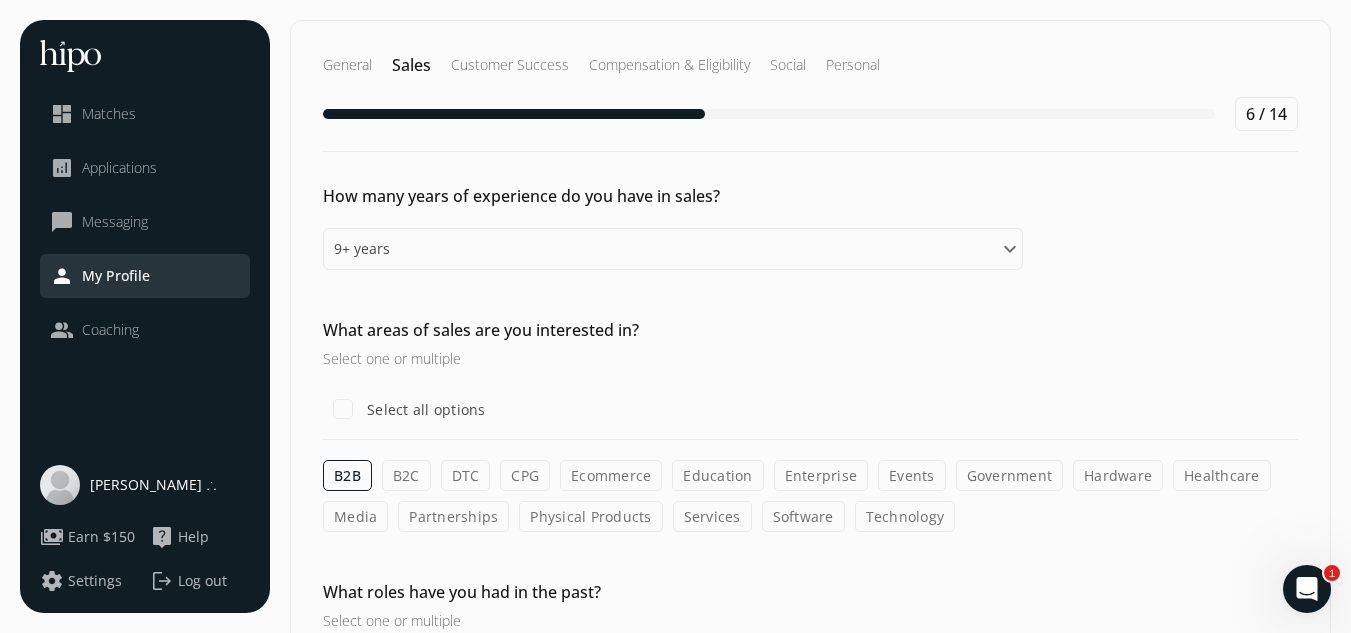 click on "B2C" 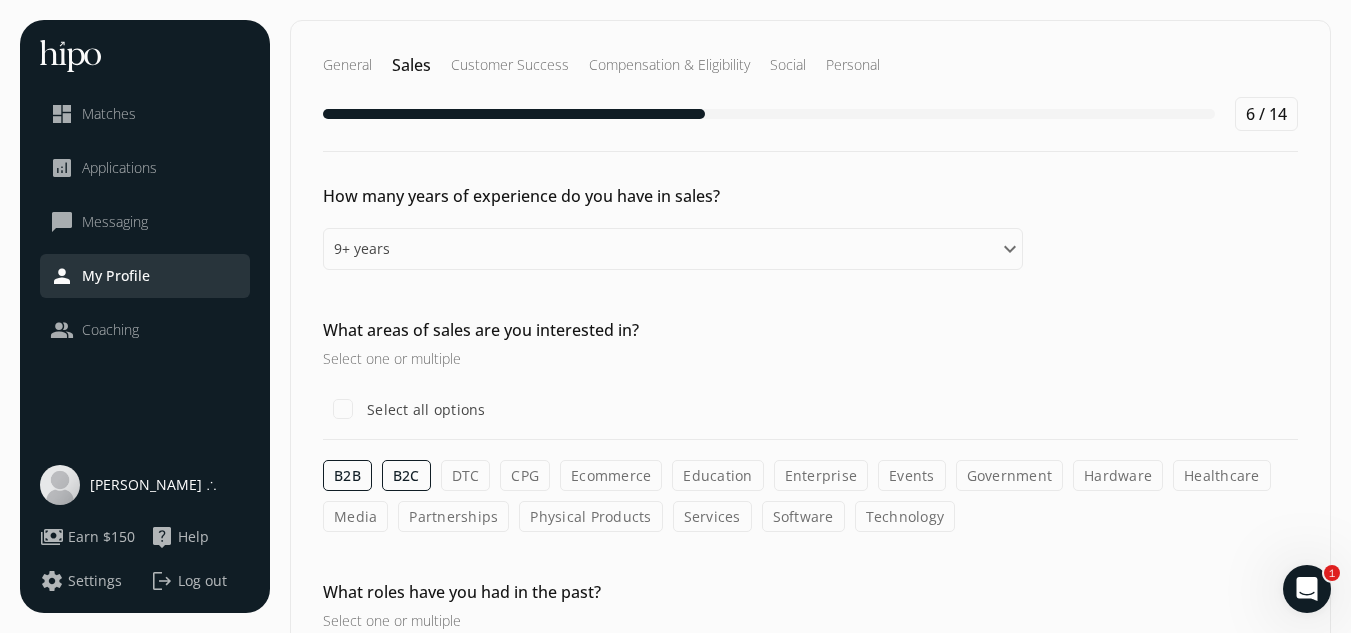click on "Education" 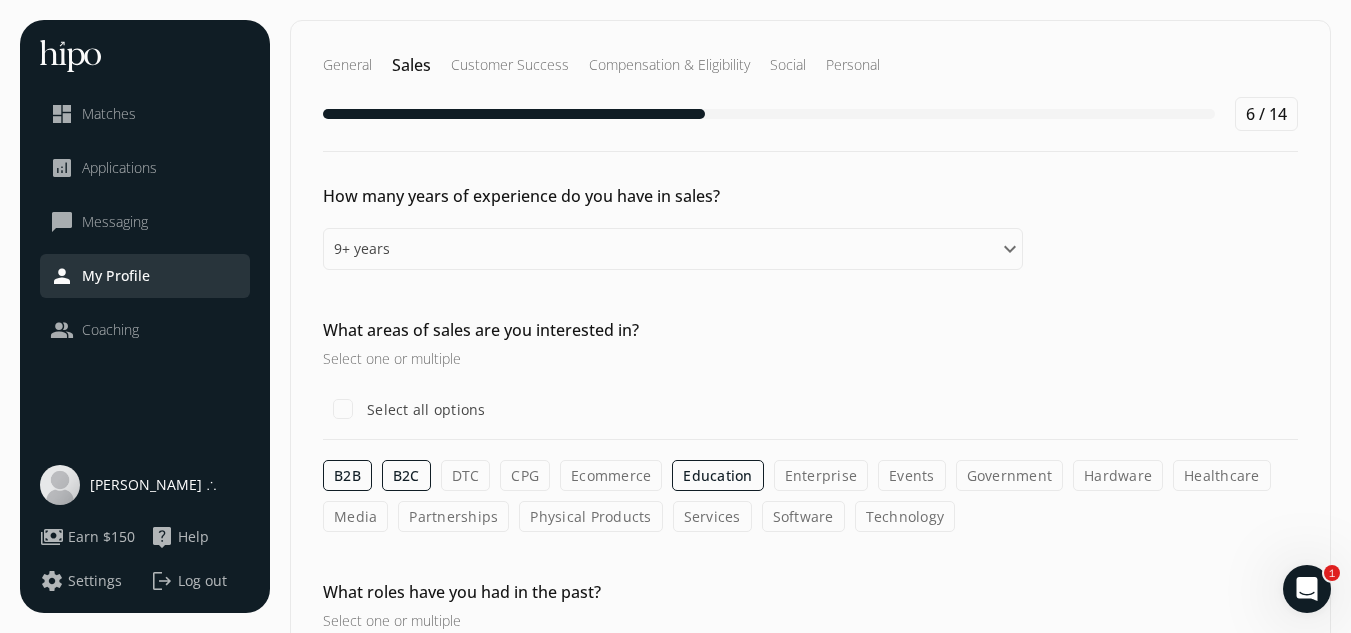 click on "Government" 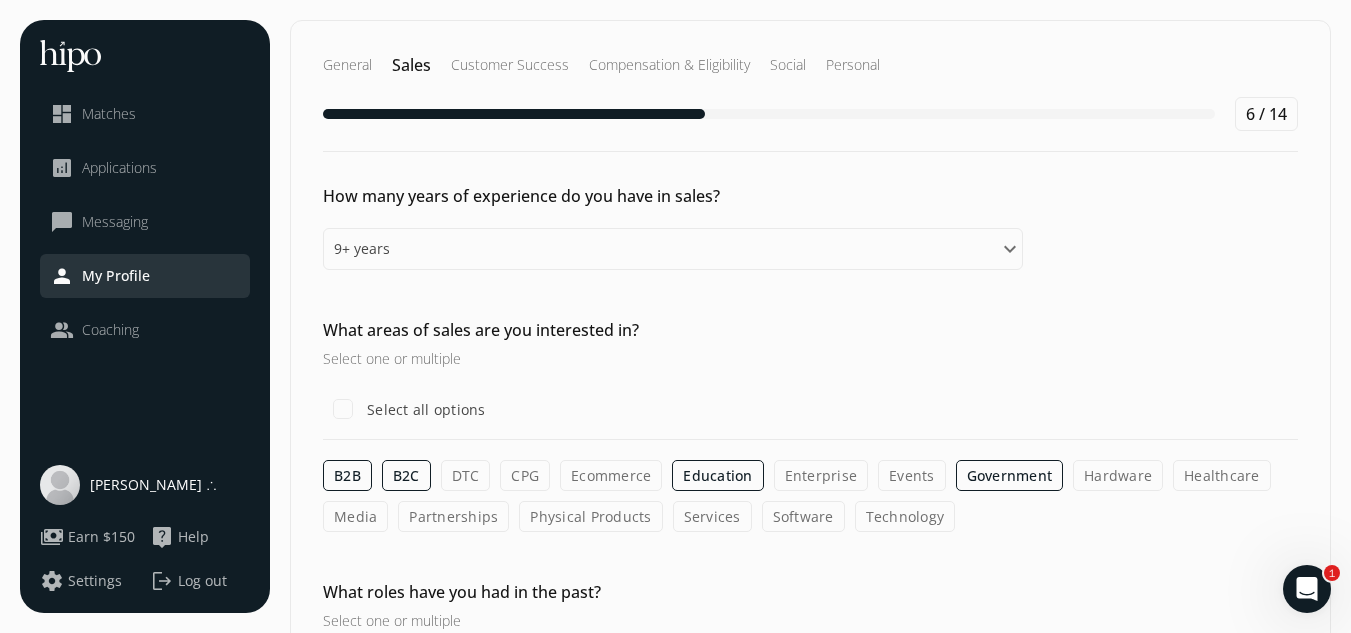 click on "Hardware" 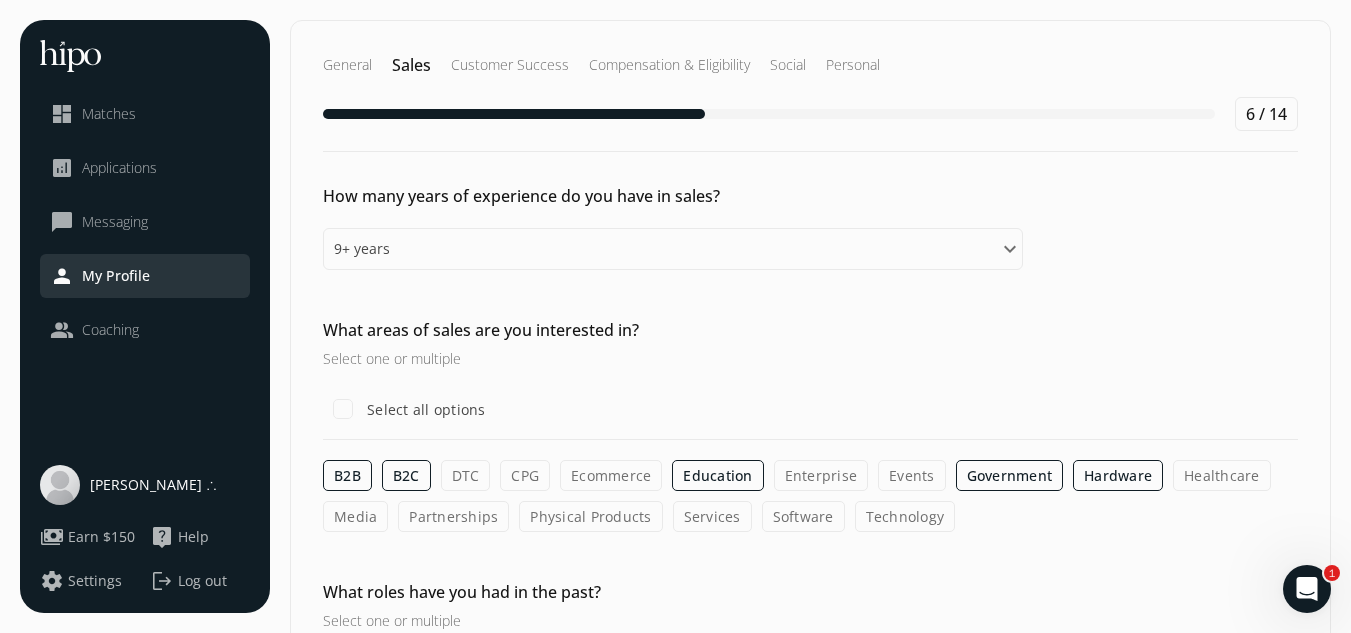 click on "Physical Products" 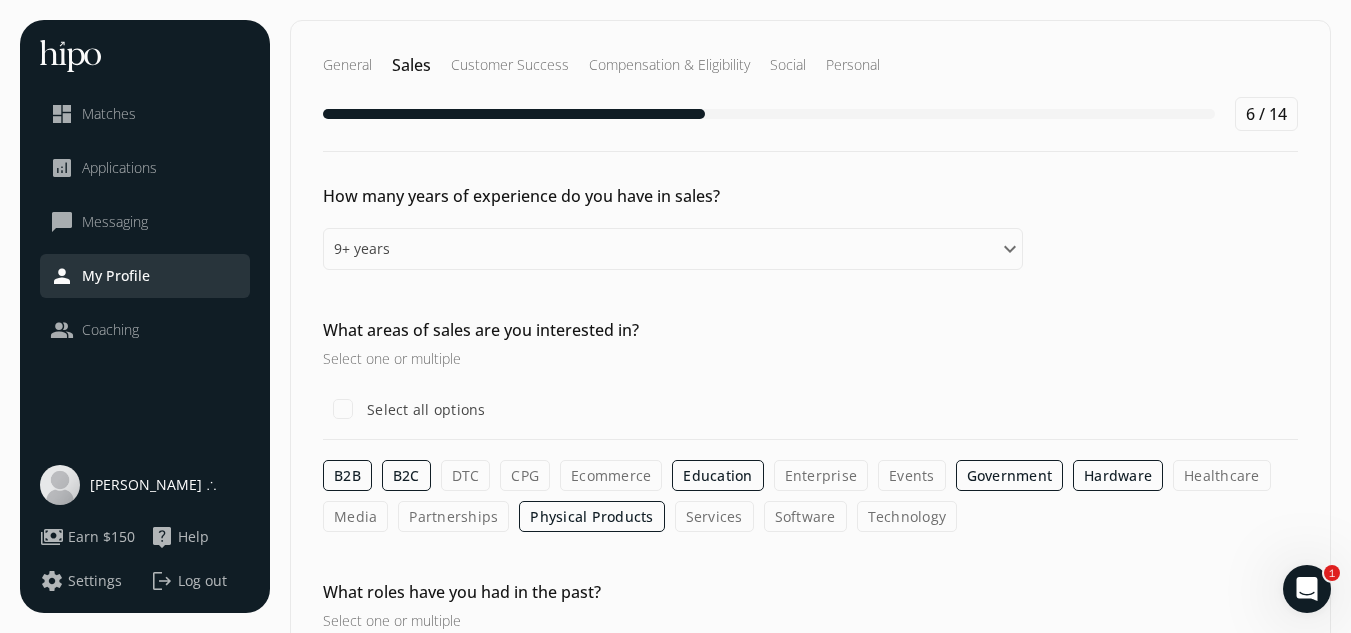 click on "Technology" 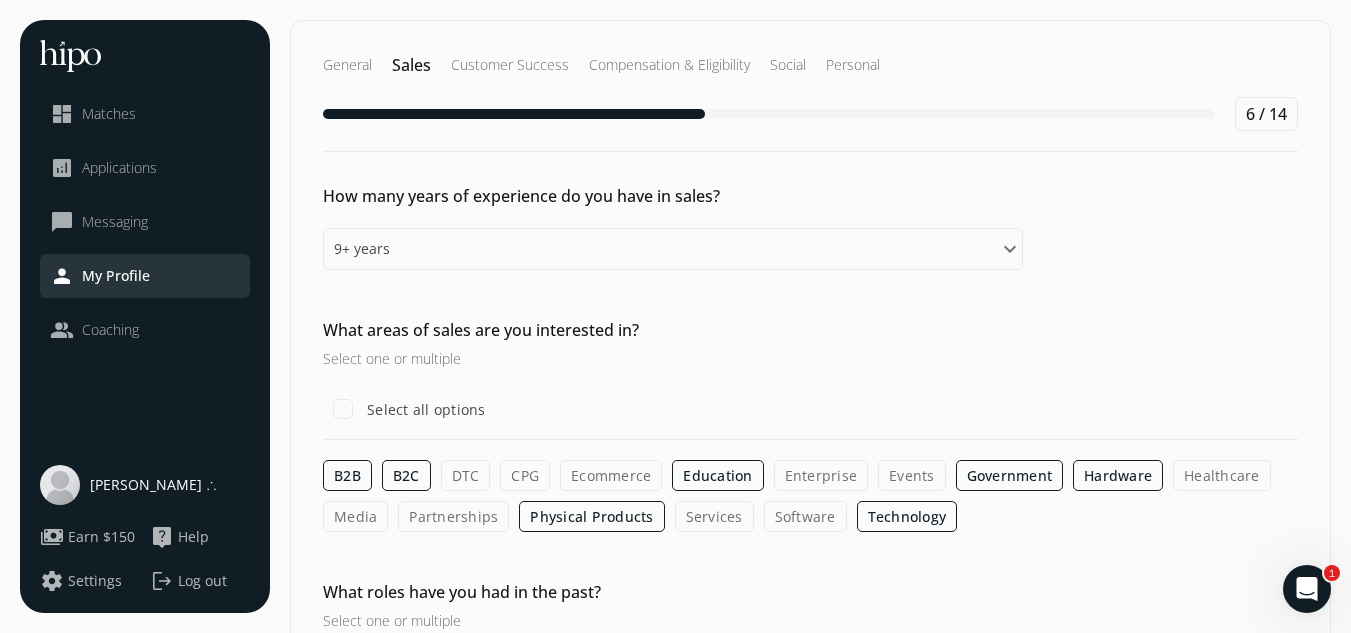click on "Software" 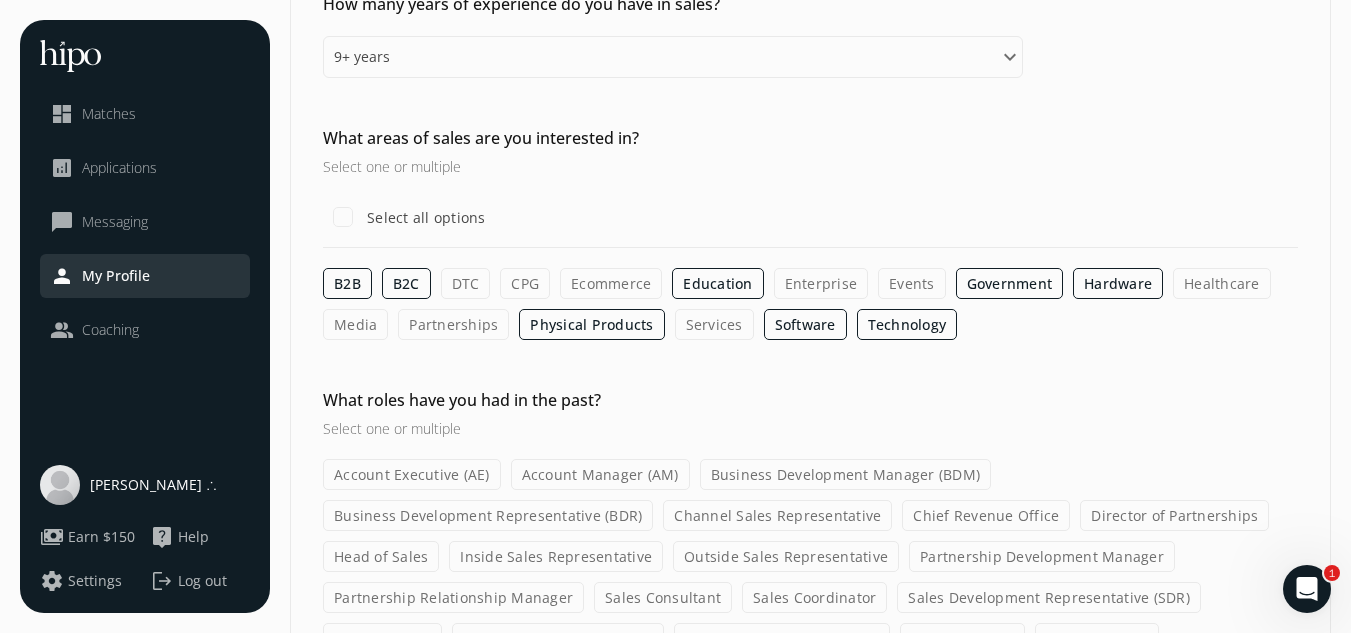 scroll, scrollTop: 200, scrollLeft: 0, axis: vertical 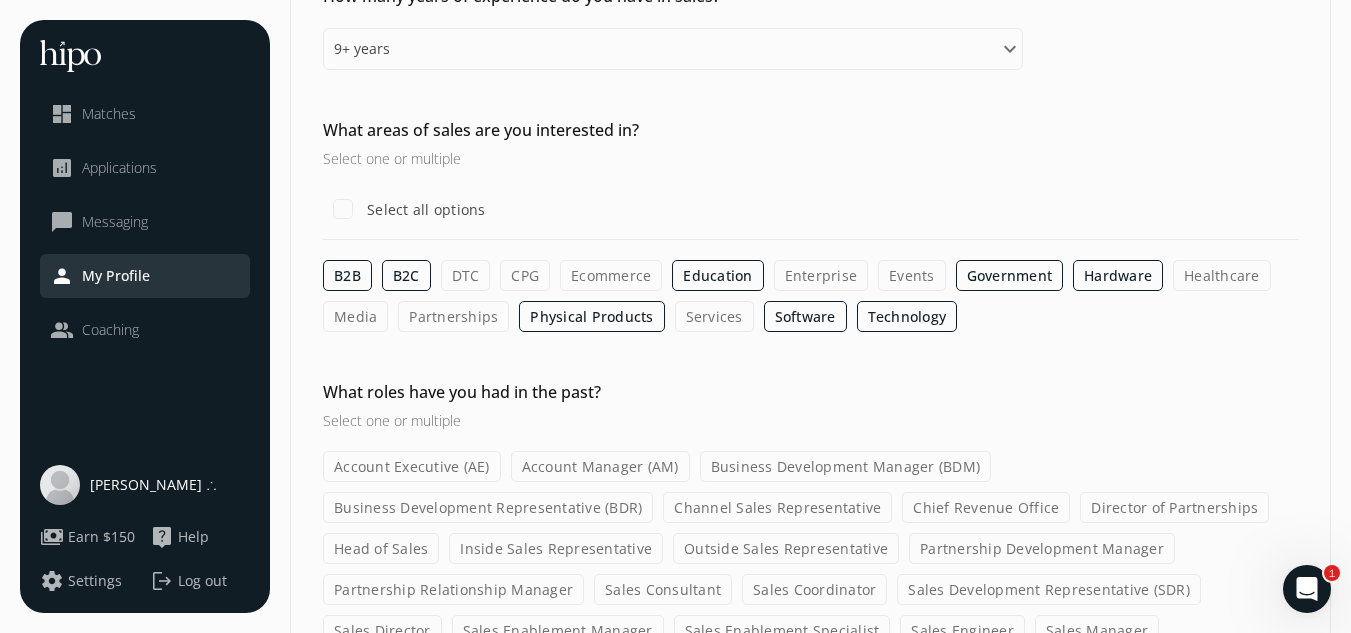 click on "Account Executive (AE)" 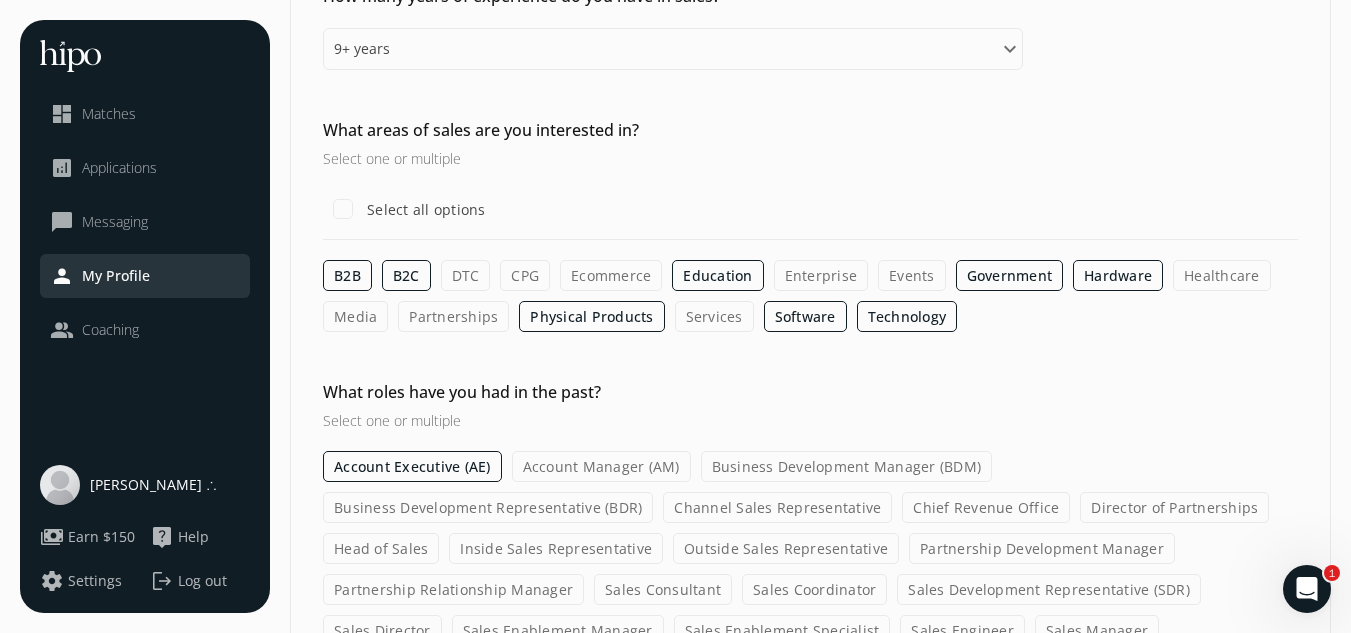 drag, startPoint x: 600, startPoint y: 464, endPoint x: 703, endPoint y: 471, distance: 103.23759 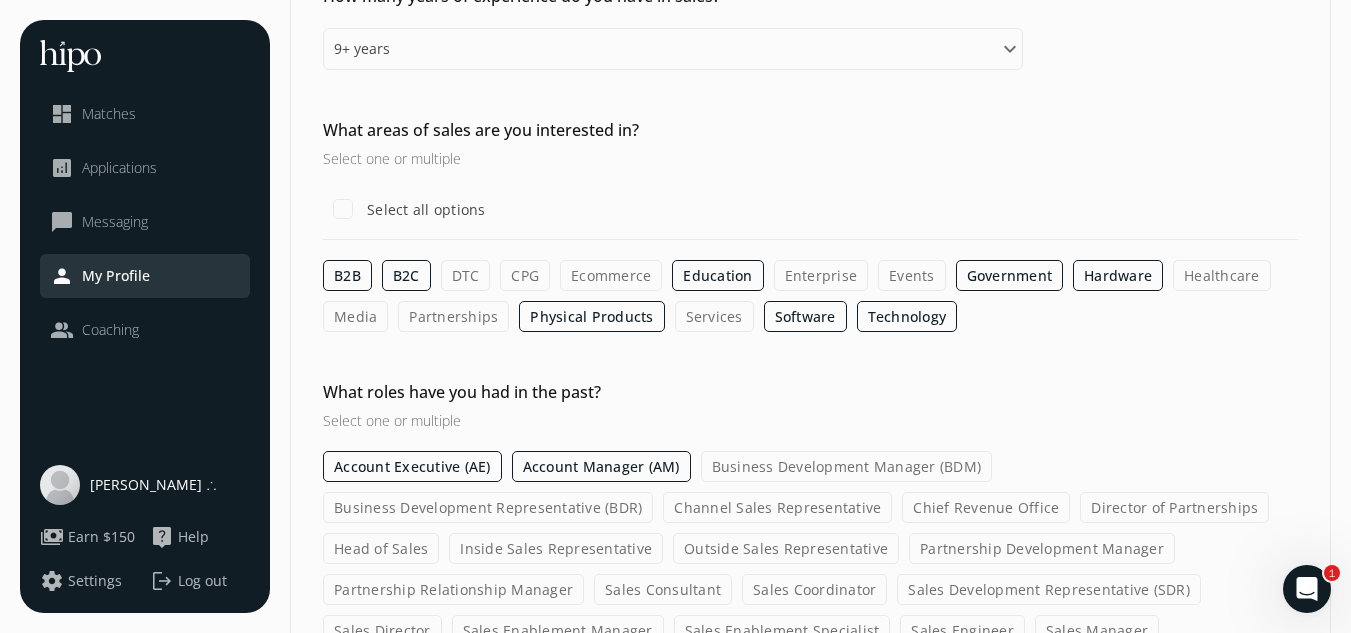 click on "Business Development Manager (BDM)" 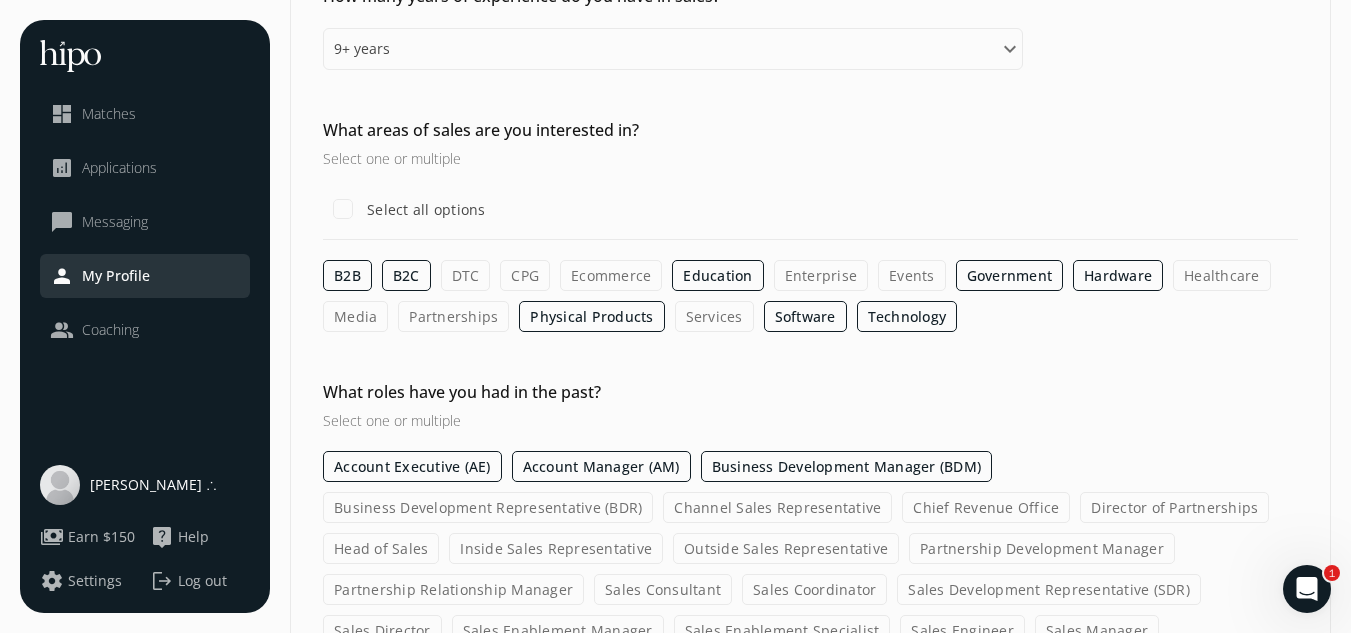 click on "Channel Sales Representative" 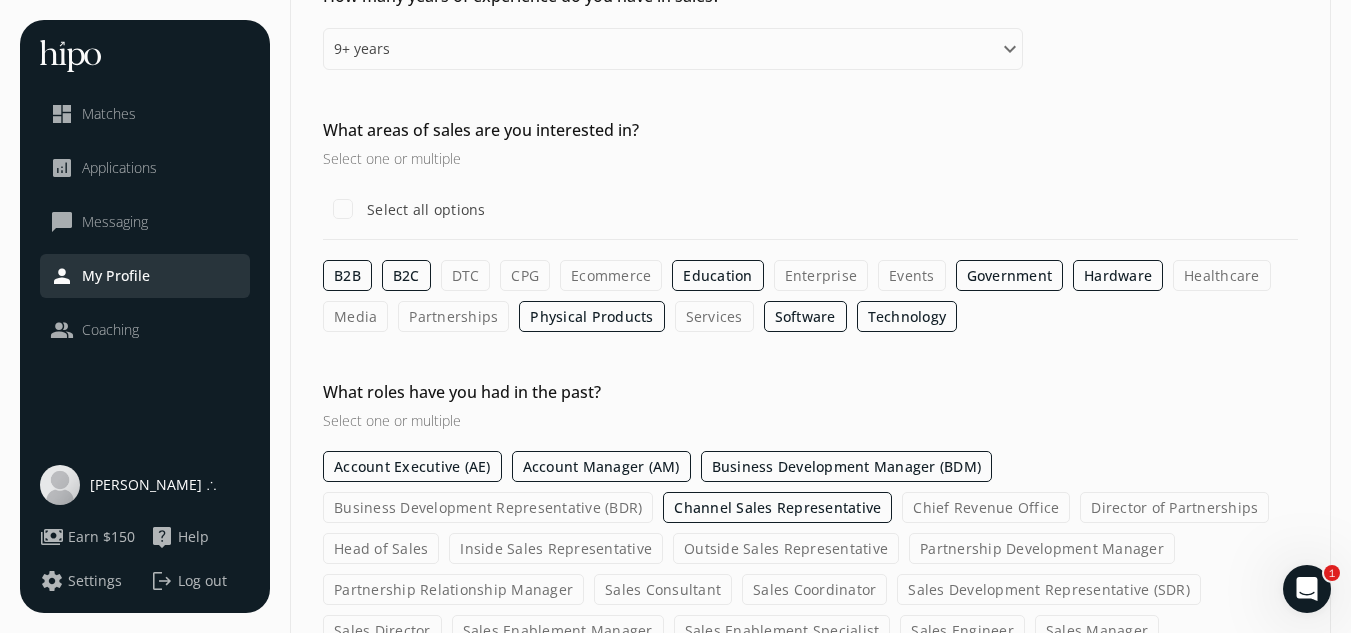 scroll, scrollTop: 300, scrollLeft: 0, axis: vertical 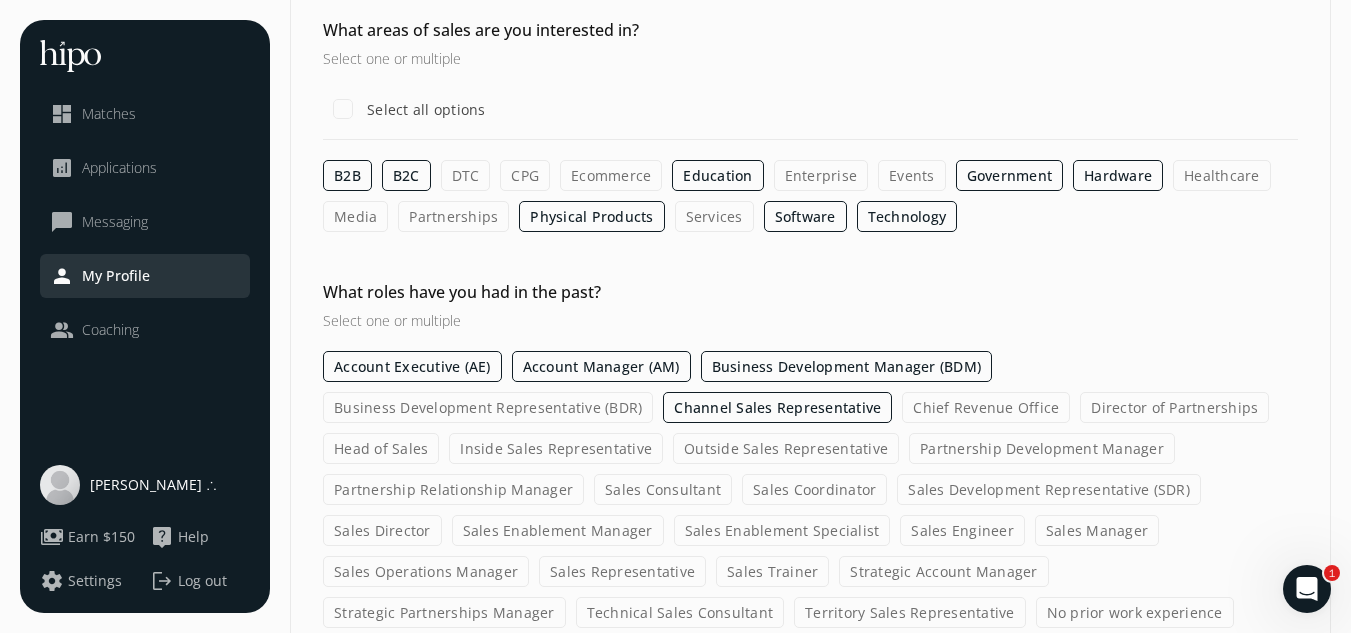 click on "Inside Sales Representative" 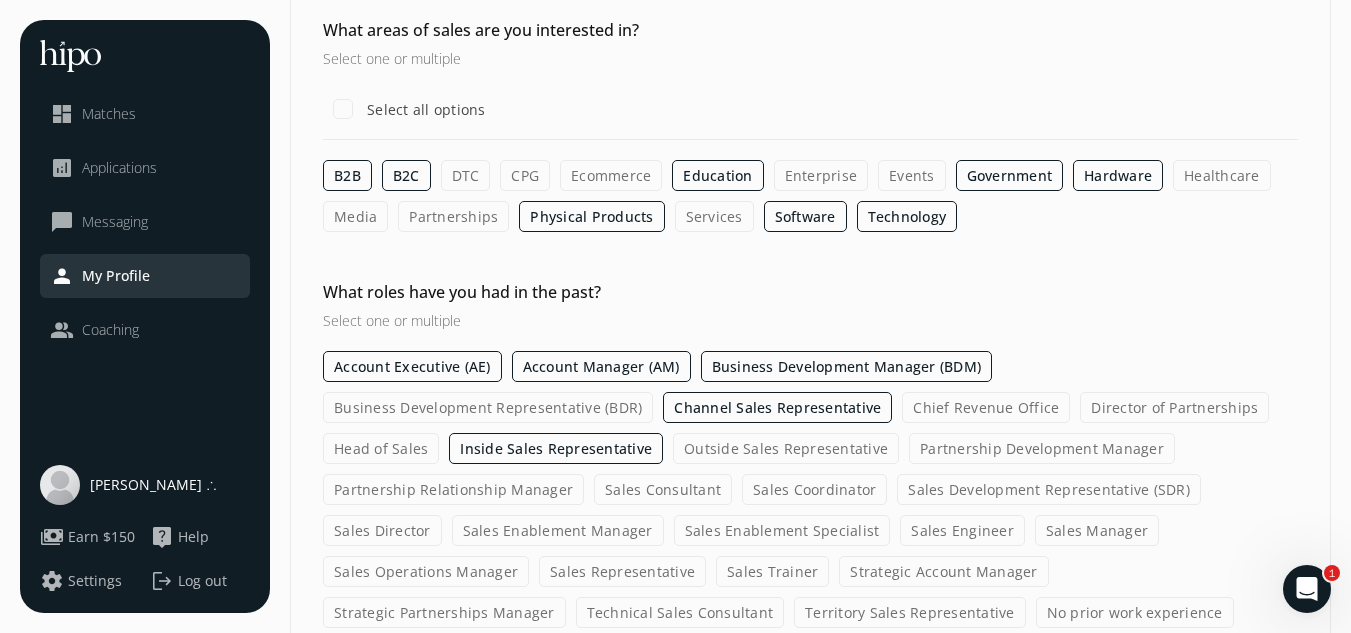 click on "Sales Consultant" 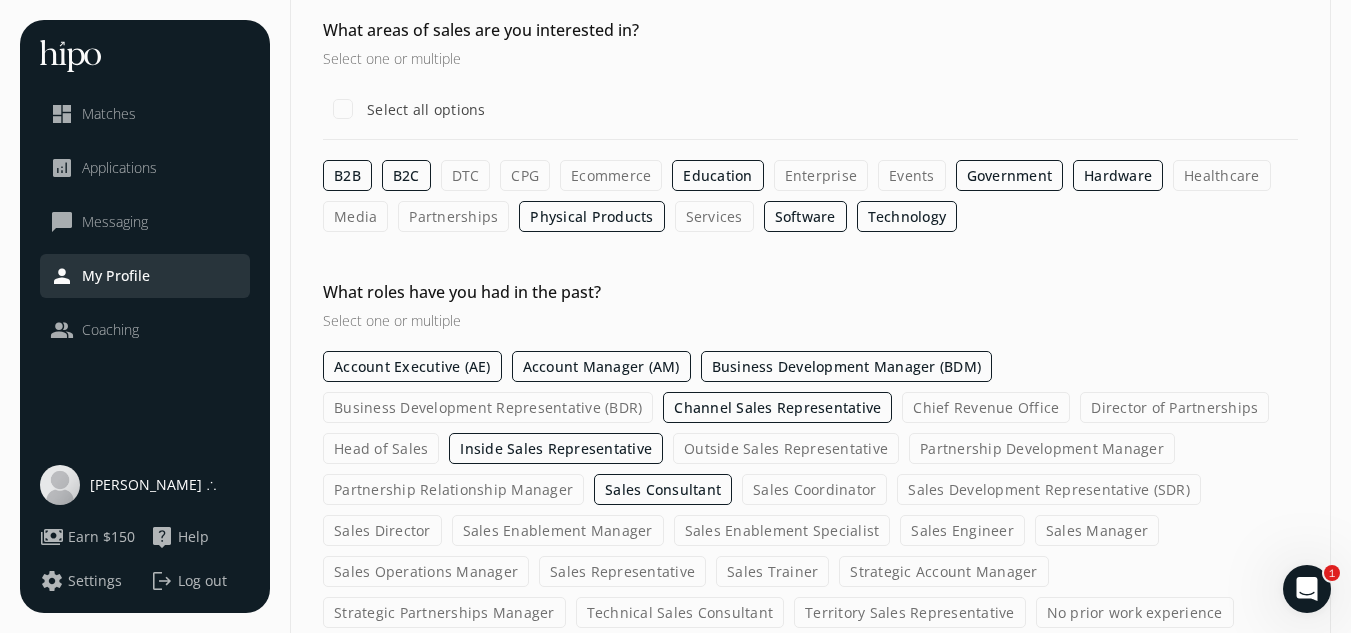 scroll, scrollTop: 400, scrollLeft: 0, axis: vertical 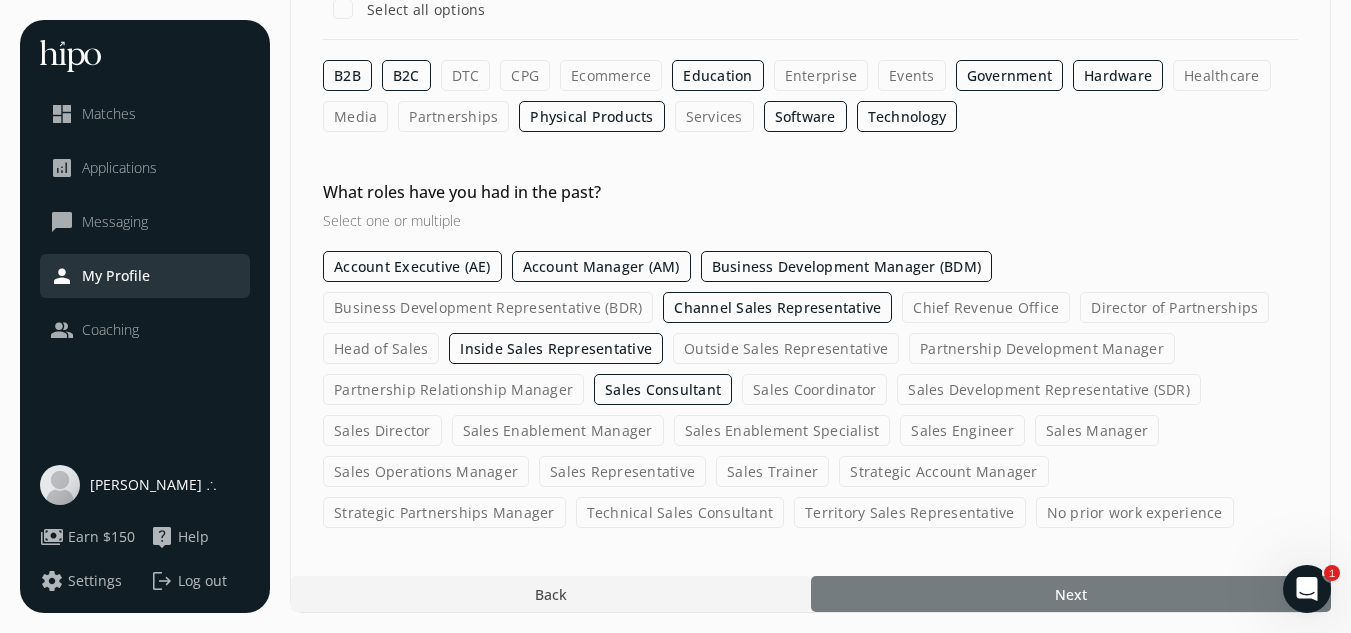 click at bounding box center (1071, 594) 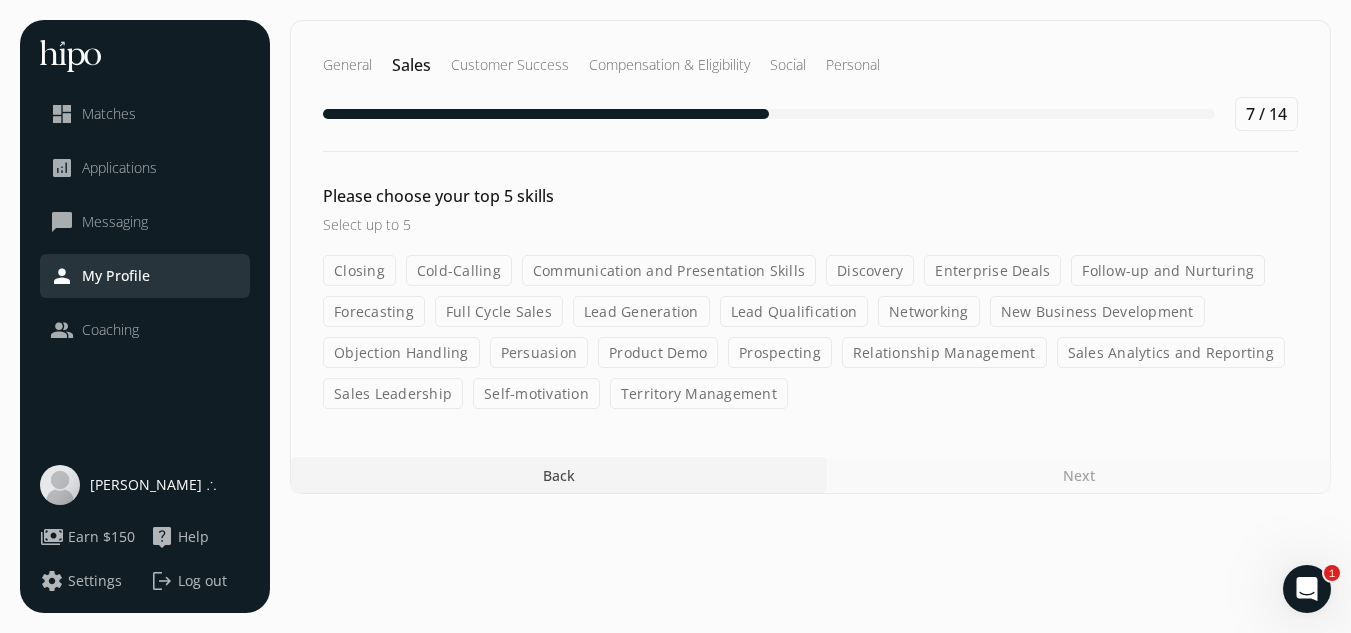 scroll, scrollTop: 0, scrollLeft: 0, axis: both 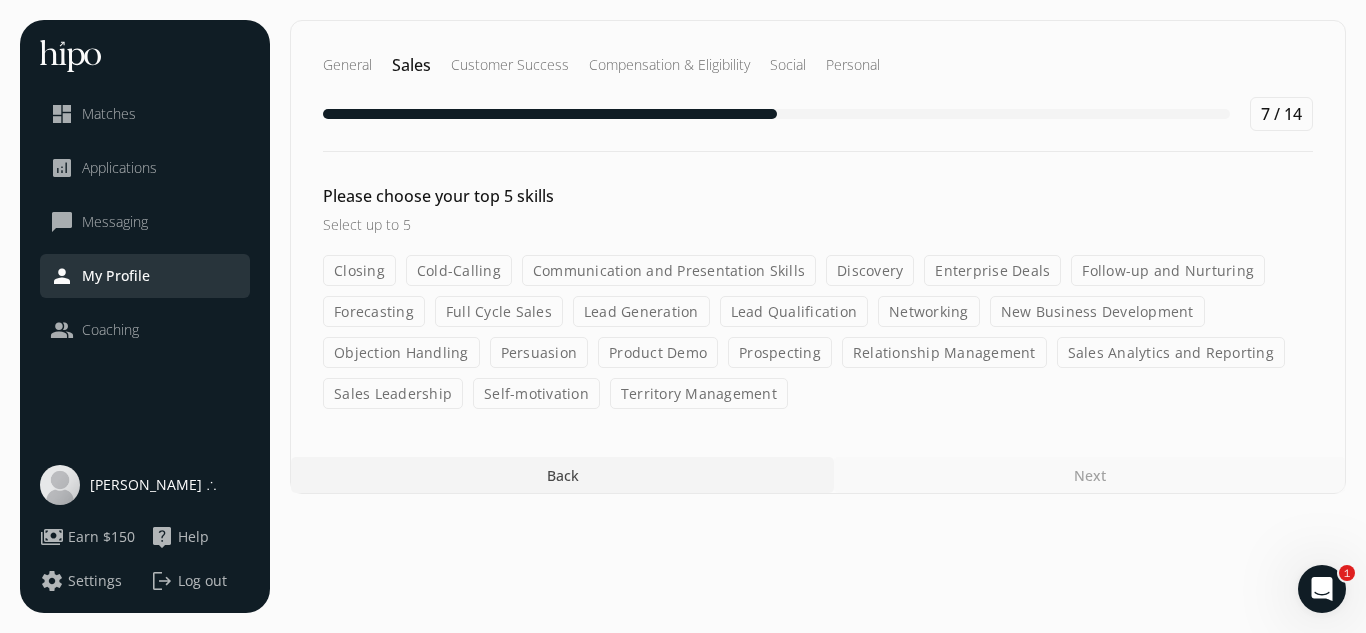 click on "Communication and Presentation Skills" 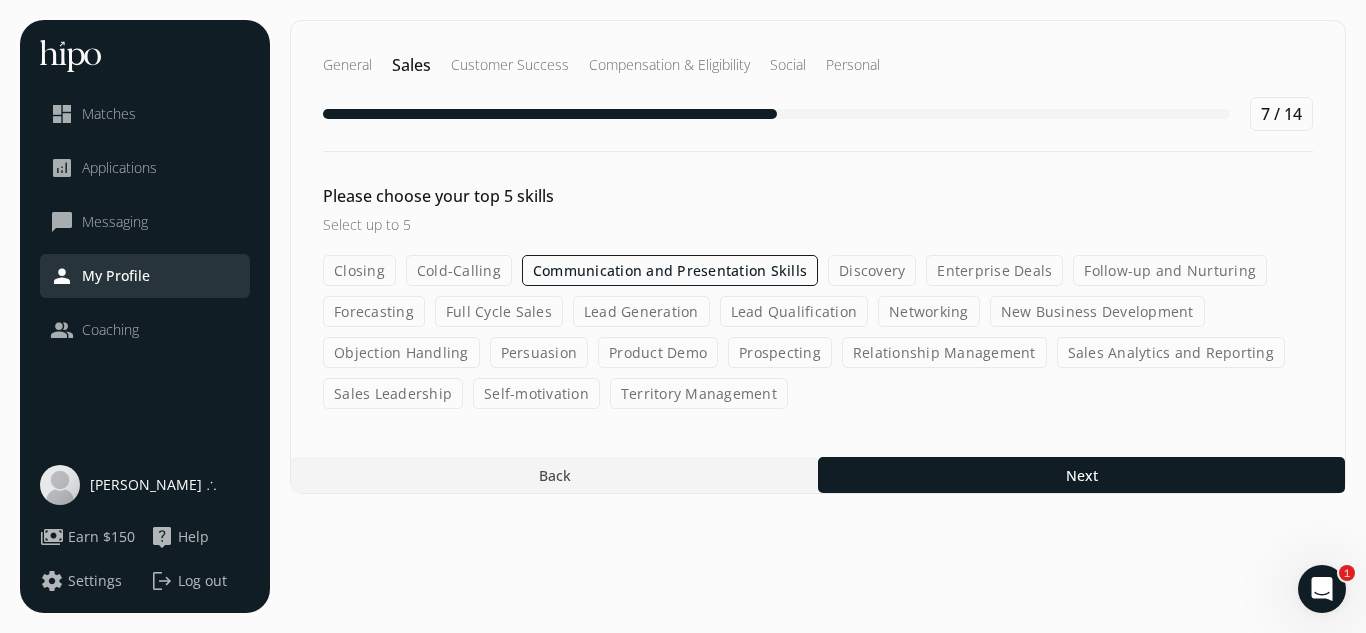 click on "Full Cycle Sales" 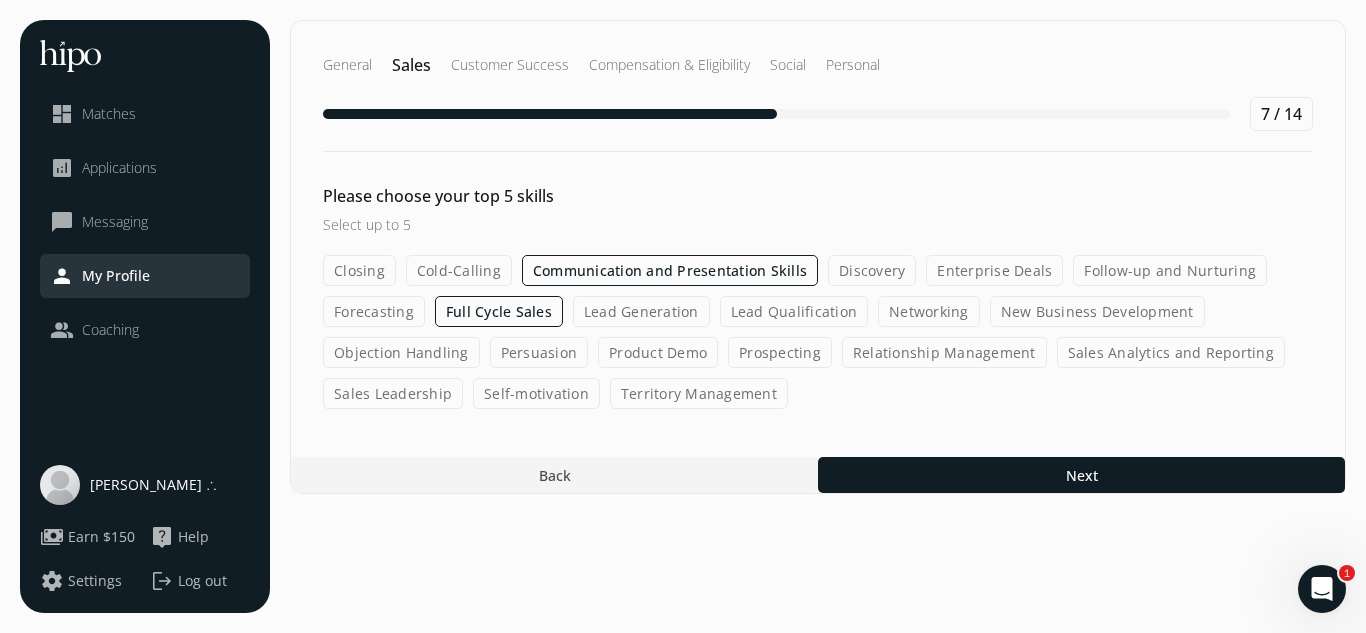 click on "Networking" 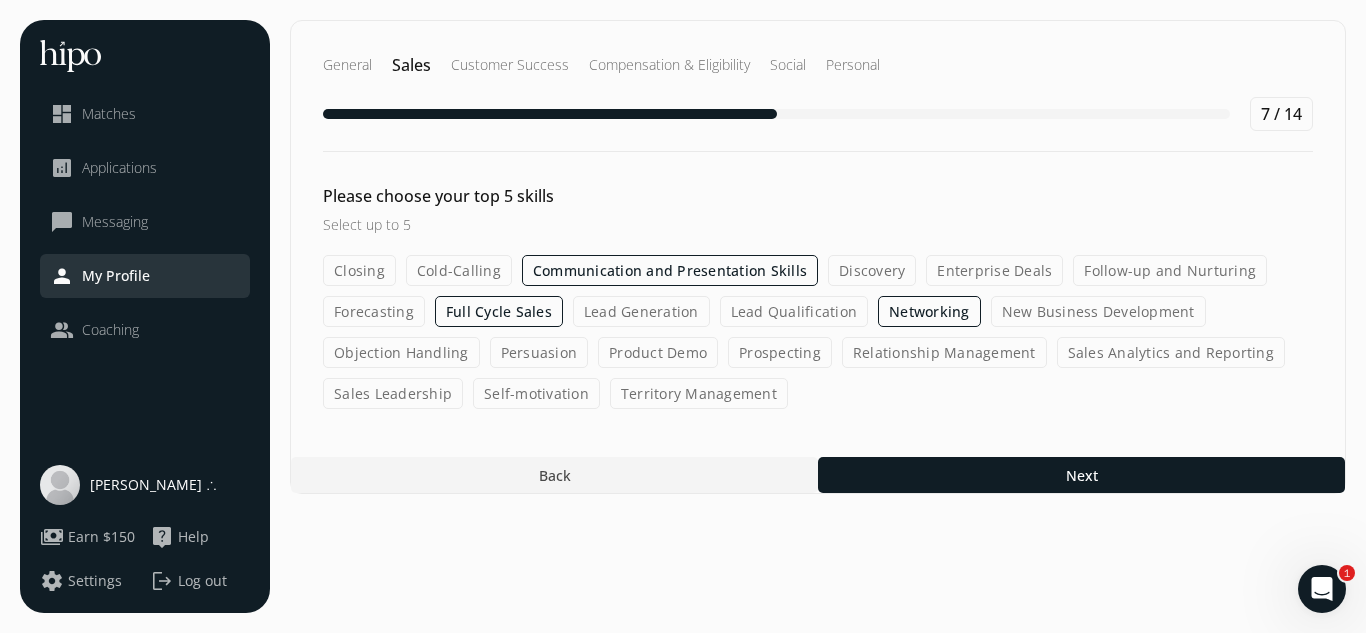 click on "Relationship Management" 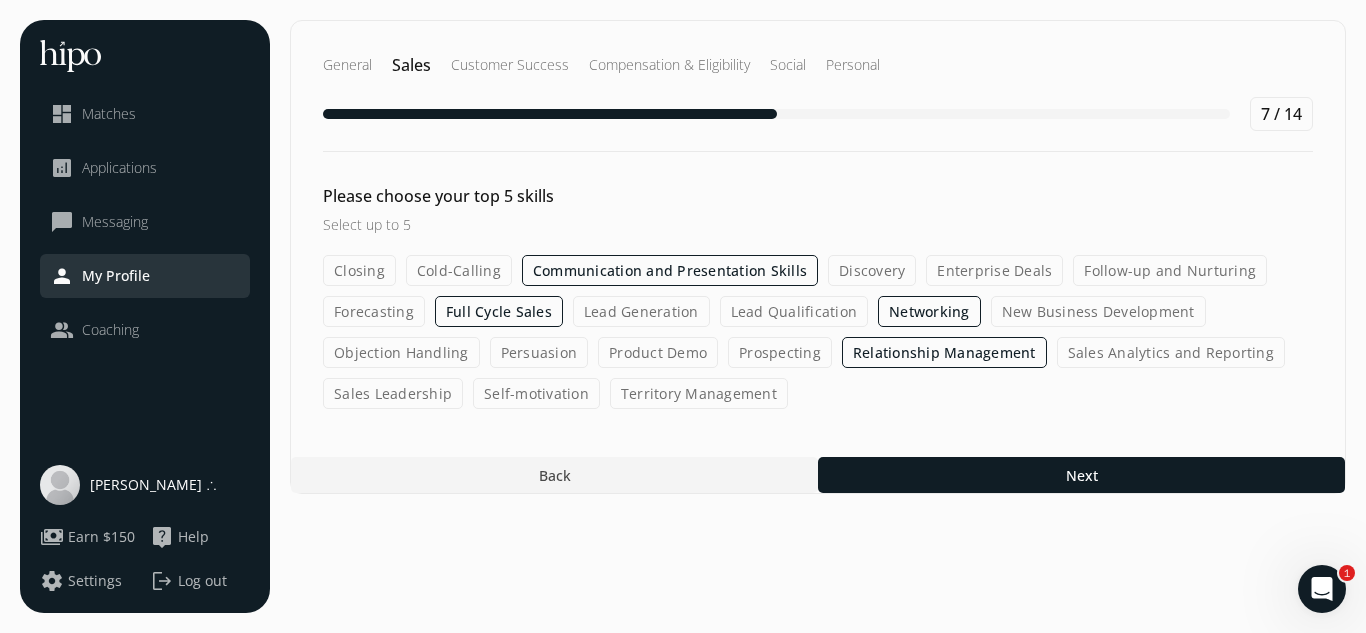 click on "Follow-up and Nurturing" 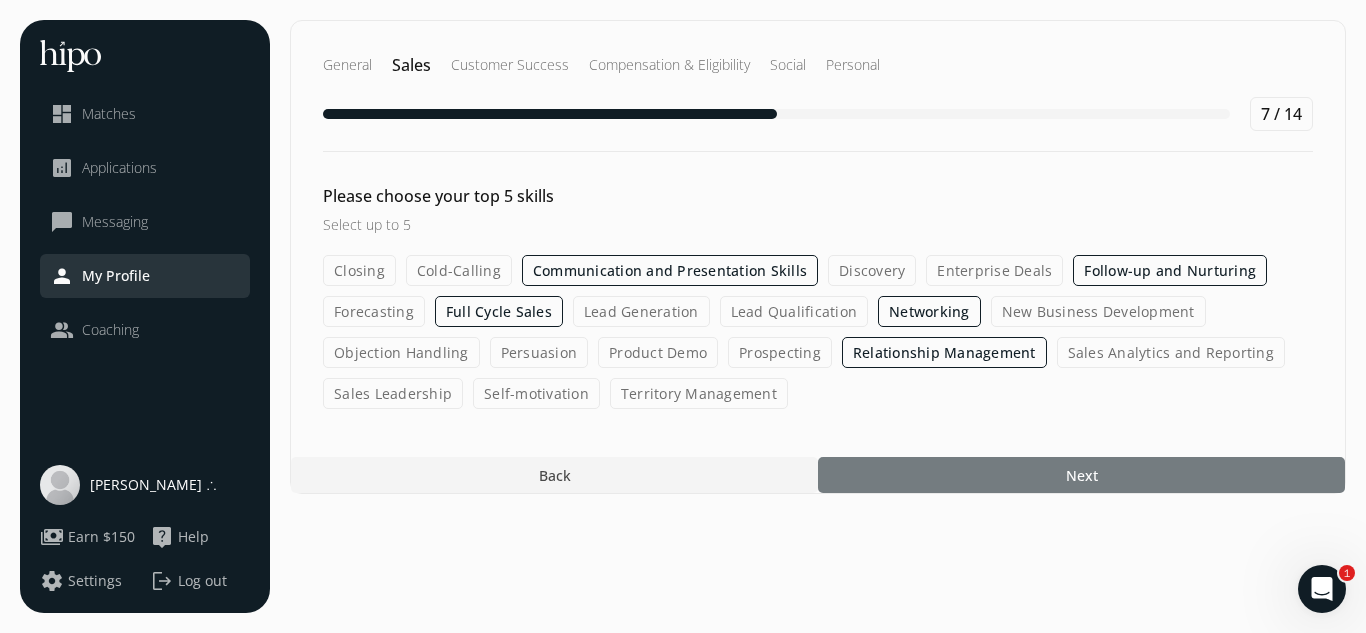 click on "Next" at bounding box center [1082, 475] 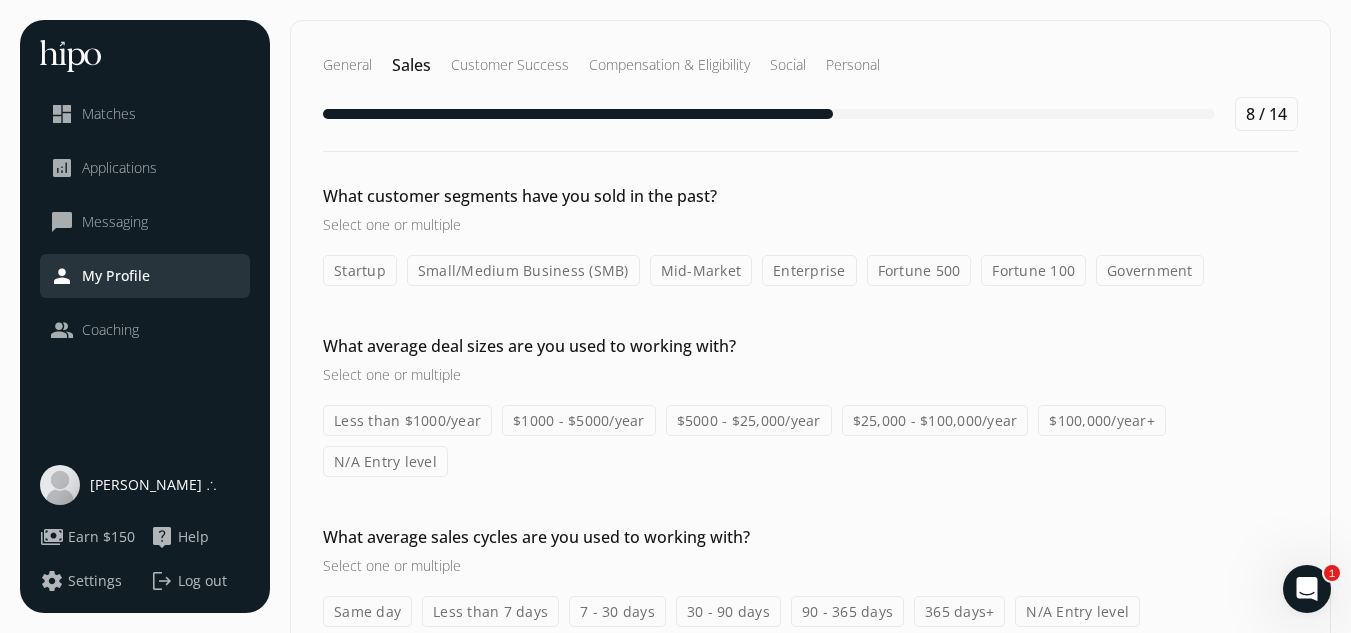 click on "Startup" 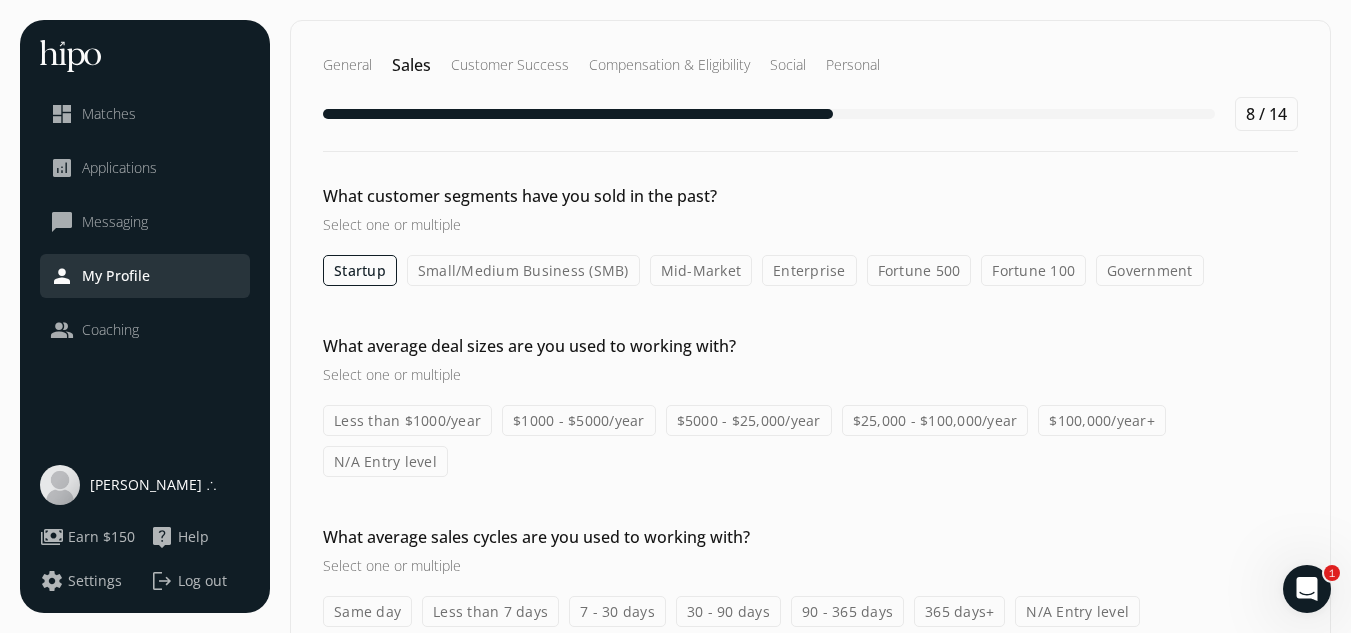 click on "Small/Medium Business (SMB)" 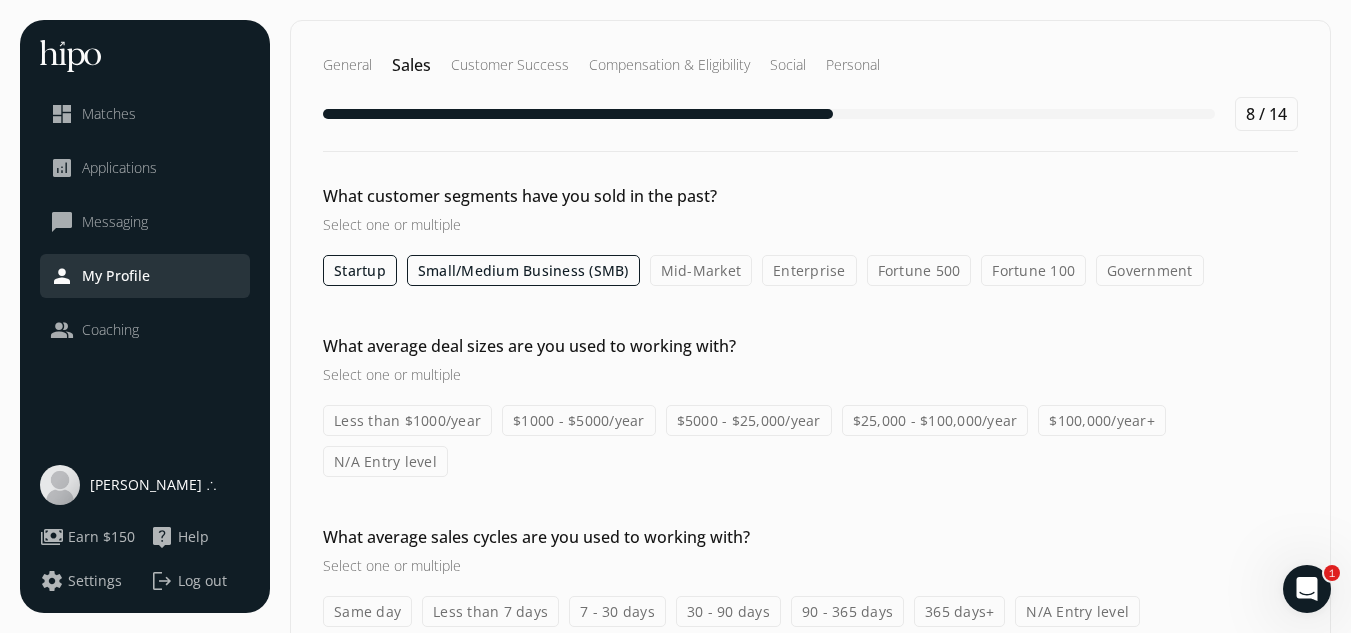 click on "Mid-Market" 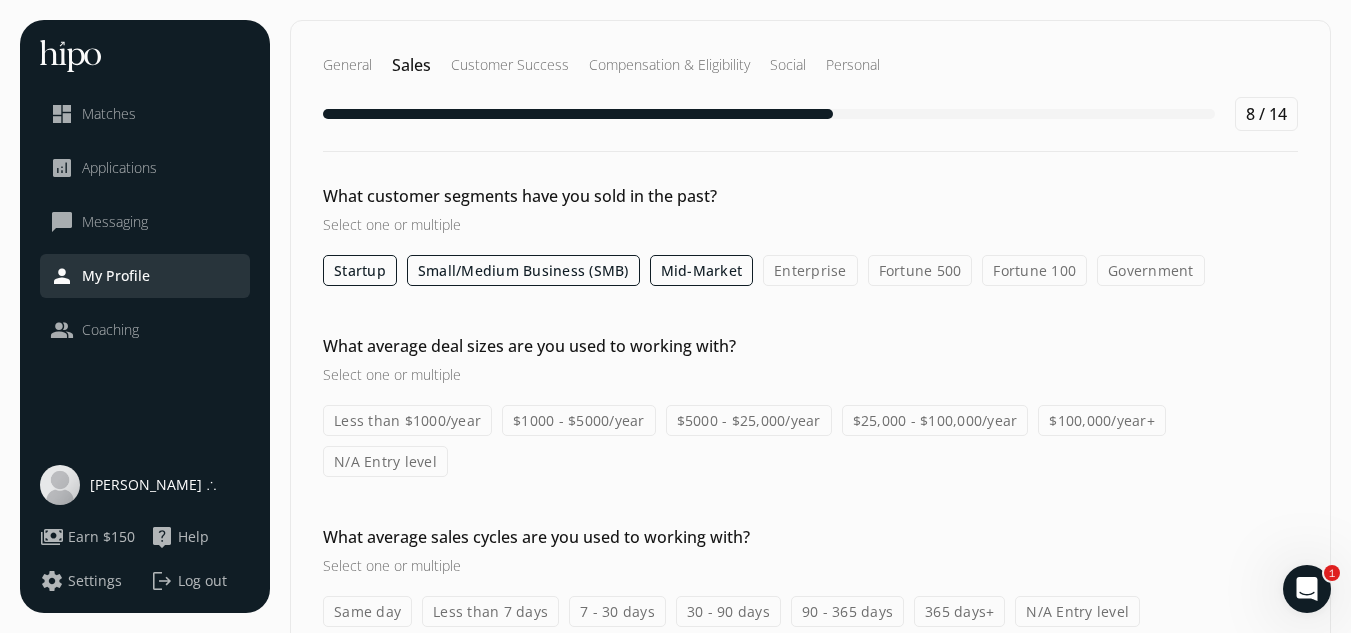 click on "Enterprise" 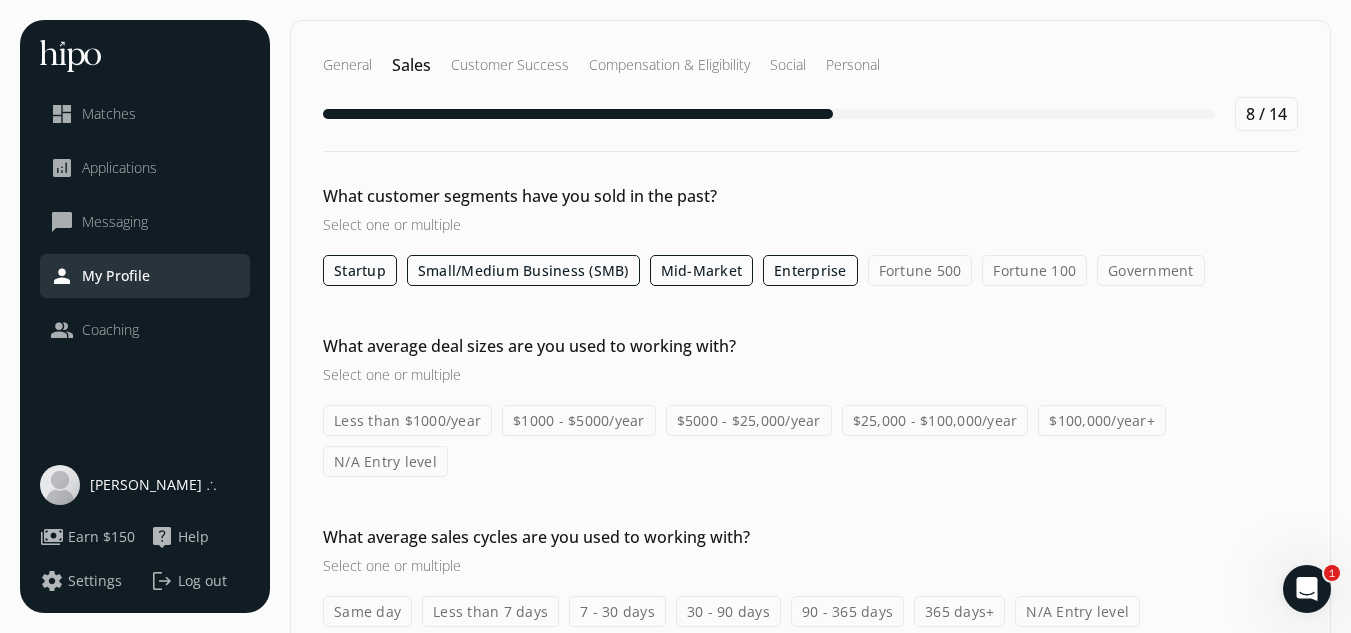 click on "Fortune 500" 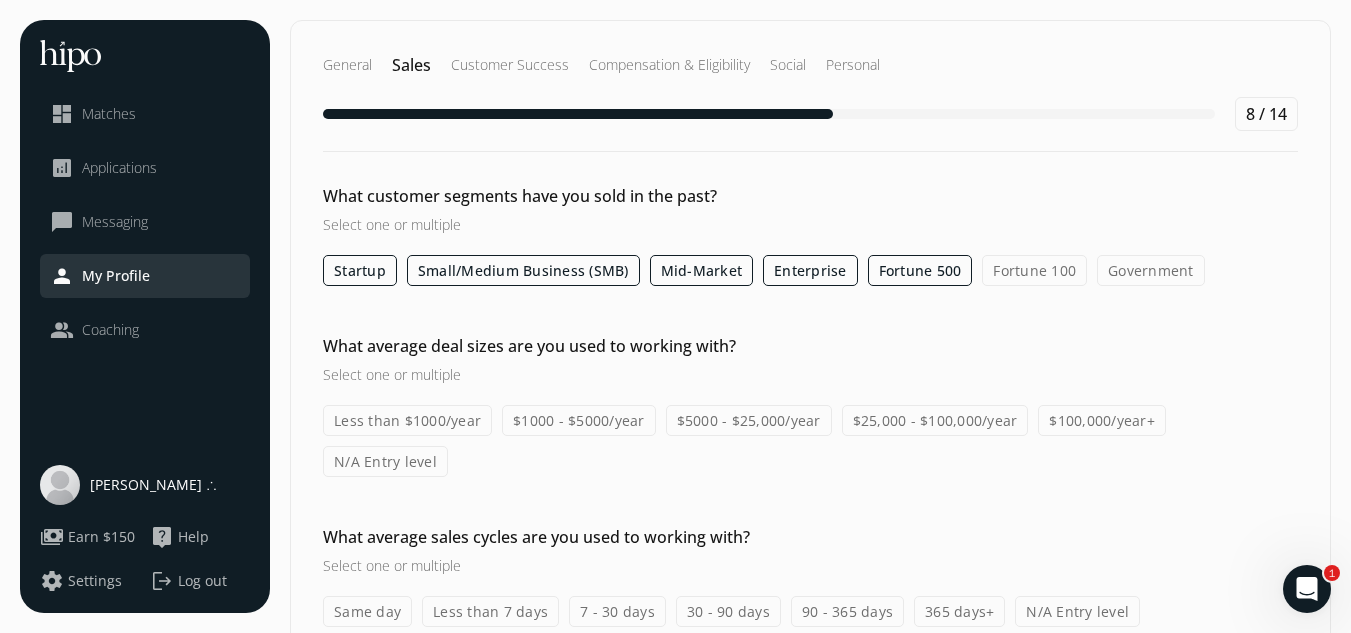 click on "Government" 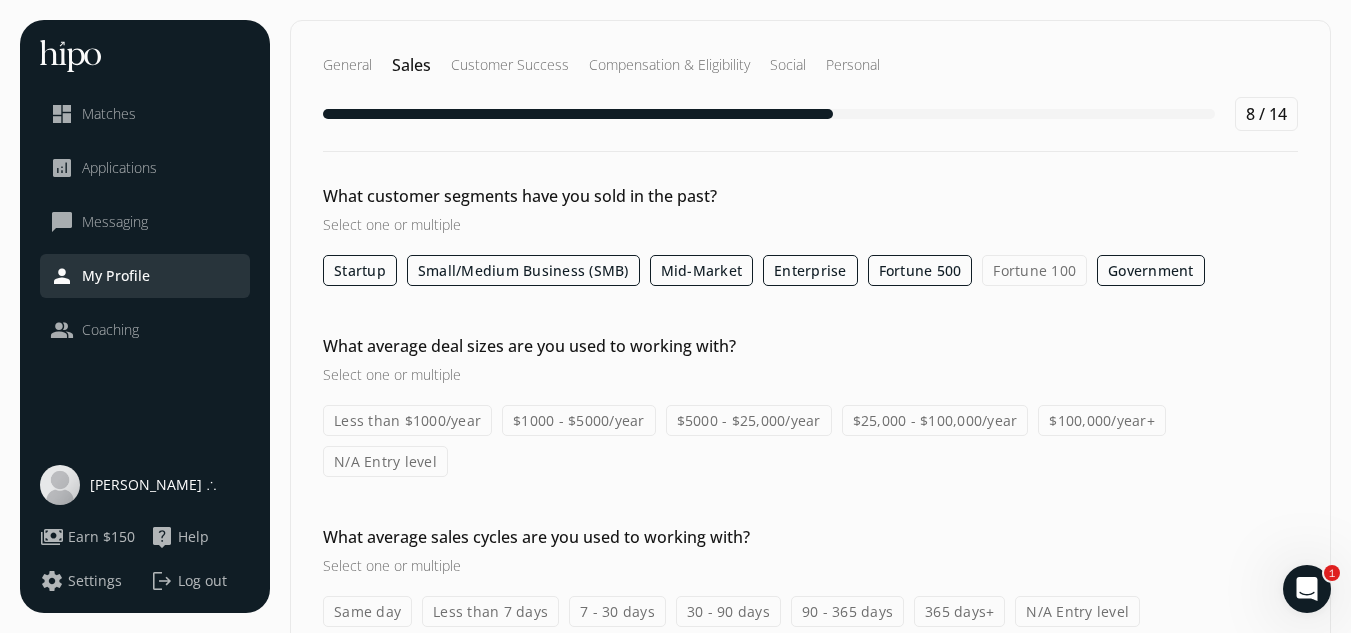 click on "Less than $1000/year" 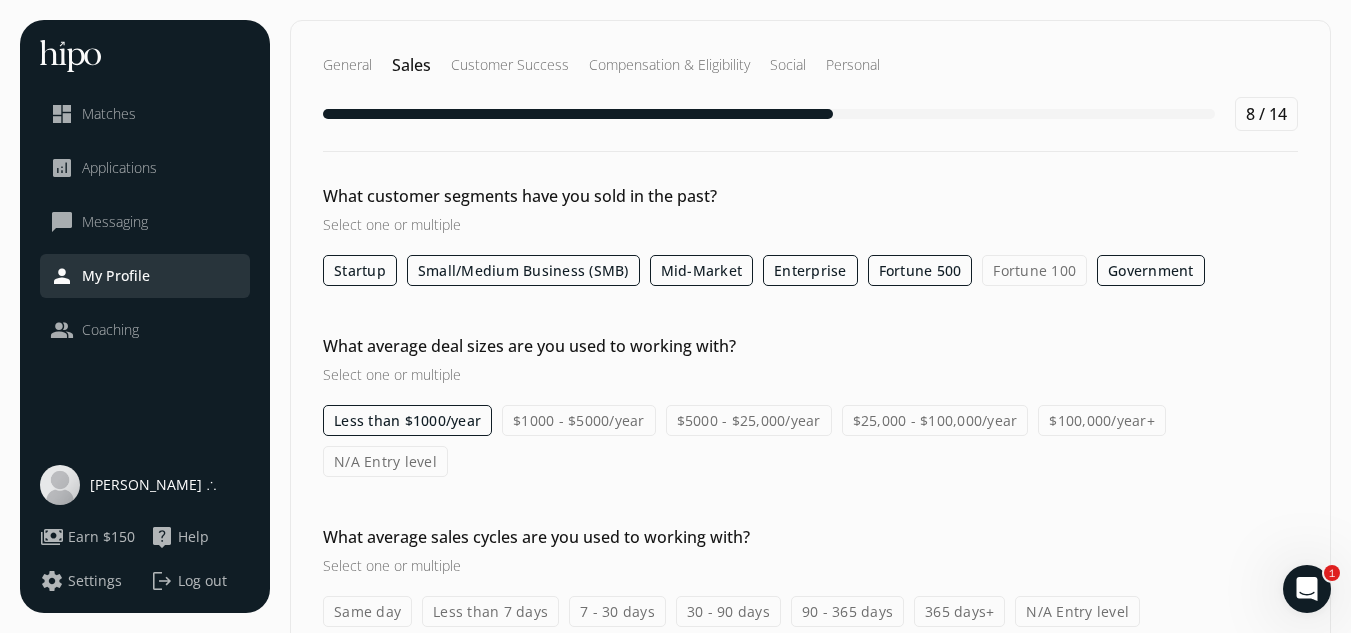 click on "$5000 - $25,000/year" 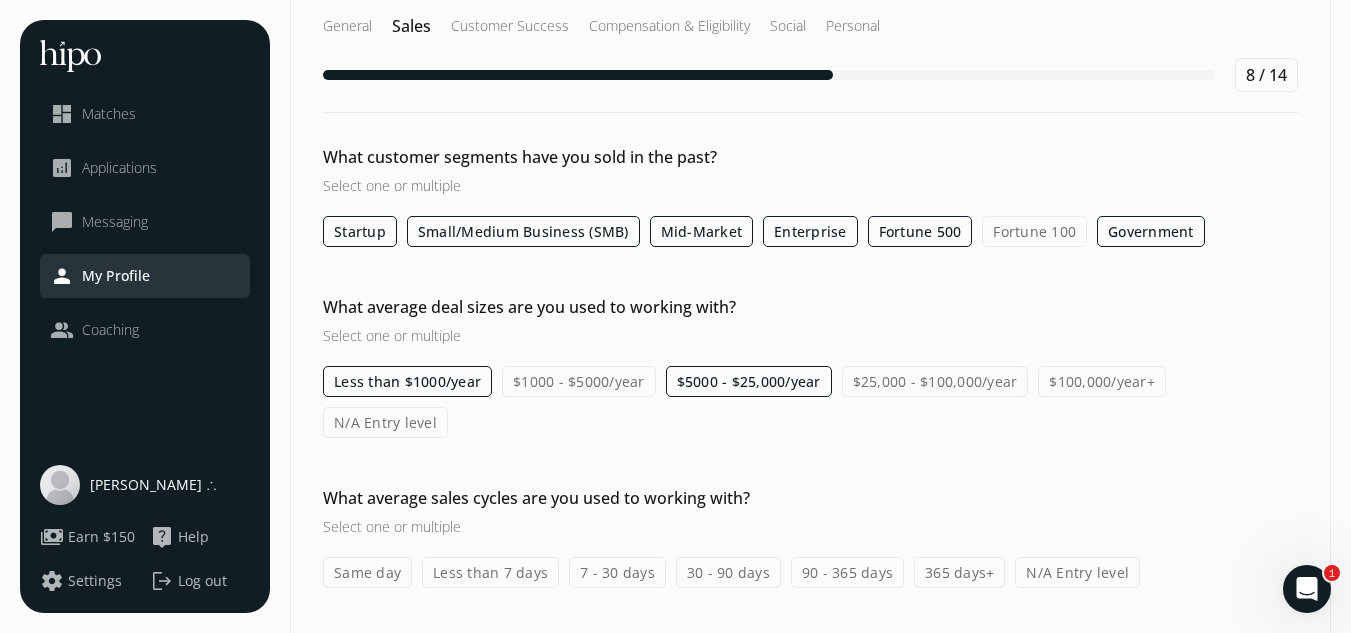 scroll, scrollTop: 58, scrollLeft: 0, axis: vertical 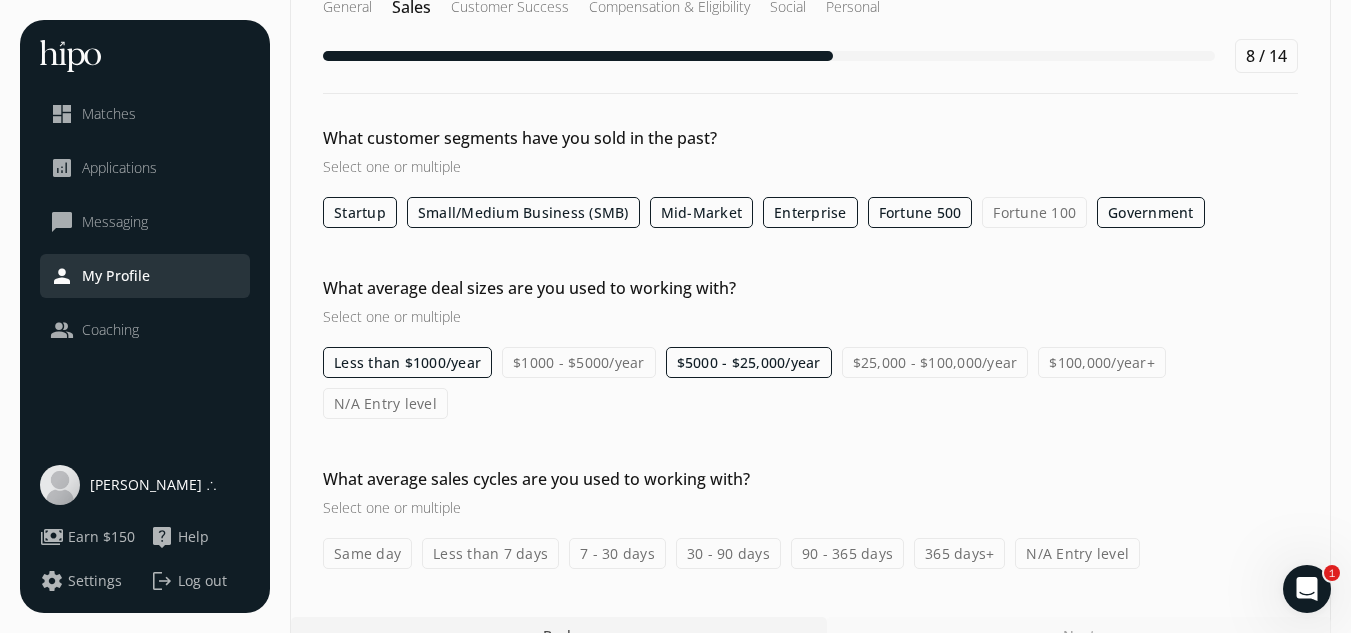 click on "Less than 7 days" 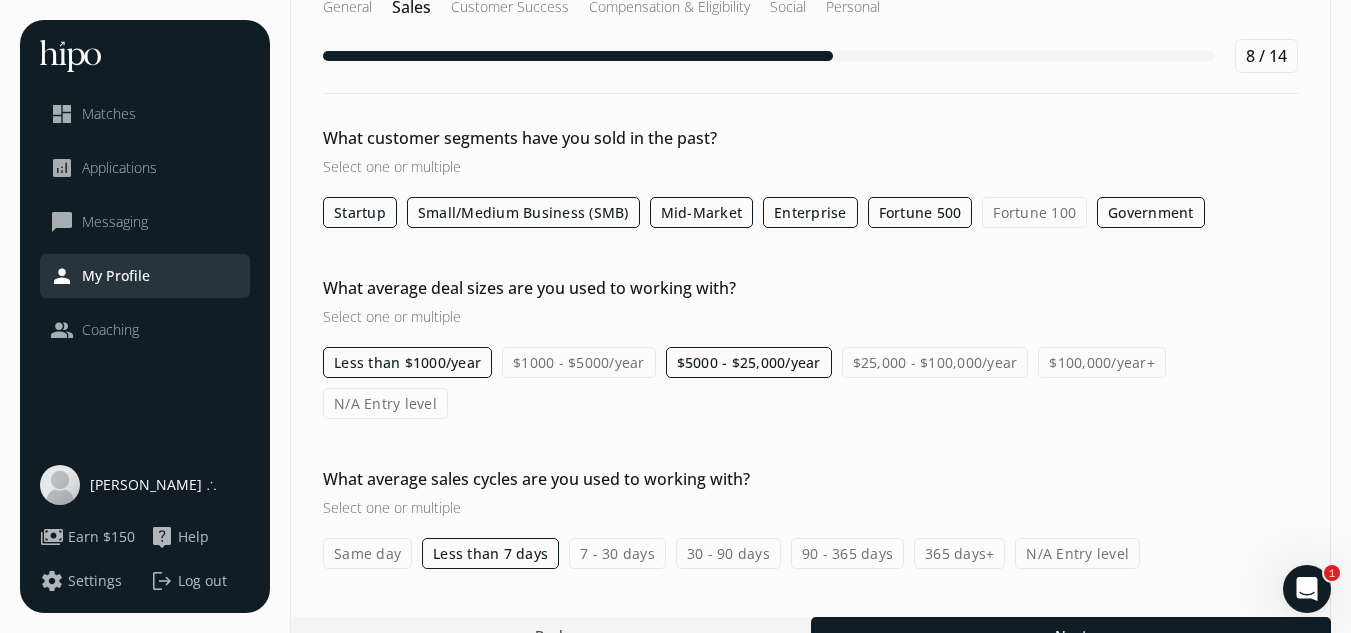 click on "90 - 365 days" 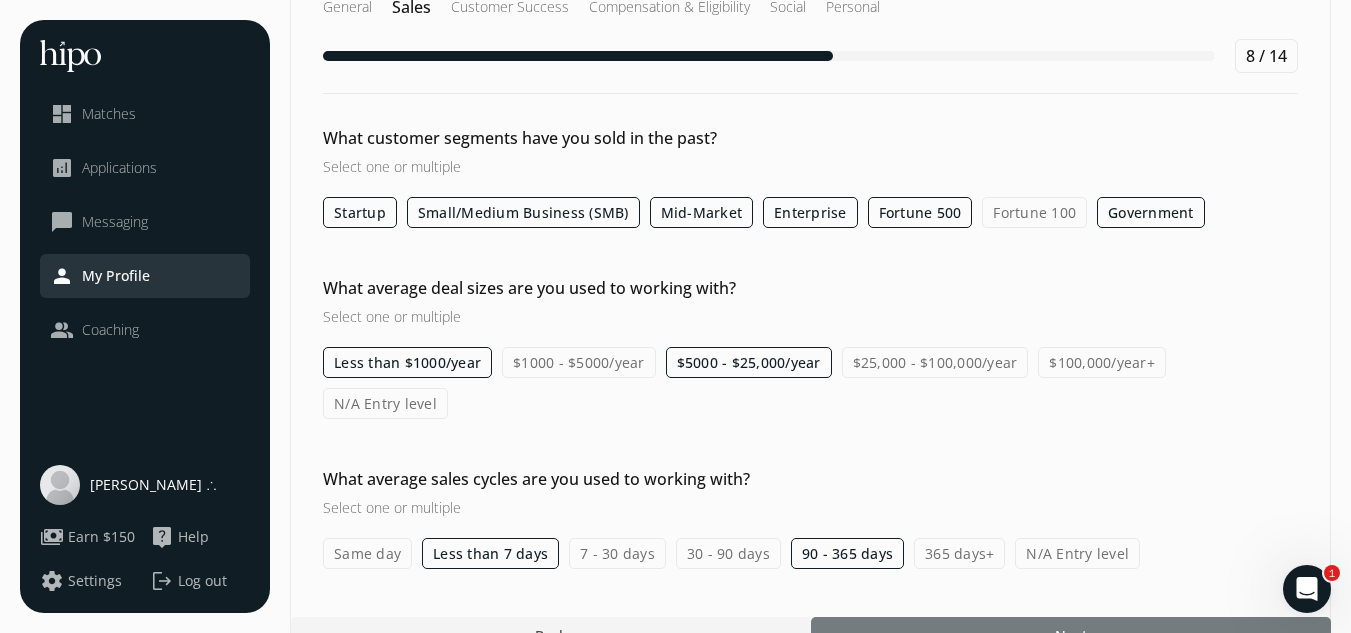click at bounding box center (1071, 635) 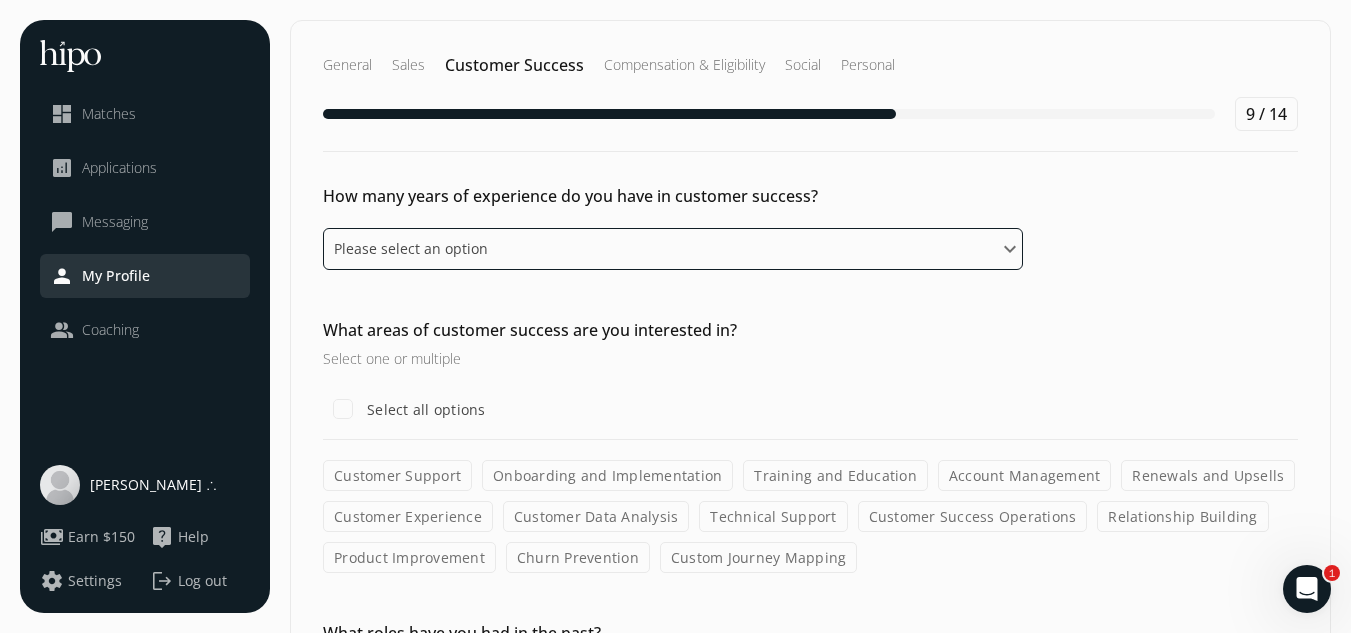 click on "Please select an option 0 - 1 years 2 - 3 years 4 - 5 years 6 - 8 years 9+ years" 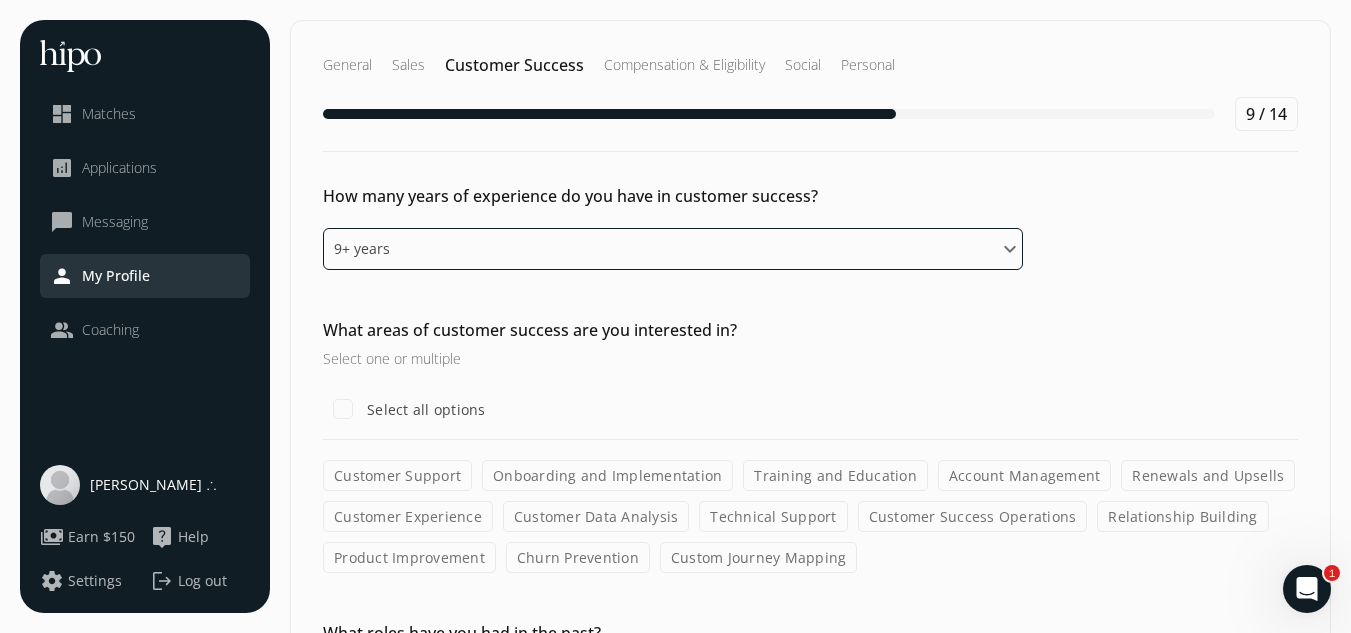 click on "Please select an option 0 - 1 years 2 - 3 years 4 - 5 years 6 - 8 years 9+ years" 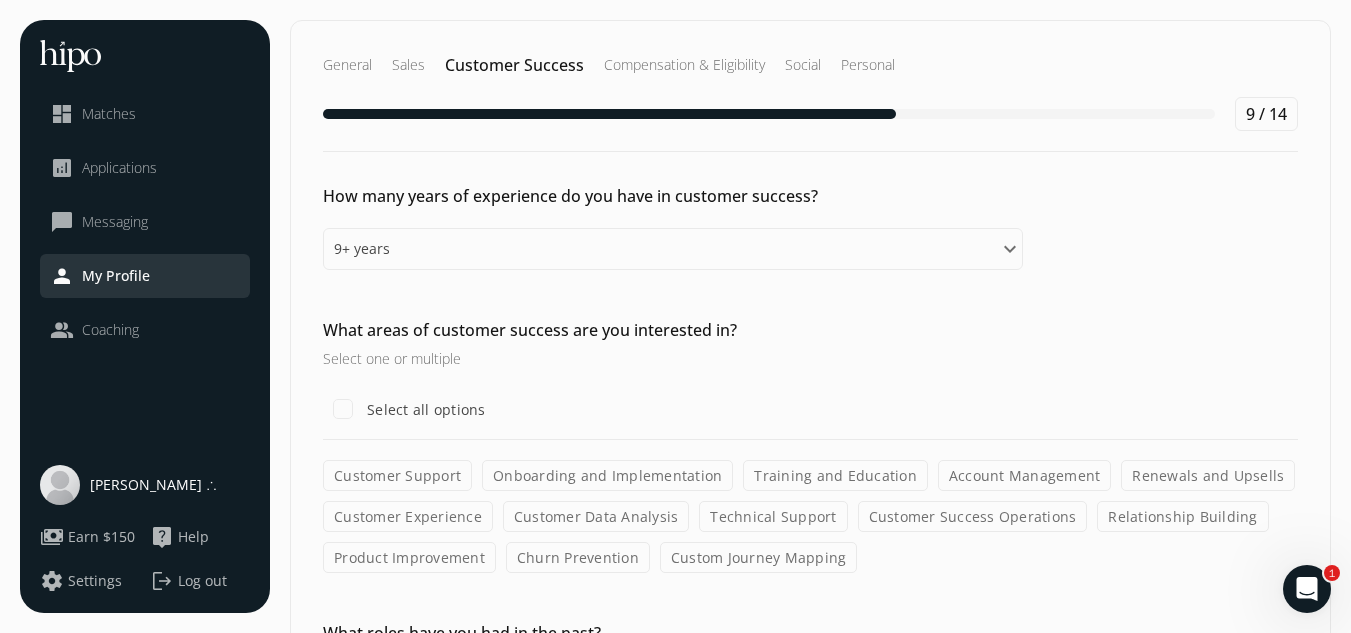 click on "Select all options" 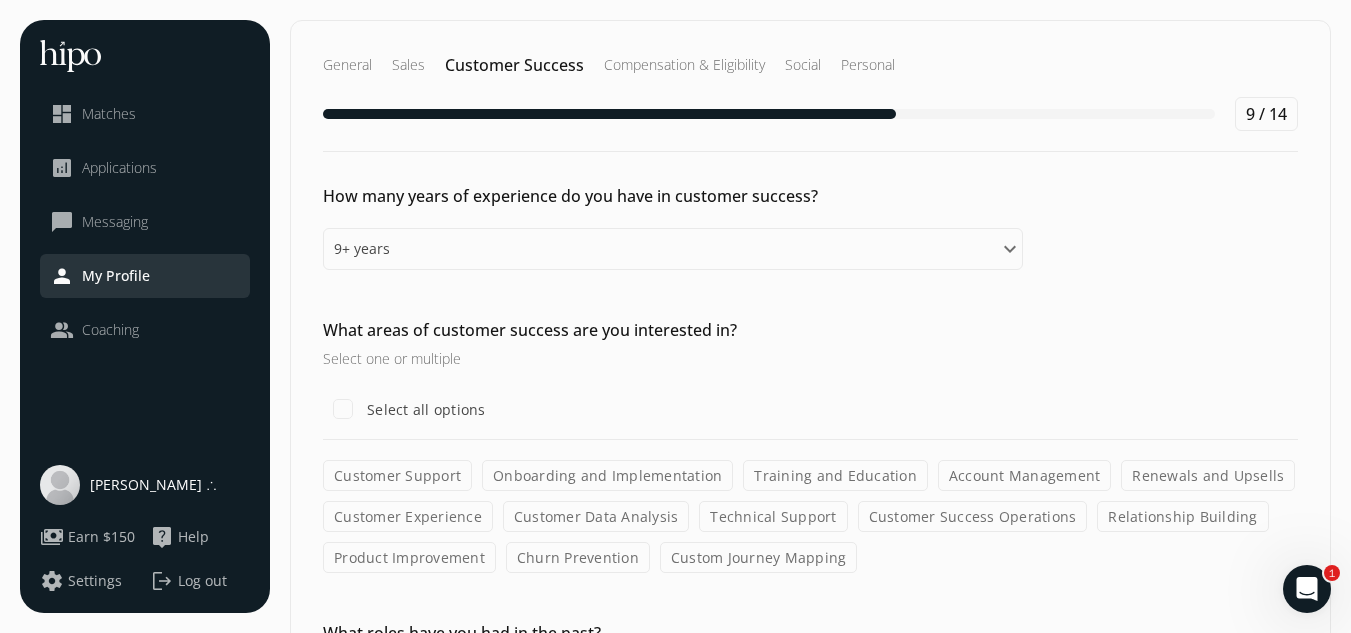 click on "Customer Support" 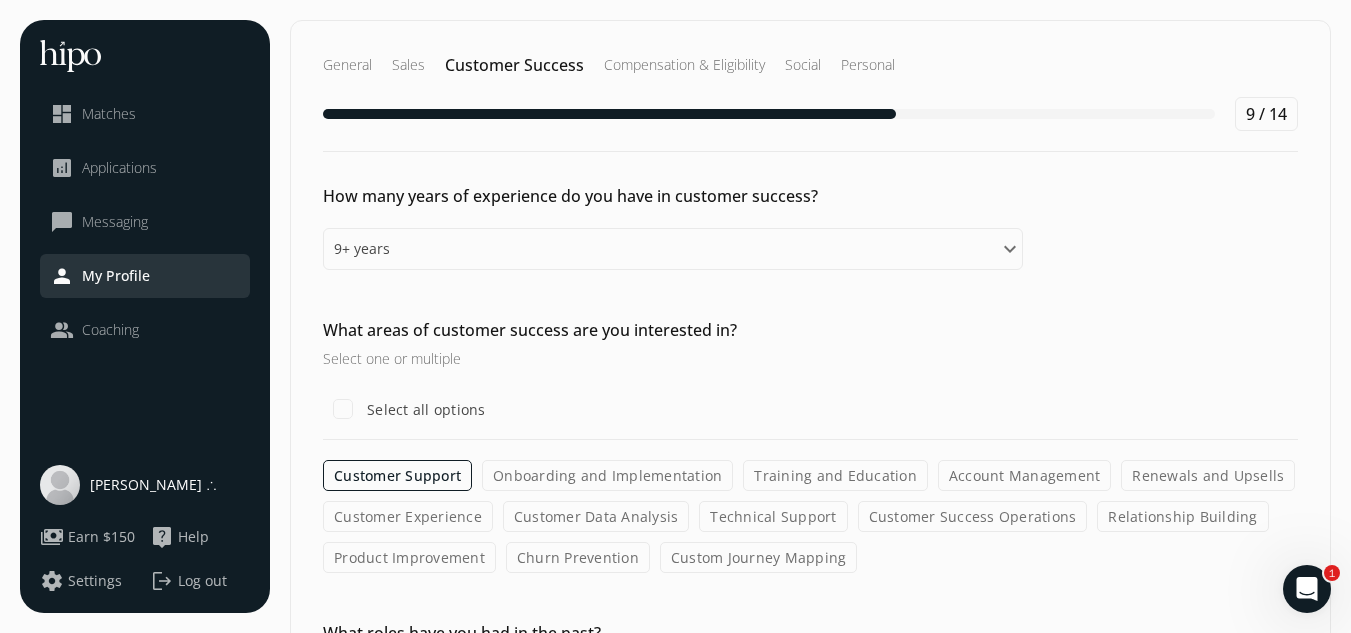 click on "Training and Education" 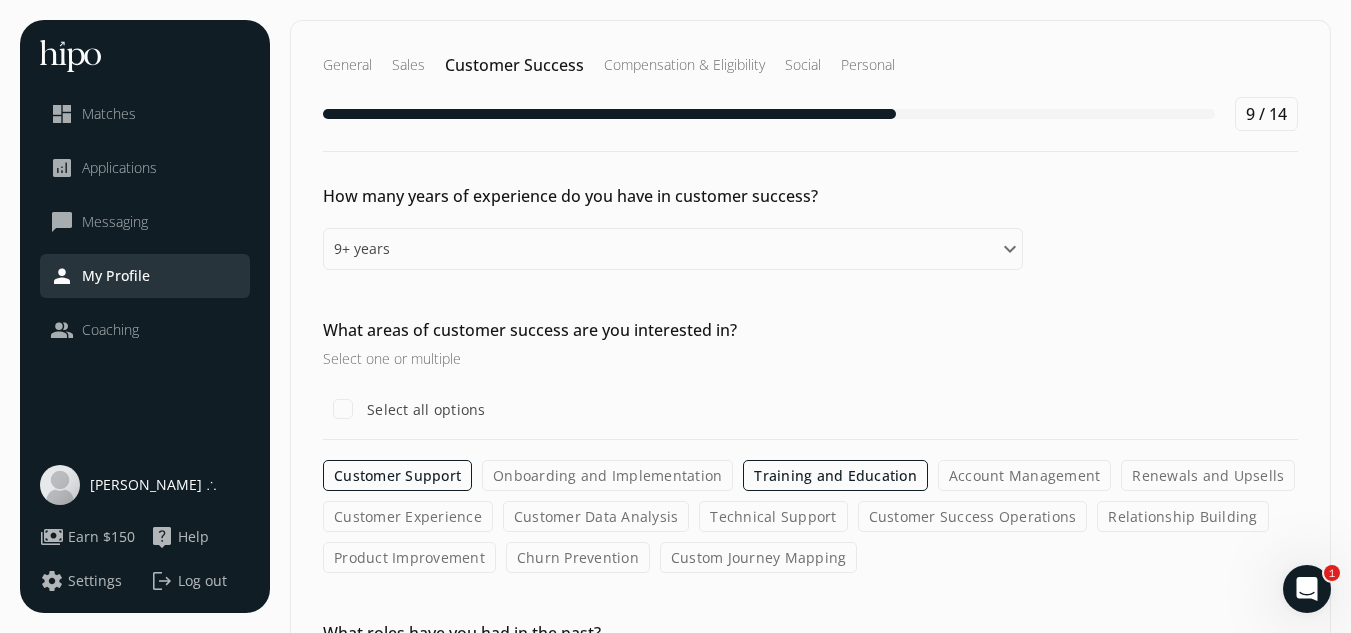 click on "Account Management" 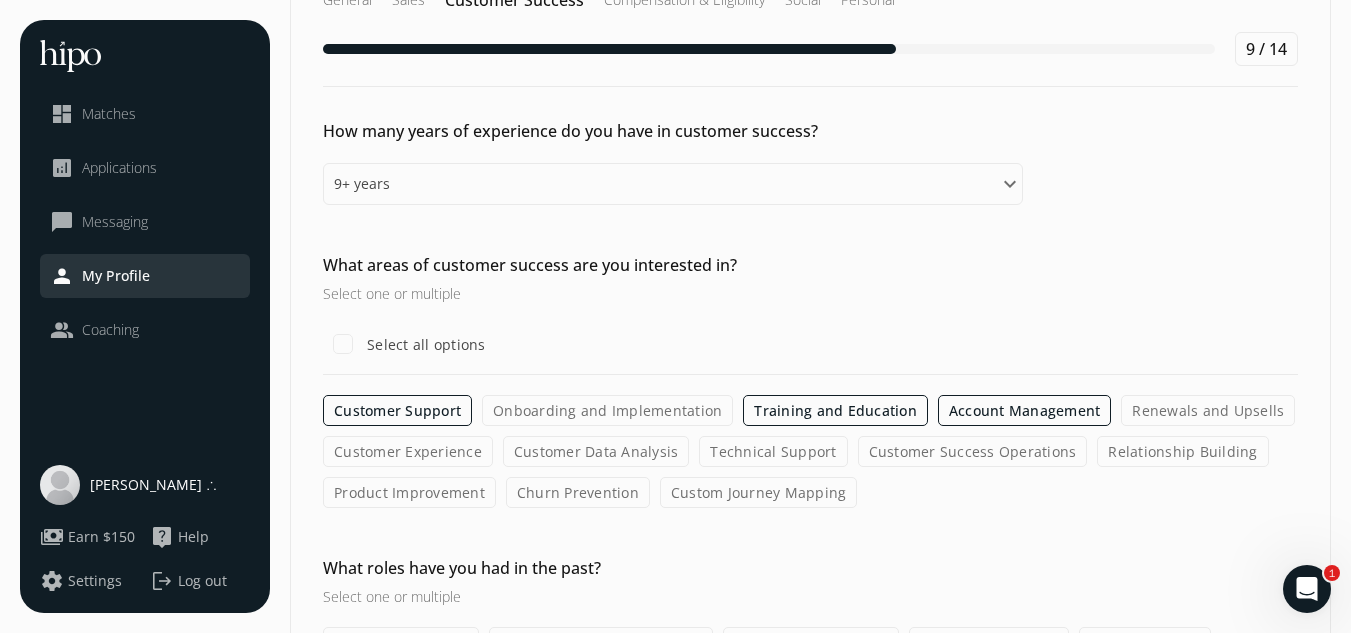 scroll, scrollTop: 100, scrollLeft: 0, axis: vertical 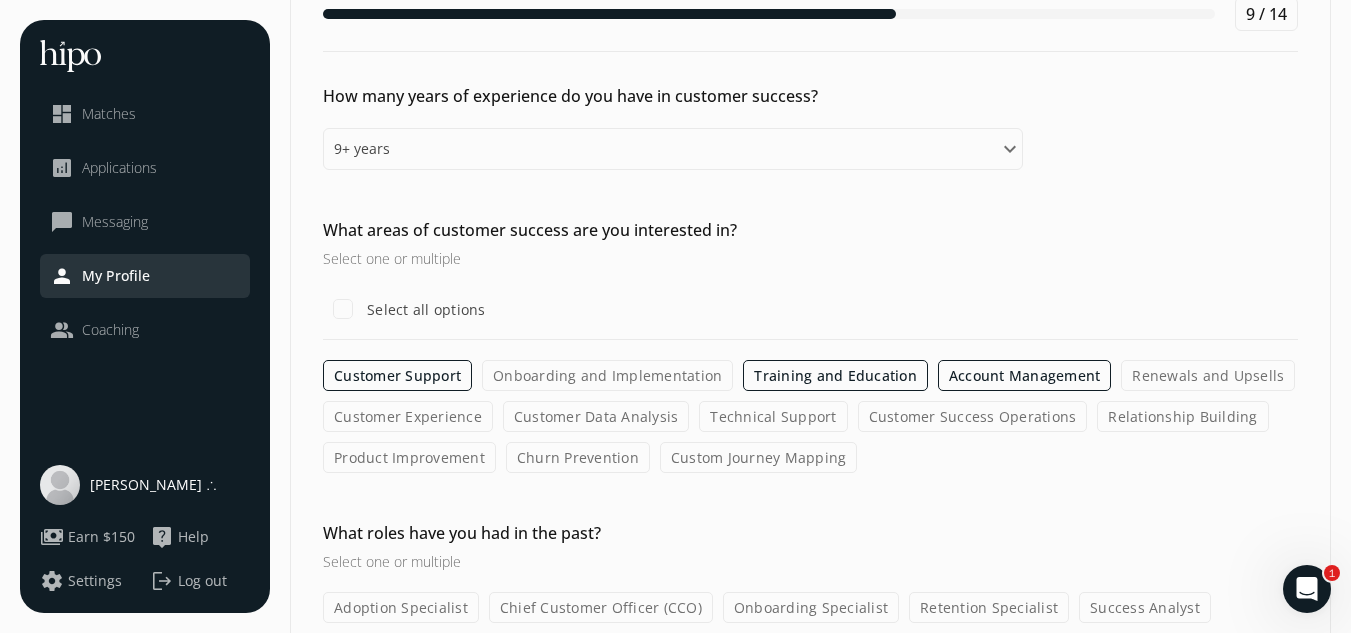 click on "Renewals and Upsells" 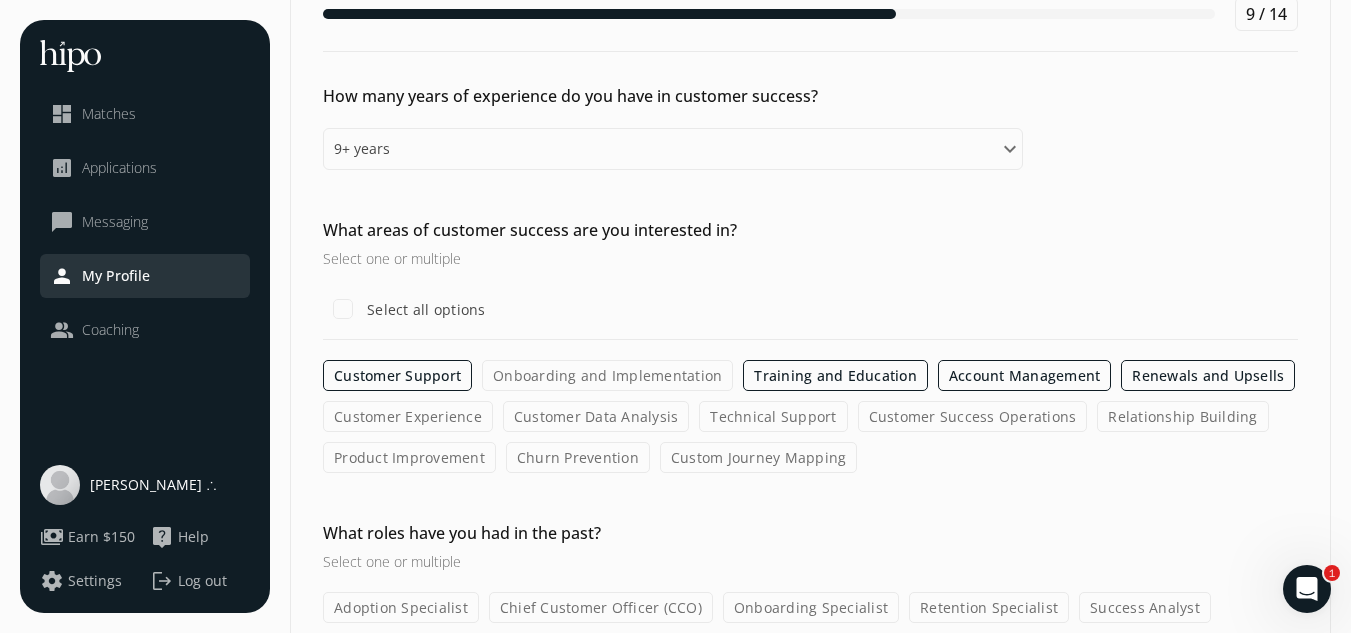click on "Customer Experience" 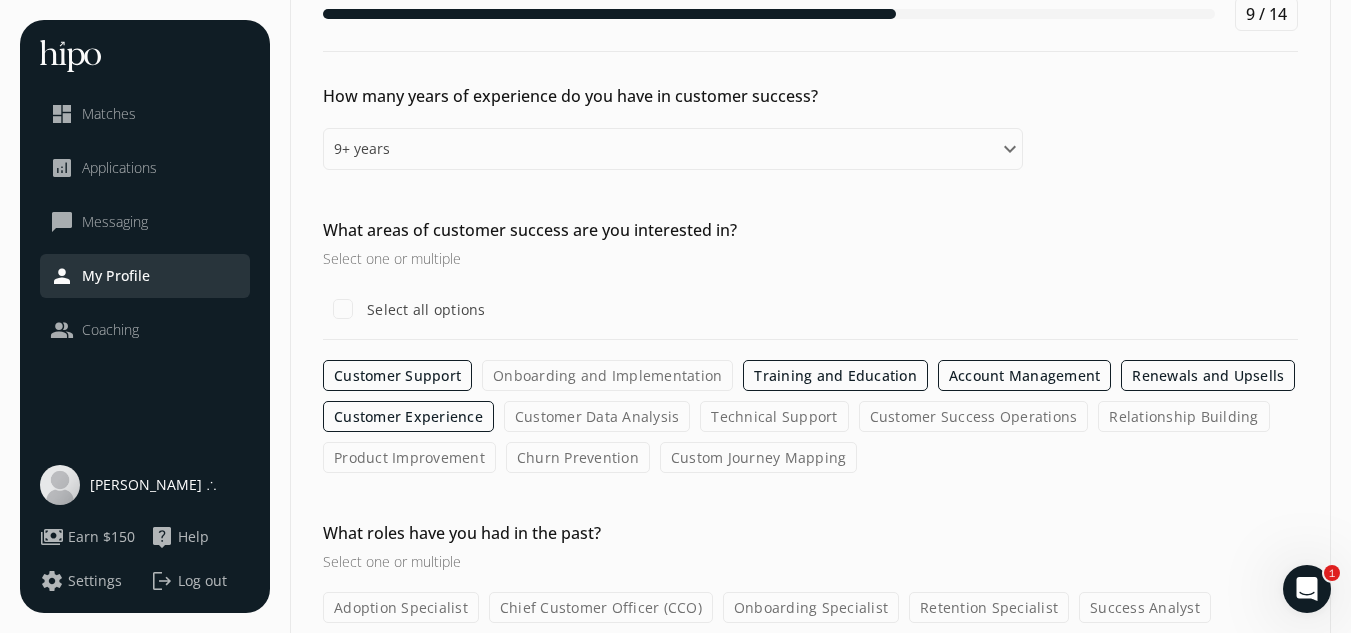 click on "Relationship Building" 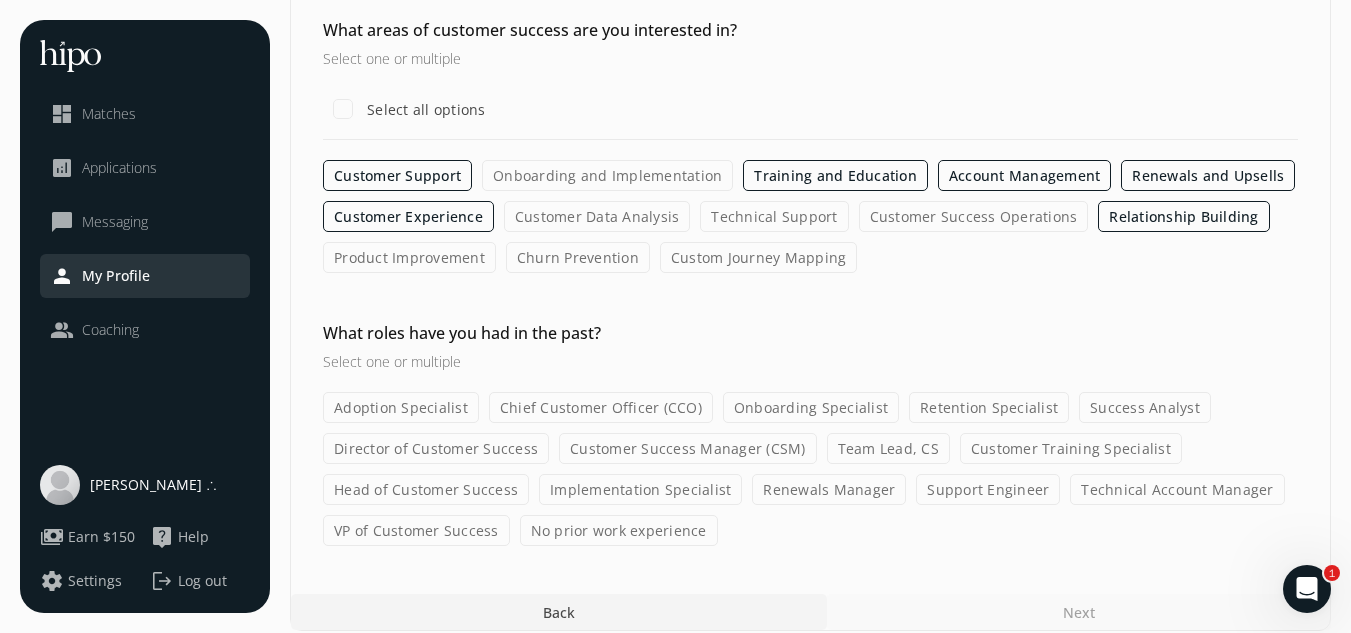 scroll, scrollTop: 318, scrollLeft: 0, axis: vertical 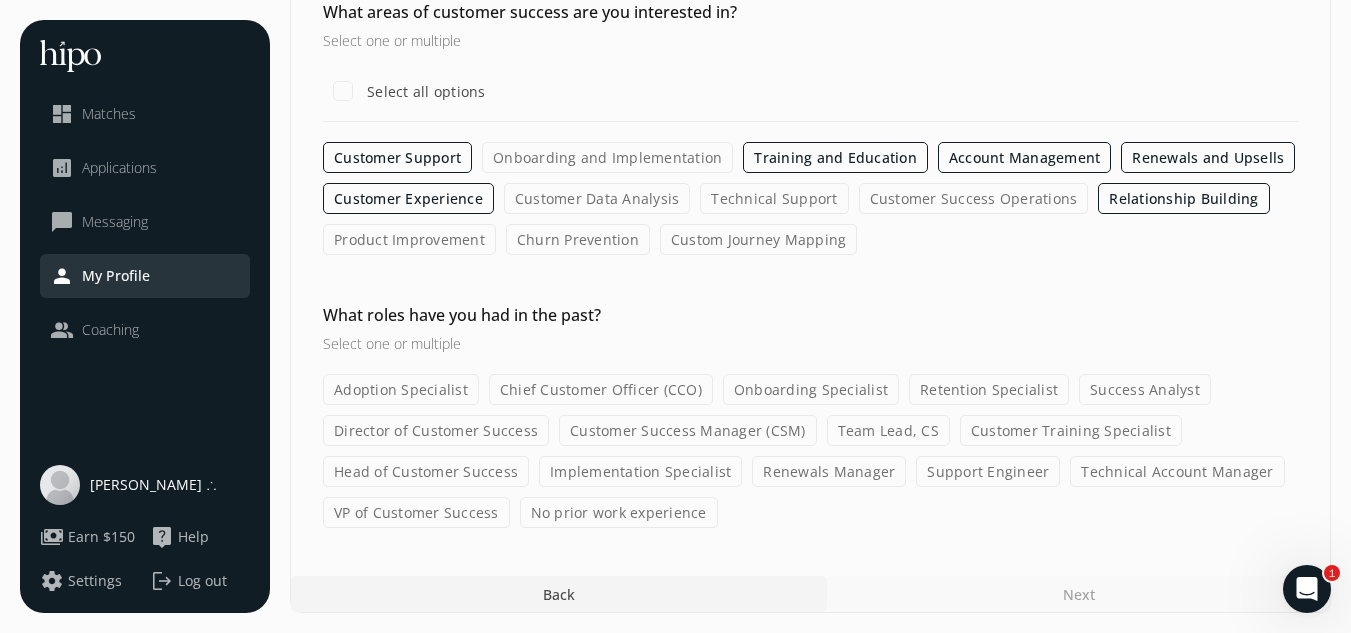 click on "Customer Success Manager (CSM)" 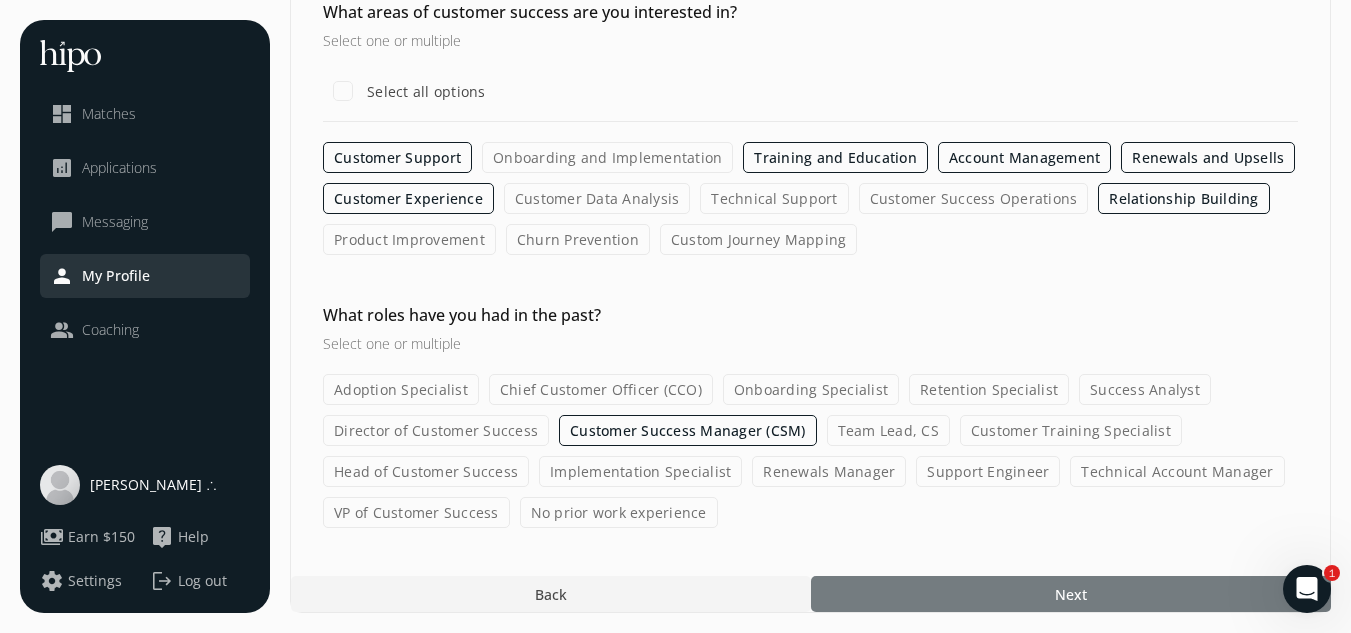 click at bounding box center (1071, 594) 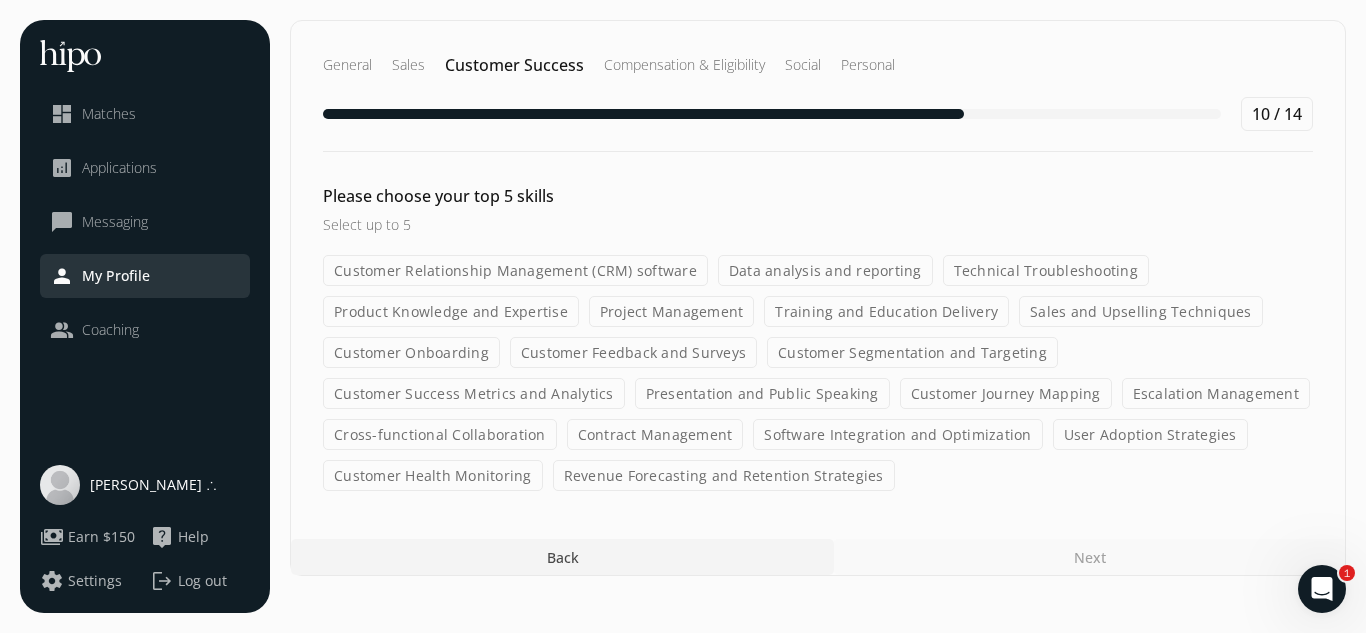 click on "Product Knowledge and Expertise" 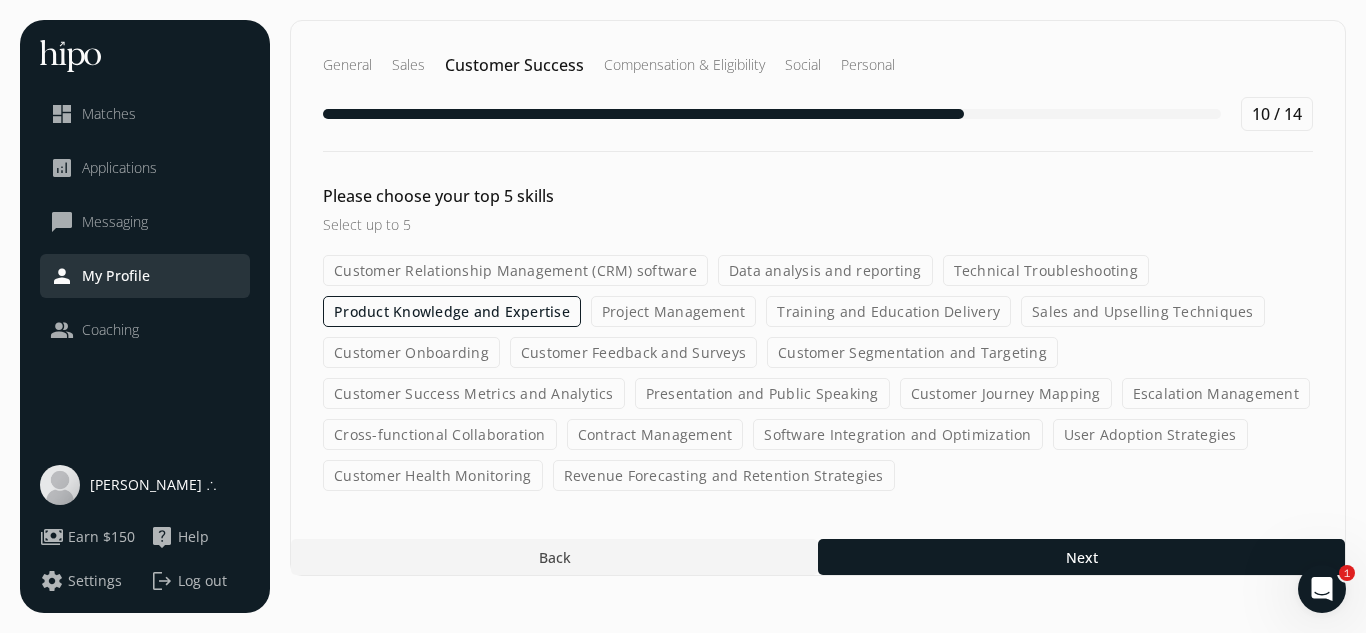 click on "Training and Education Delivery" 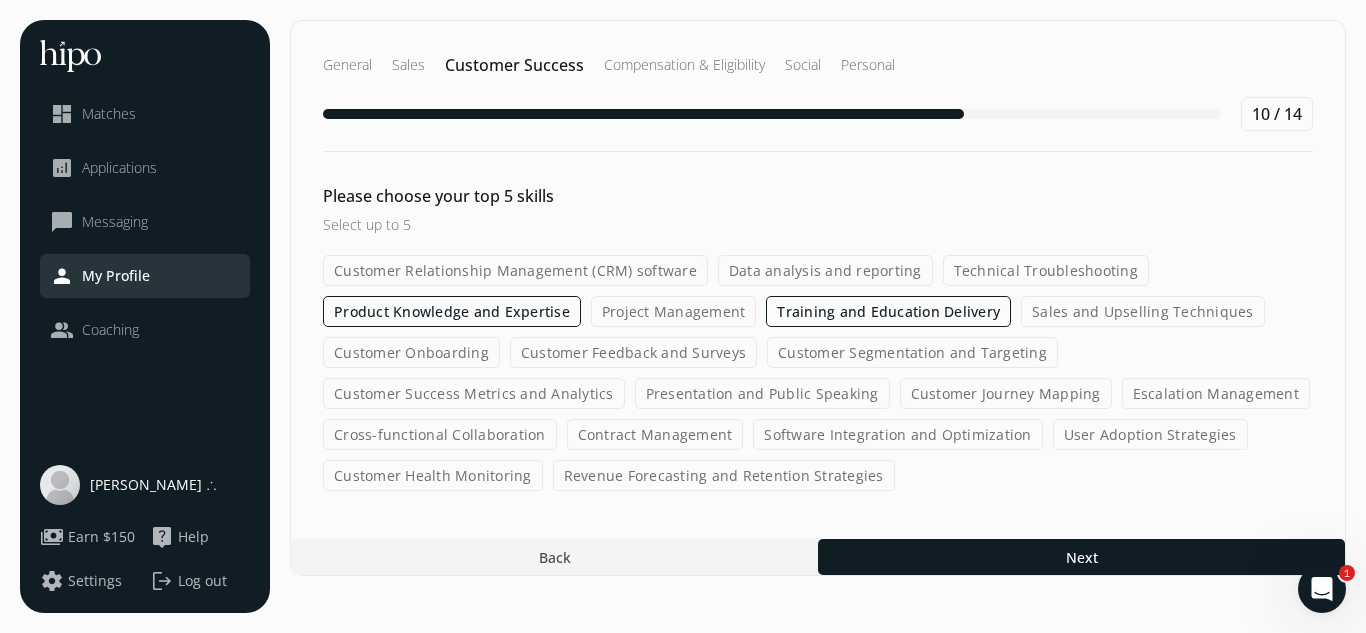 click on "Sales and Upselling Techniques" 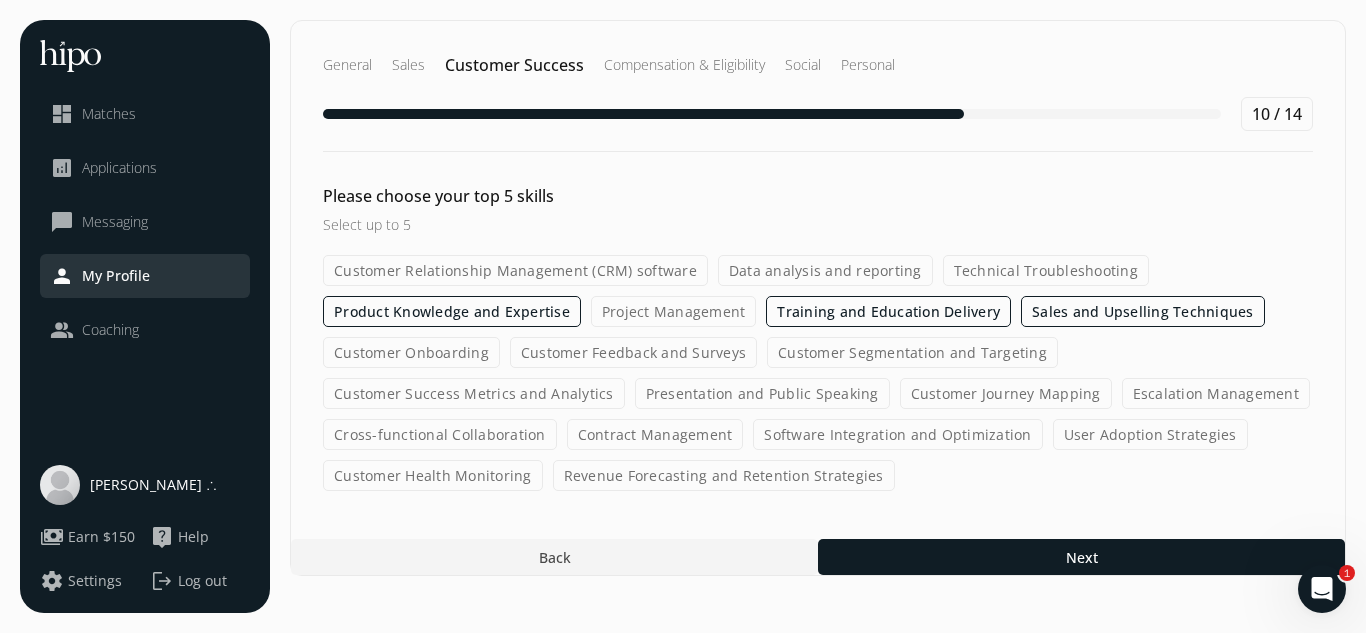click on "Customer Onboarding" 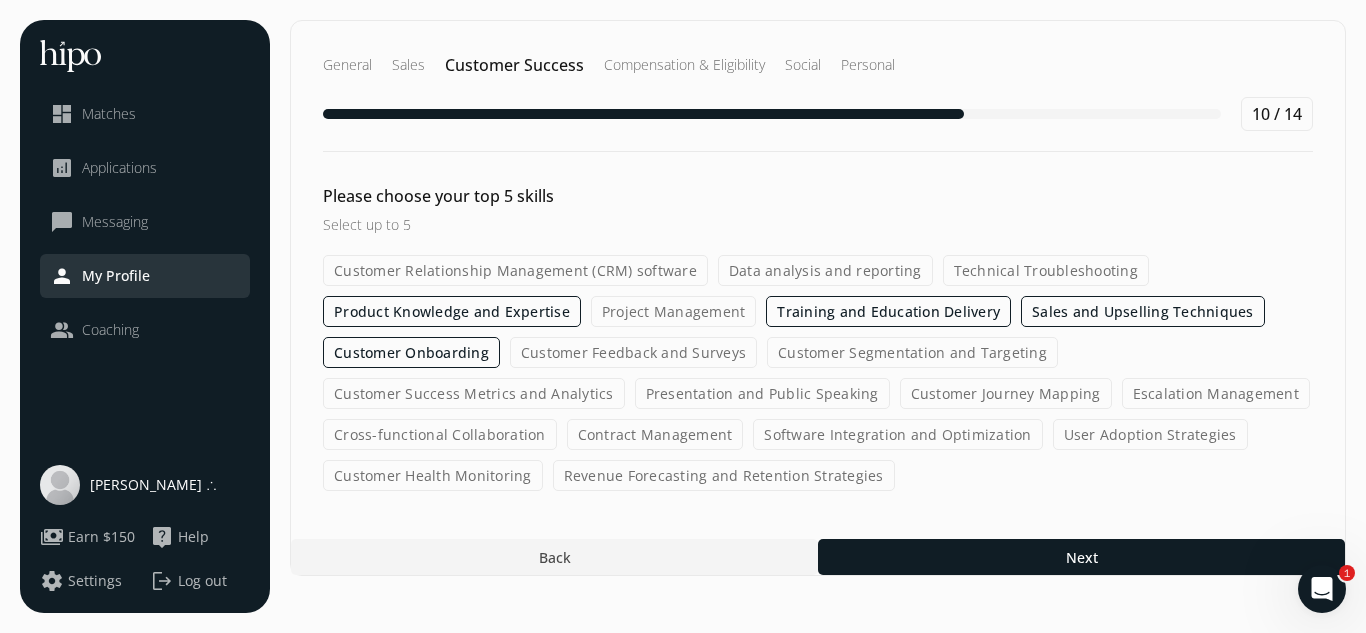 click on "Presentation and Public Speaking" 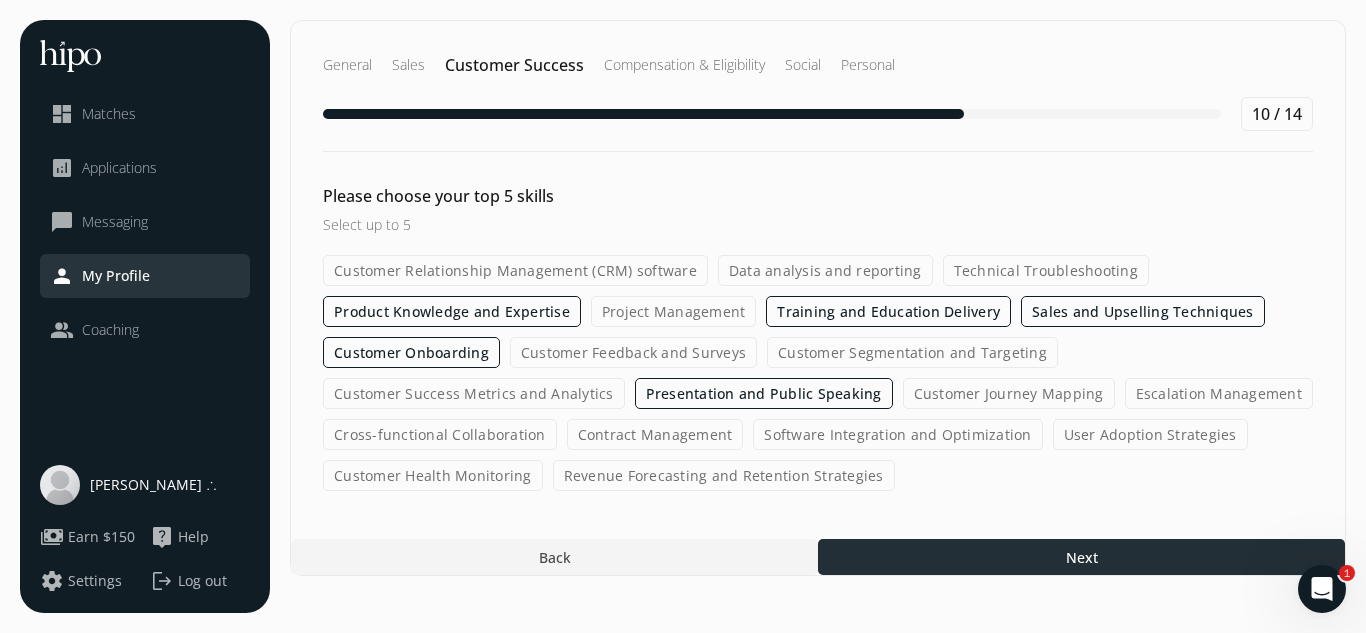 click at bounding box center [1081, 557] 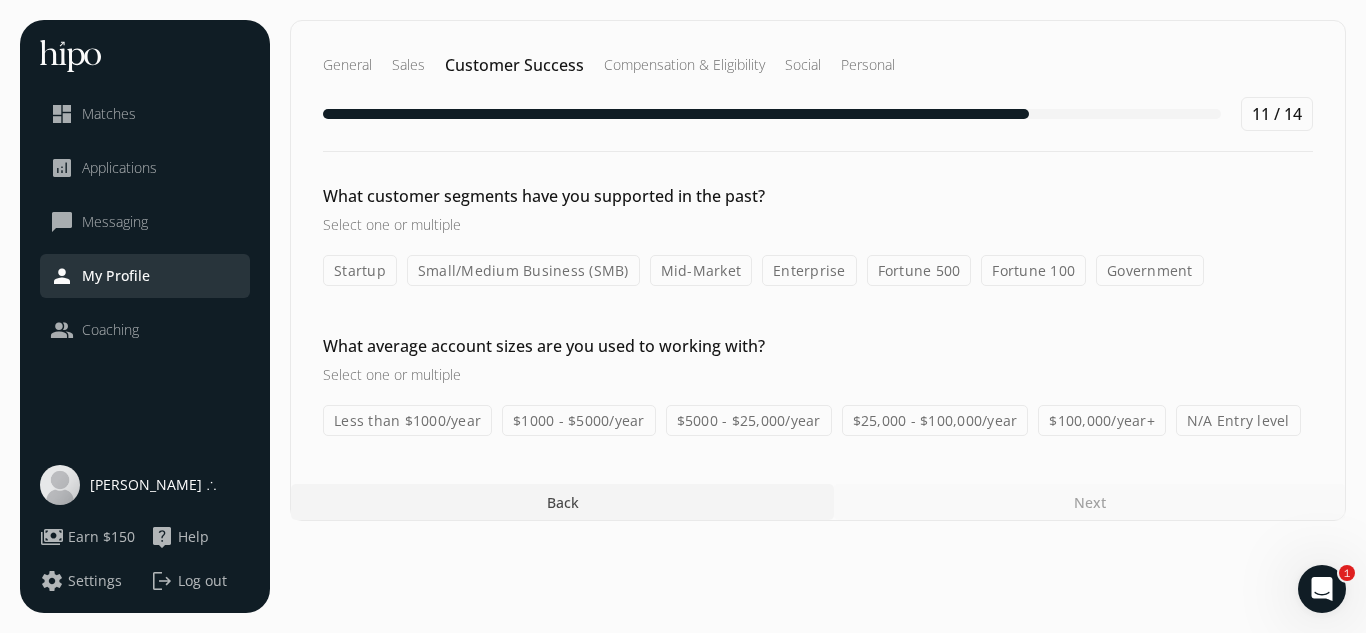 click on "Startup" 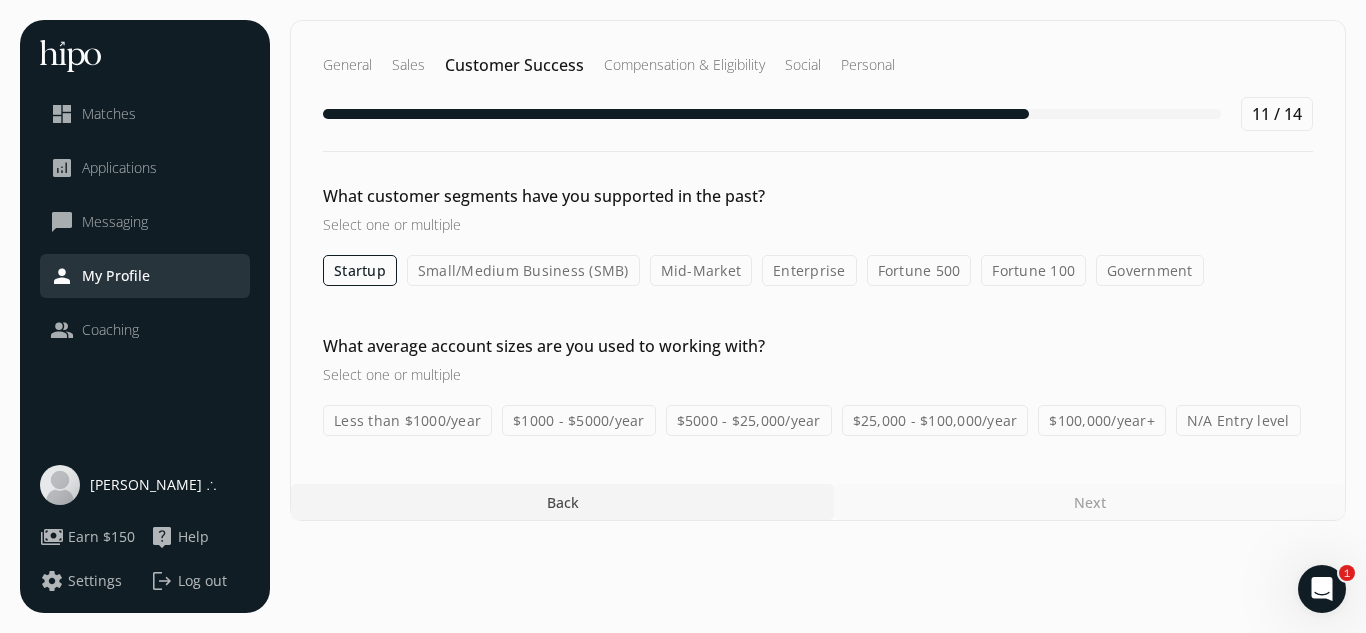 click on "Small/Medium Business (SMB)" 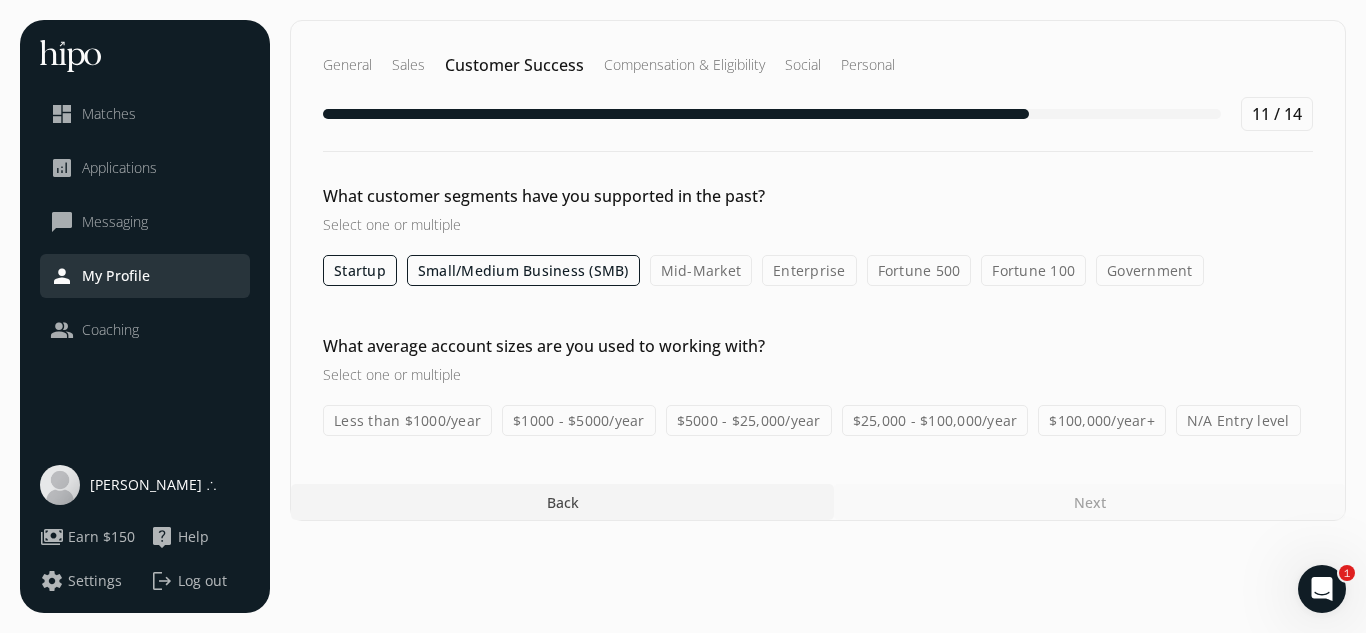 click on "Mid-Market" 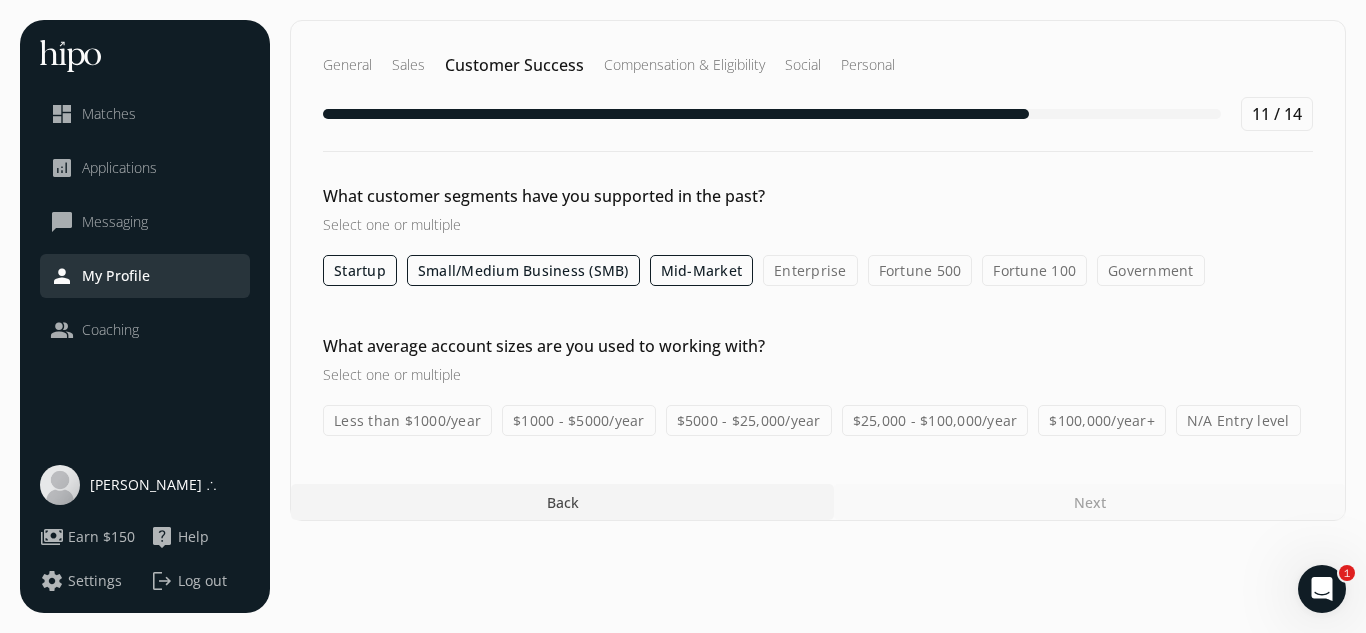 click on "Enterprise" 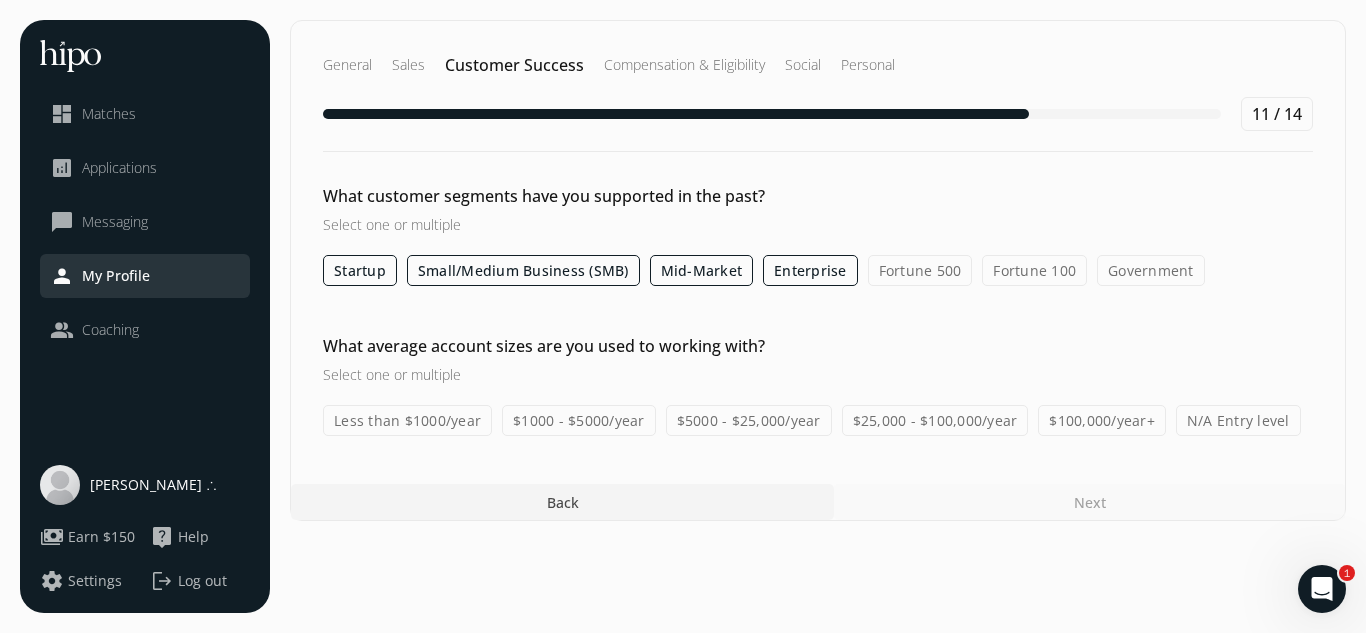 click on "Fortune 500" 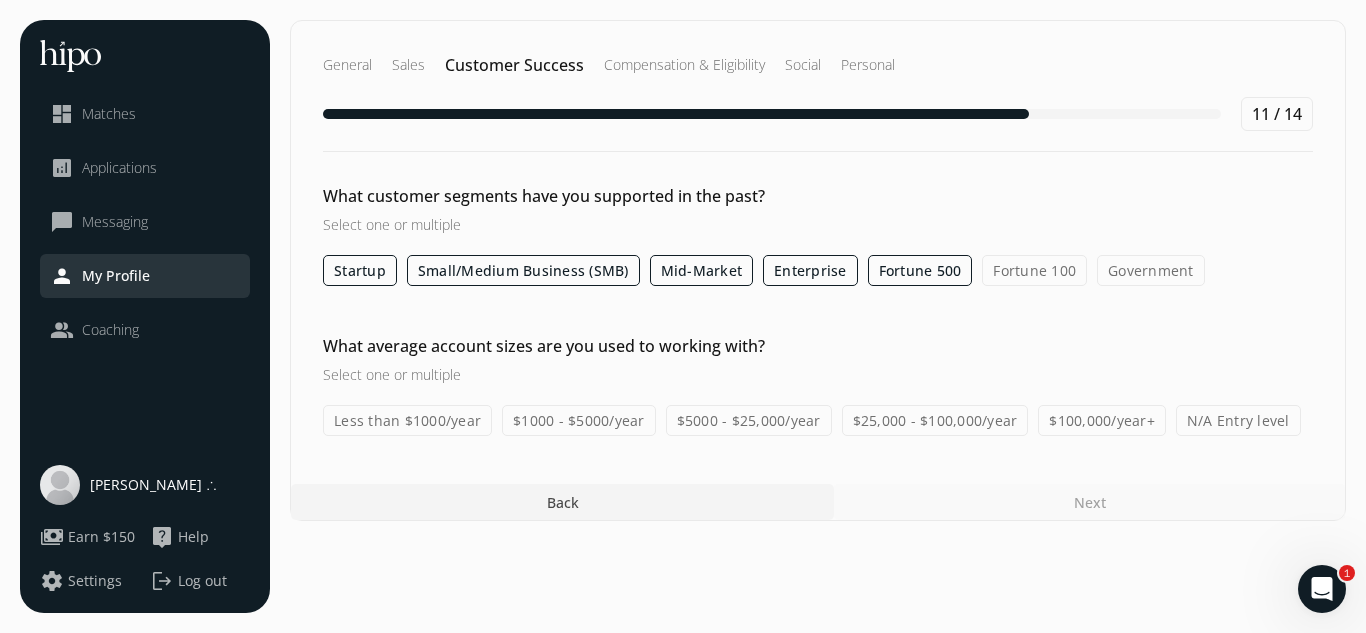click on "$1000 - $5000/year" 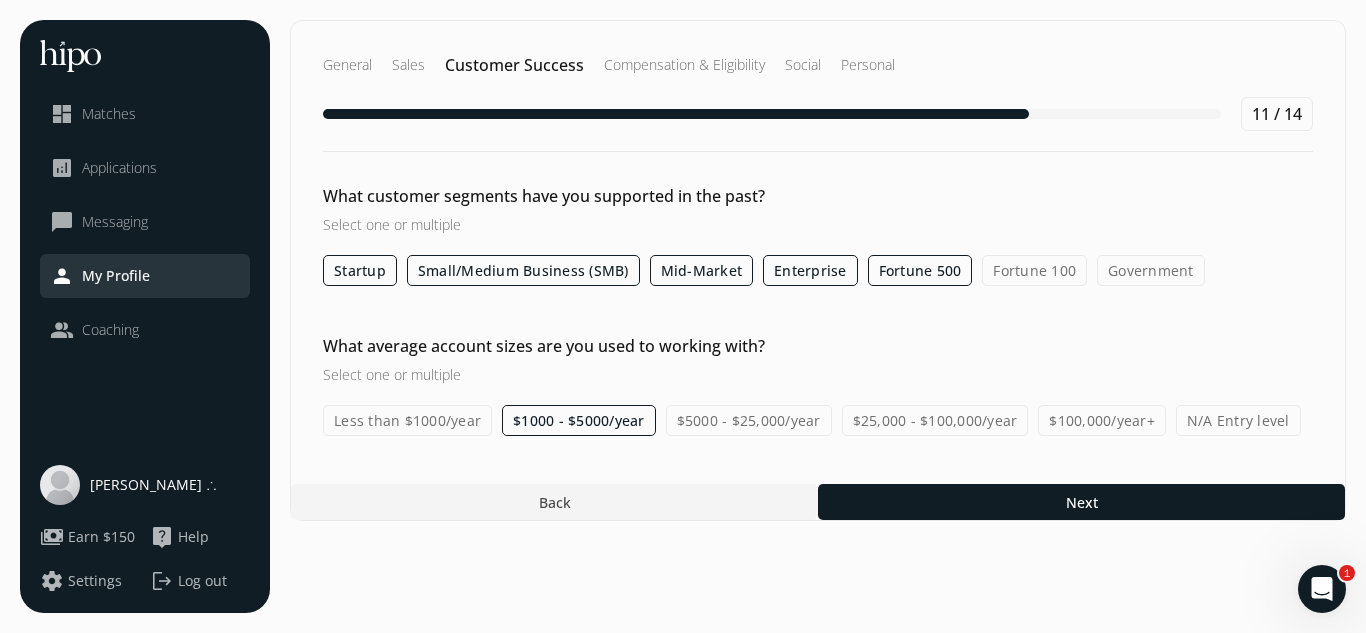 click on "Less than $1000/year" 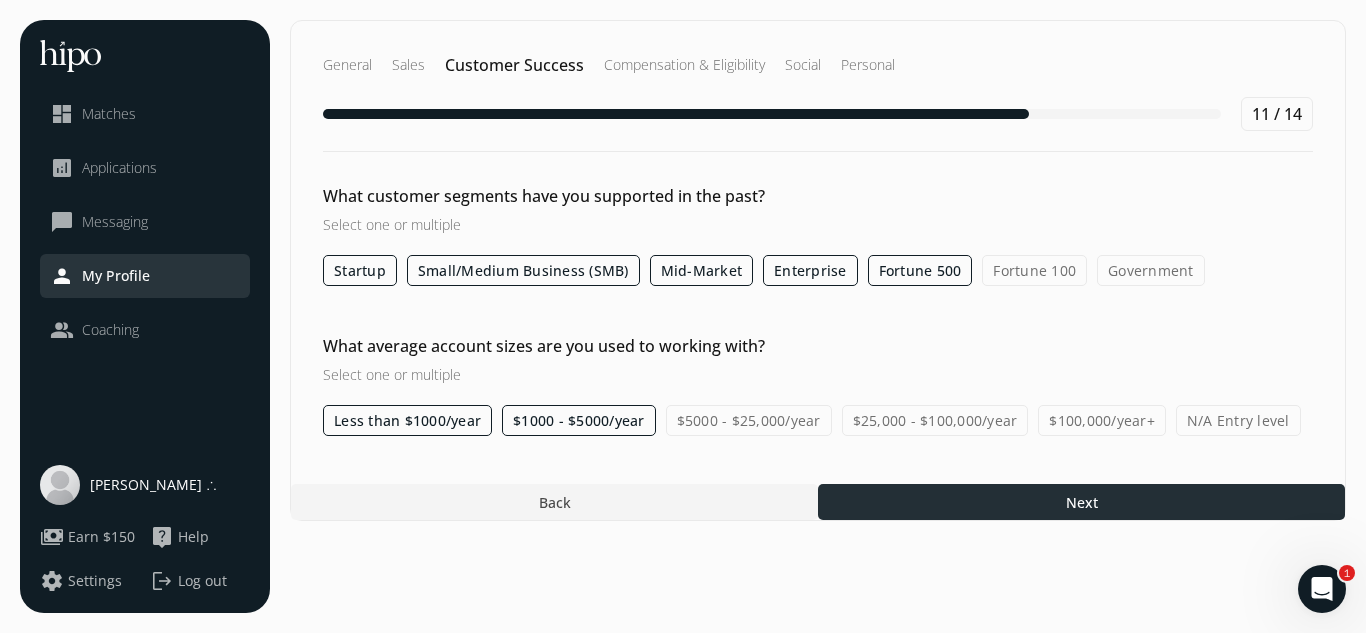 click at bounding box center (1081, 502) 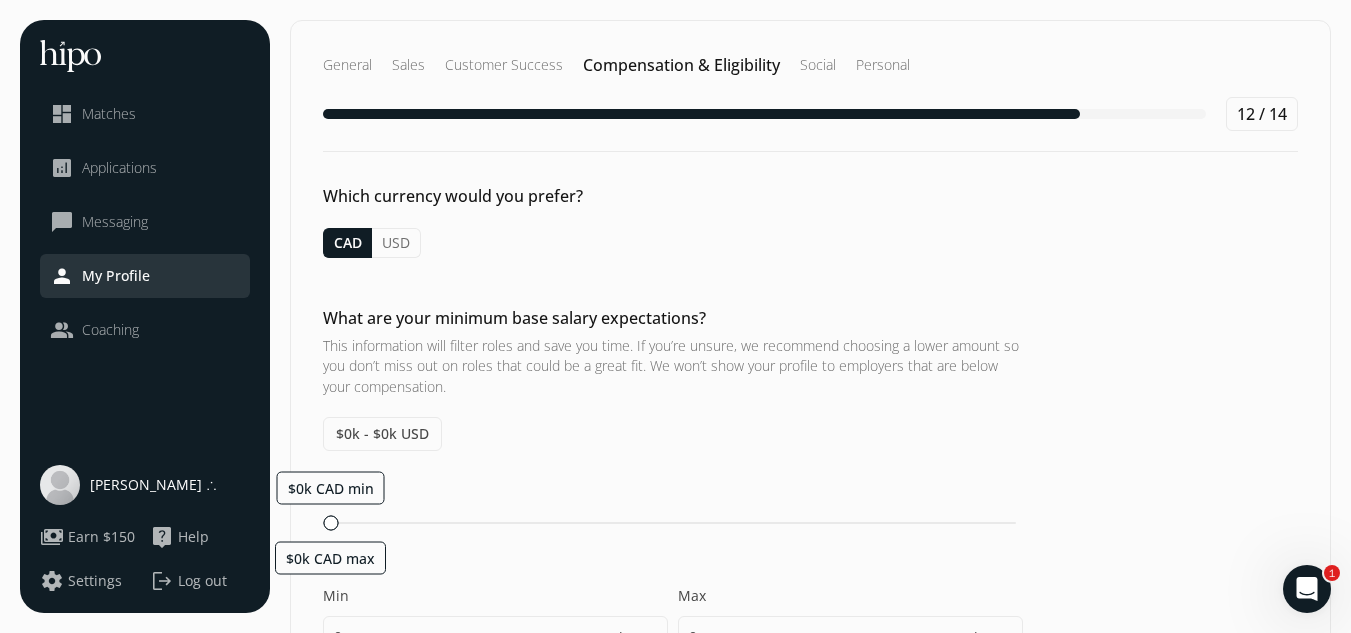 click on "$0k - $0k USD" at bounding box center (382, 434) 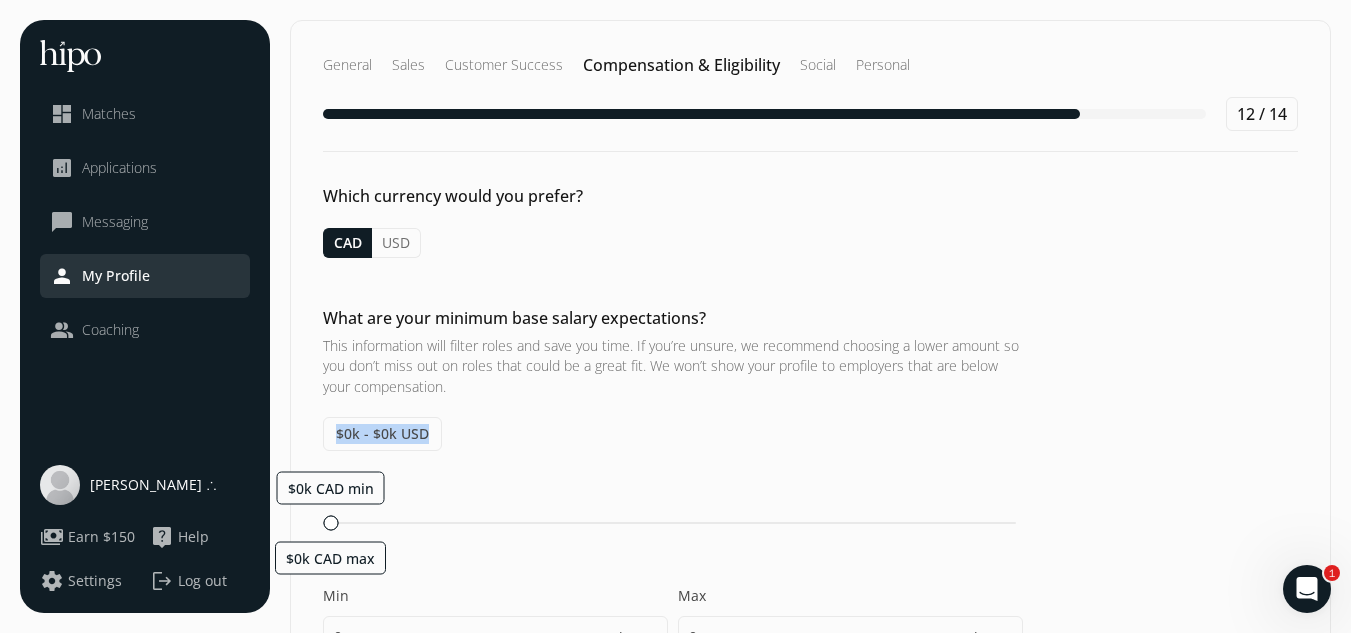 drag, startPoint x: 425, startPoint y: 434, endPoint x: 319, endPoint y: 440, distance: 106.16968 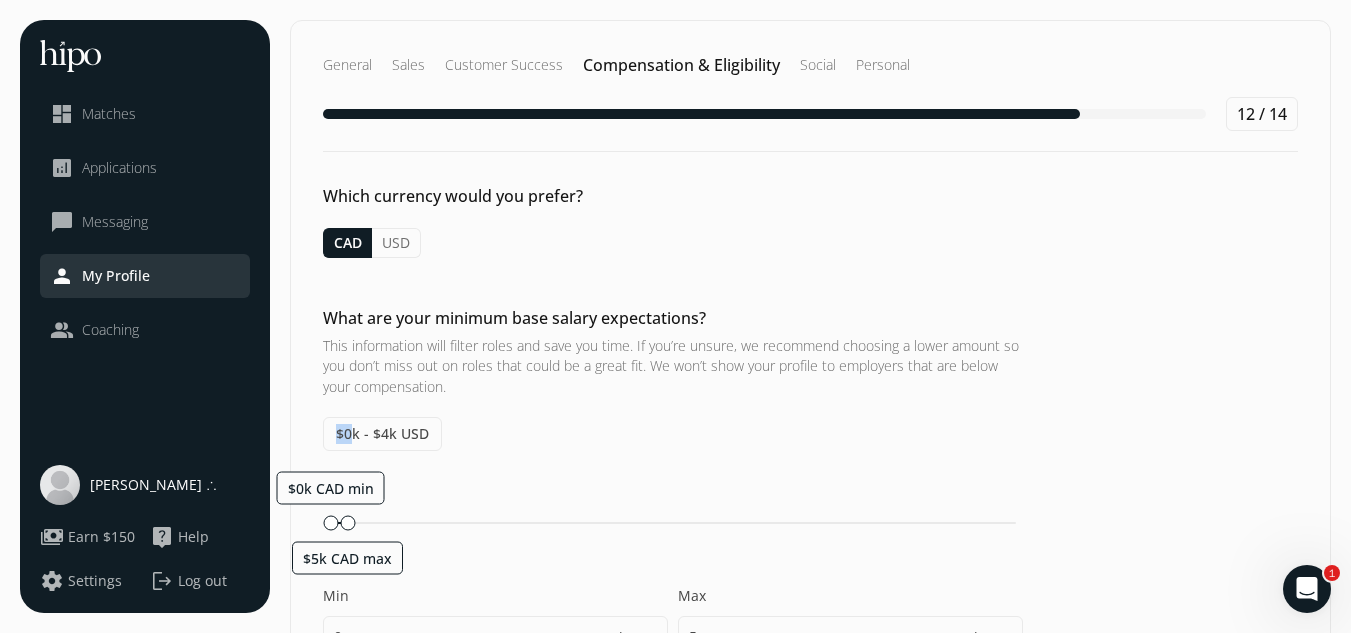drag, startPoint x: 352, startPoint y: 436, endPoint x: 320, endPoint y: 439, distance: 32.140316 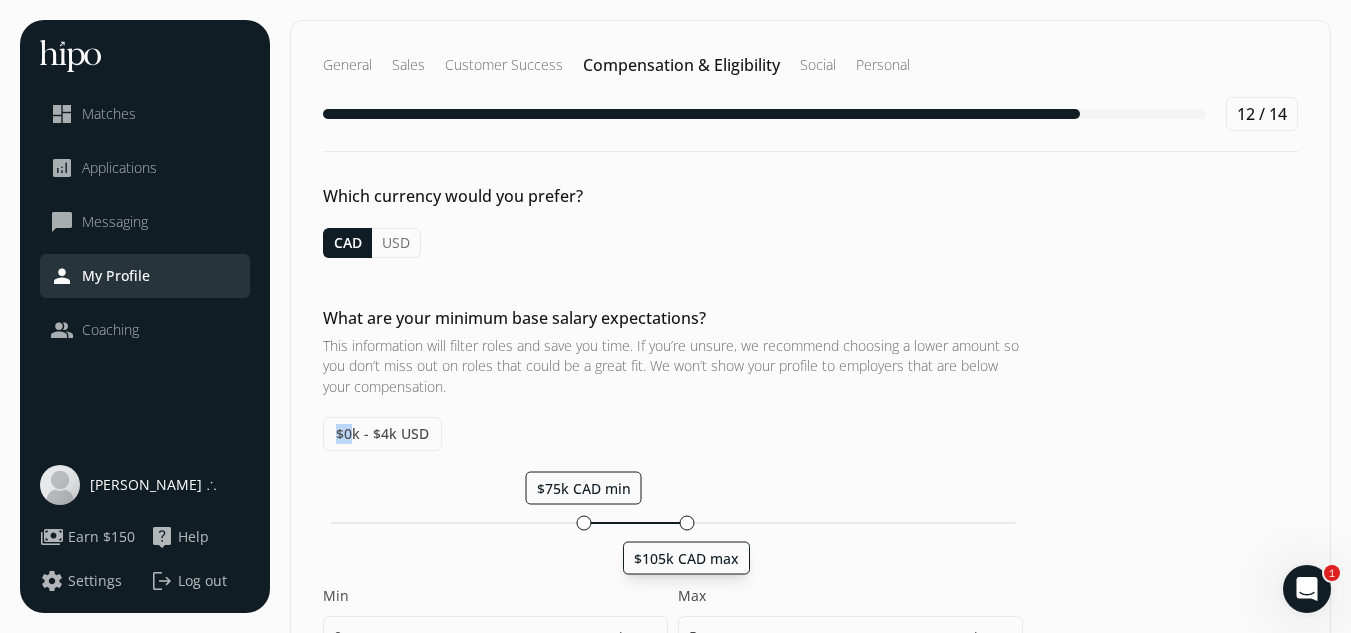 drag, startPoint x: 349, startPoint y: 525, endPoint x: 687, endPoint y: 535, distance: 338.1479 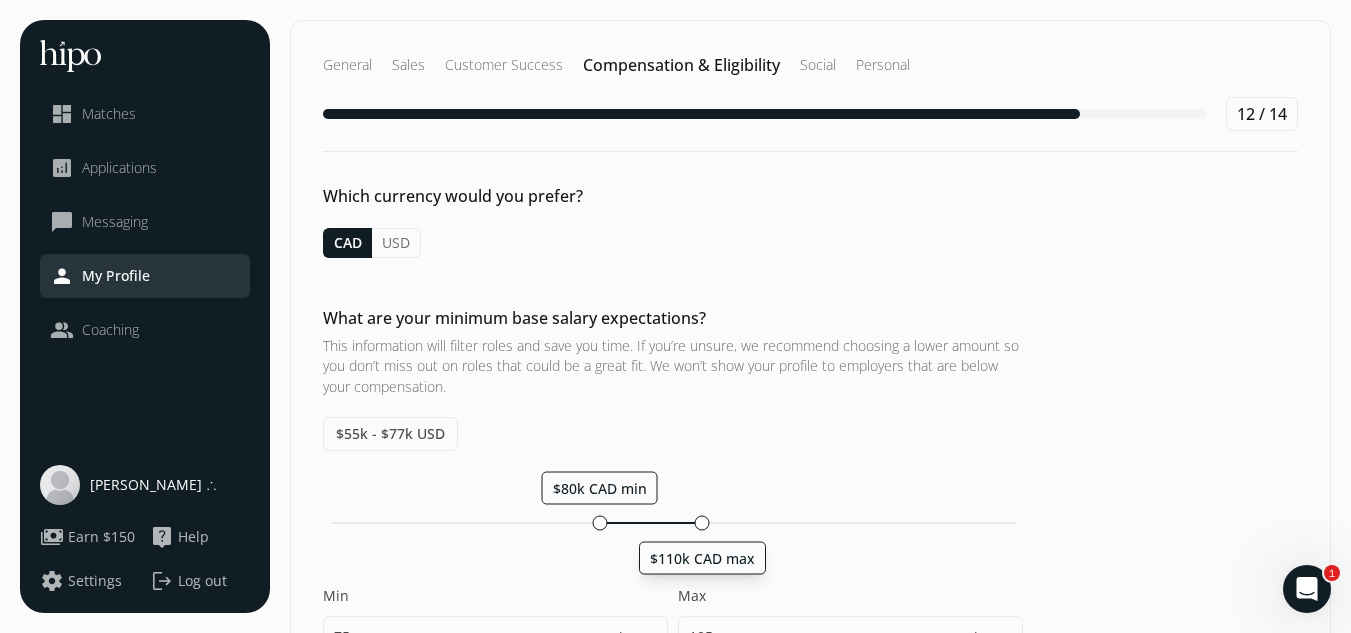 click 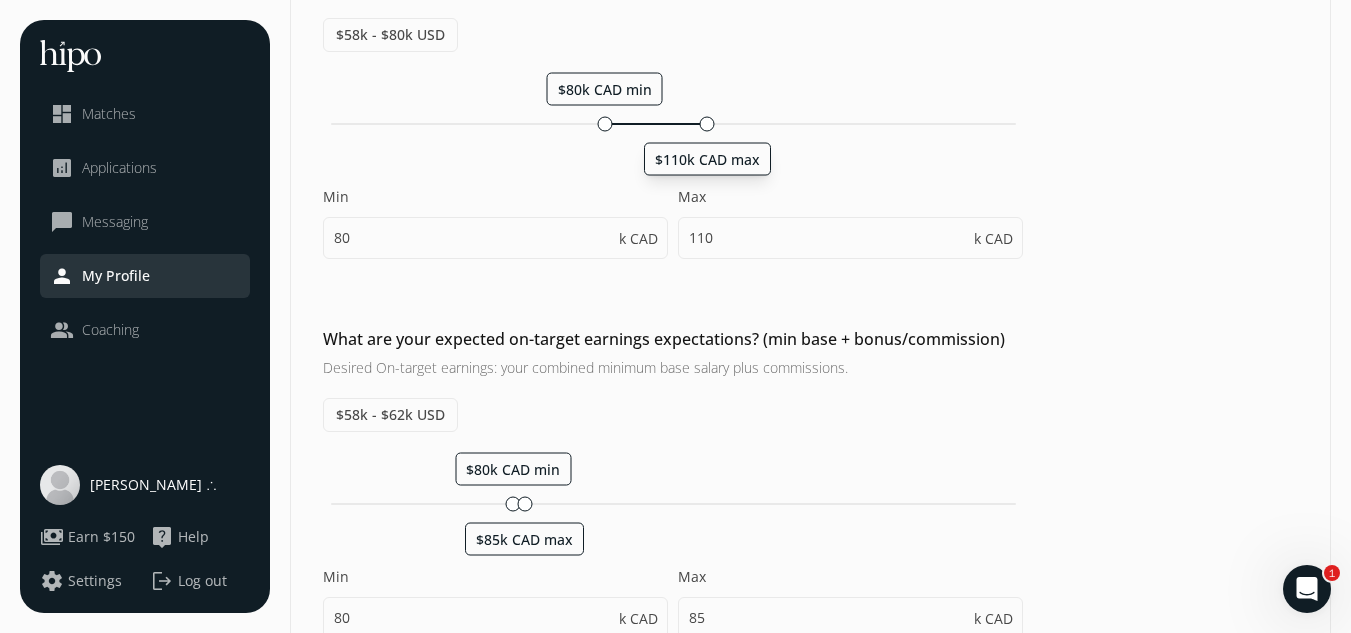 scroll, scrollTop: 400, scrollLeft: 0, axis: vertical 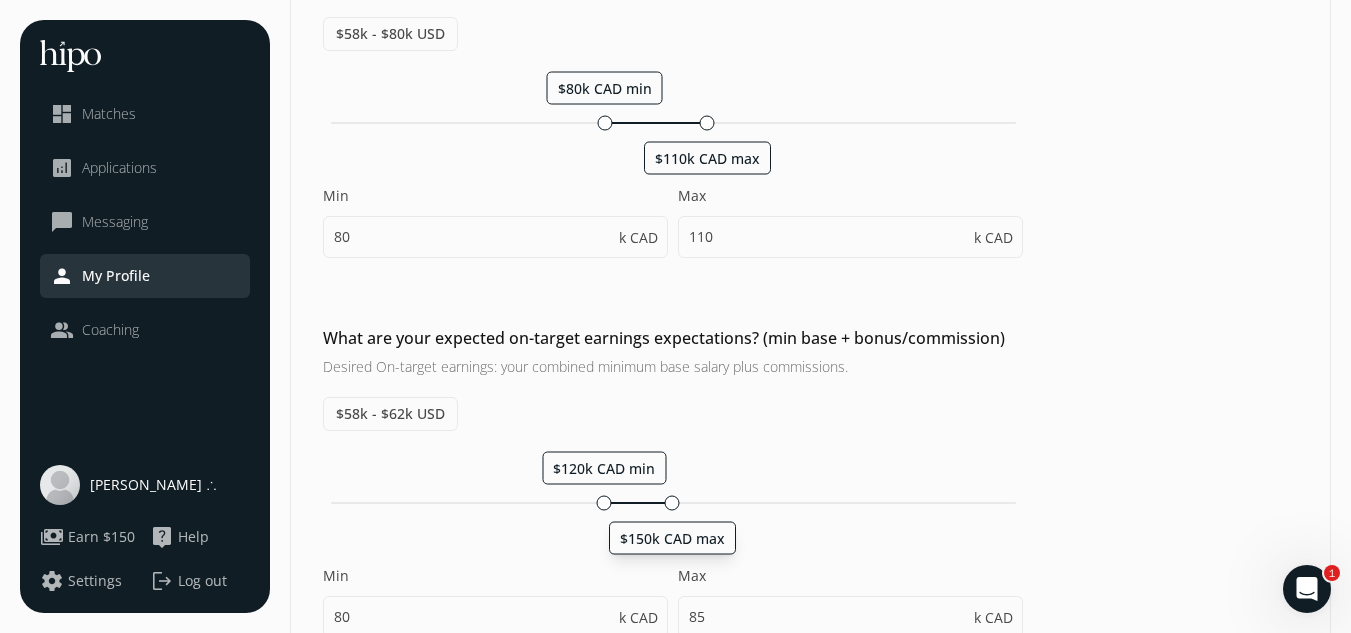 drag, startPoint x: 527, startPoint y: 500, endPoint x: 672, endPoint y: 504, distance: 145.05516 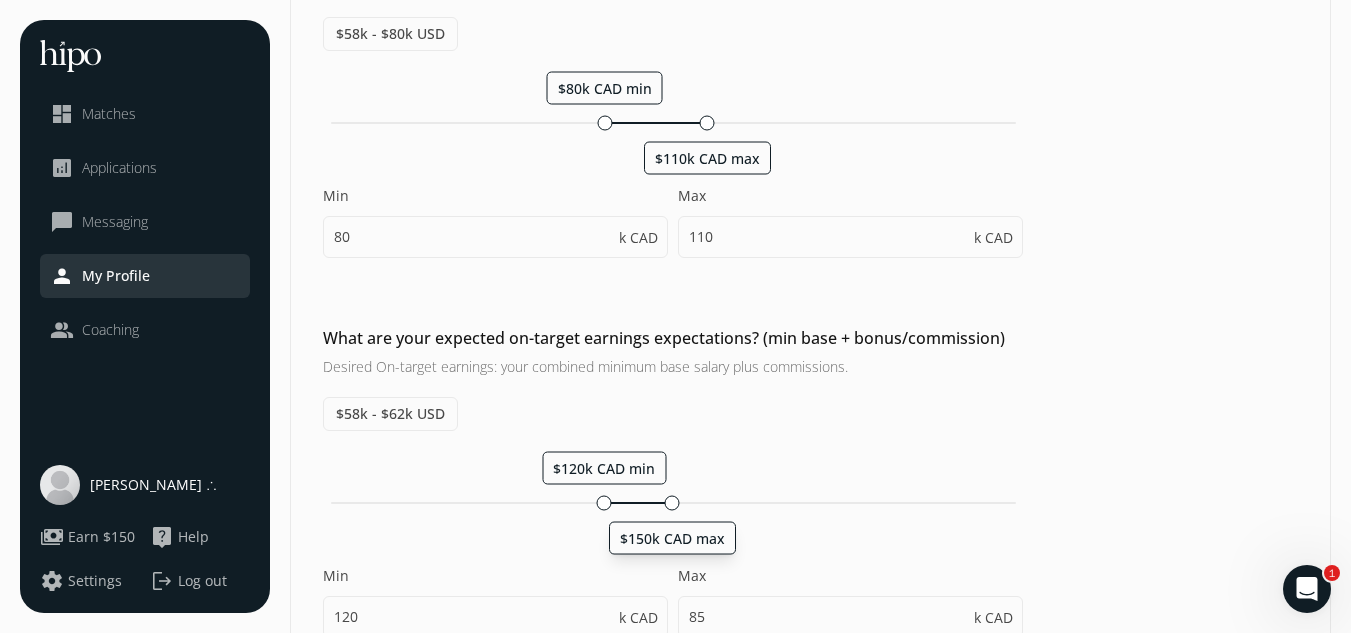 type on "150" 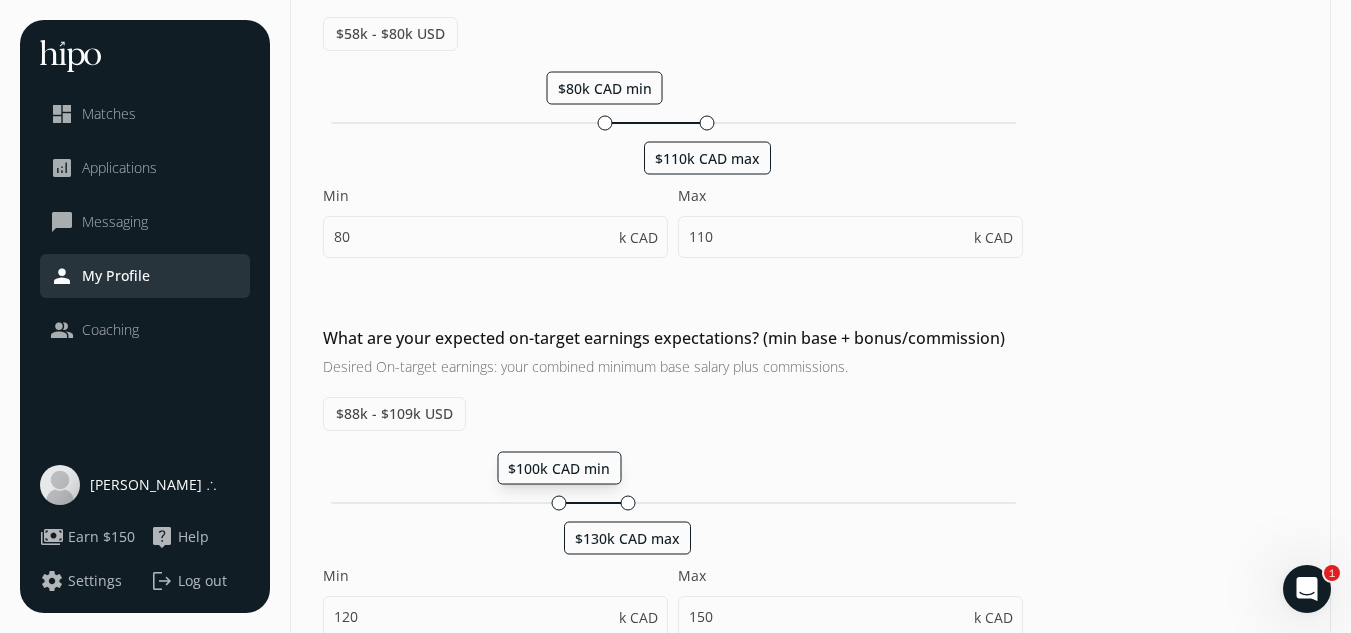 drag, startPoint x: 605, startPoint y: 500, endPoint x: 557, endPoint y: 509, distance: 48.83646 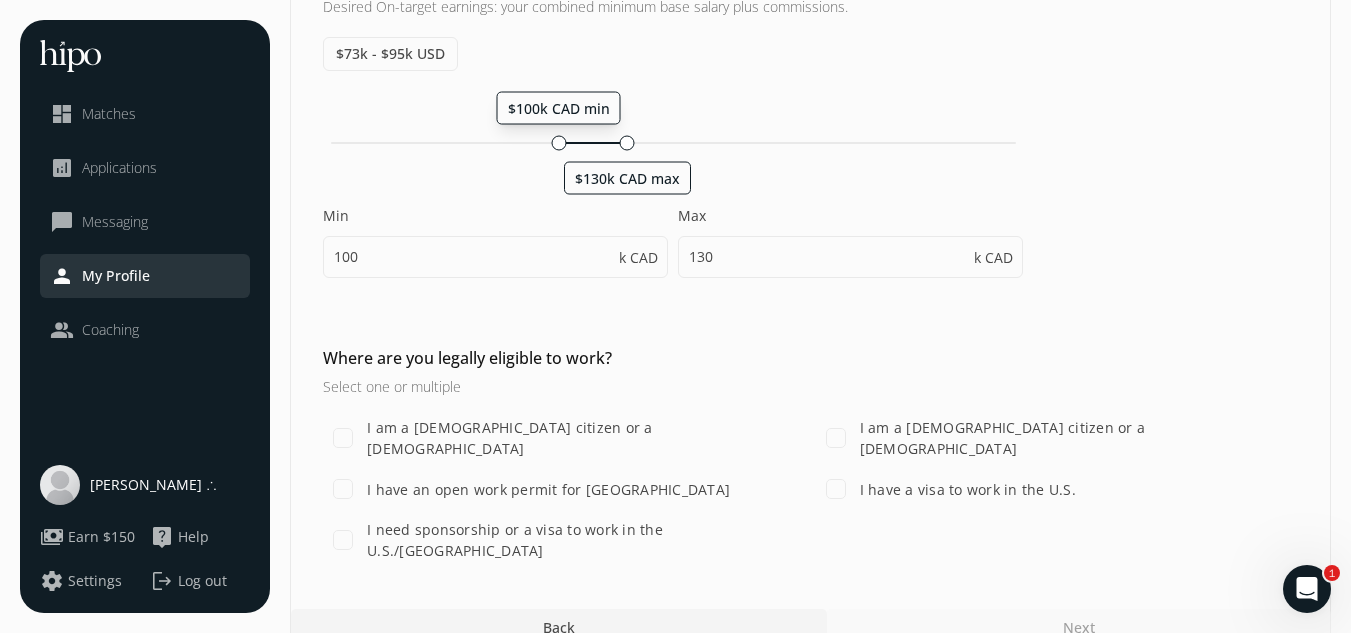 scroll, scrollTop: 789, scrollLeft: 0, axis: vertical 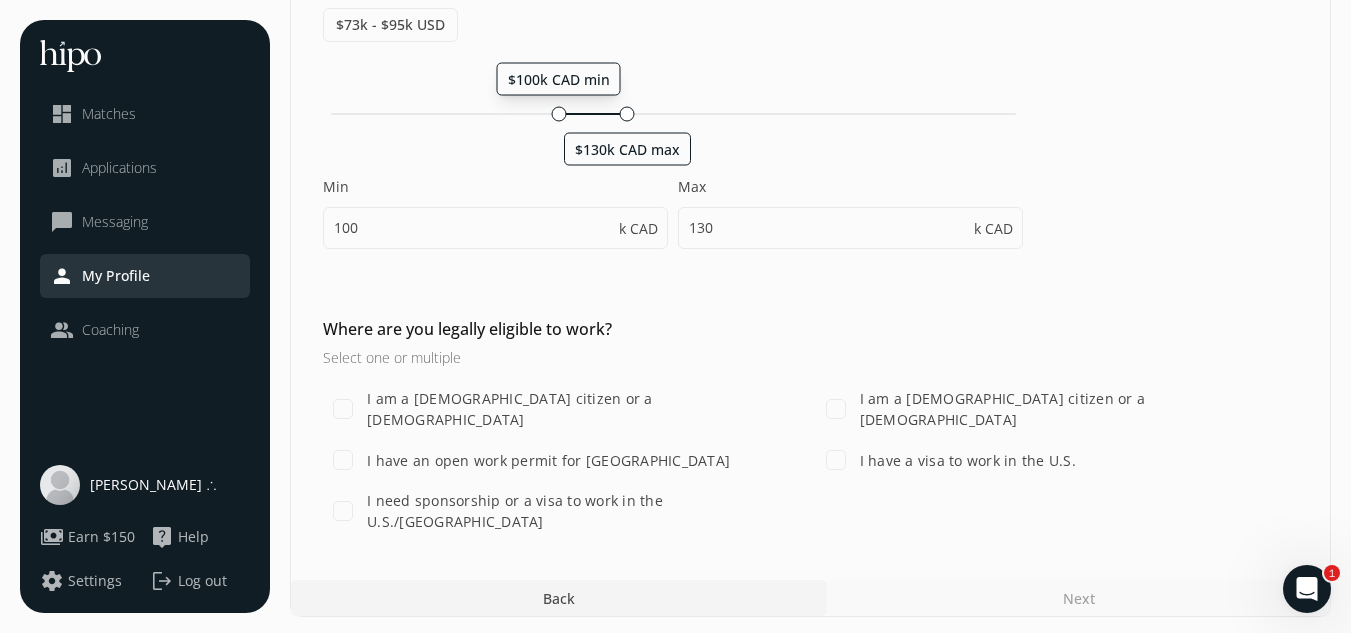 click on "I am a [DEMOGRAPHIC_DATA] citizen or a [DEMOGRAPHIC_DATA]" 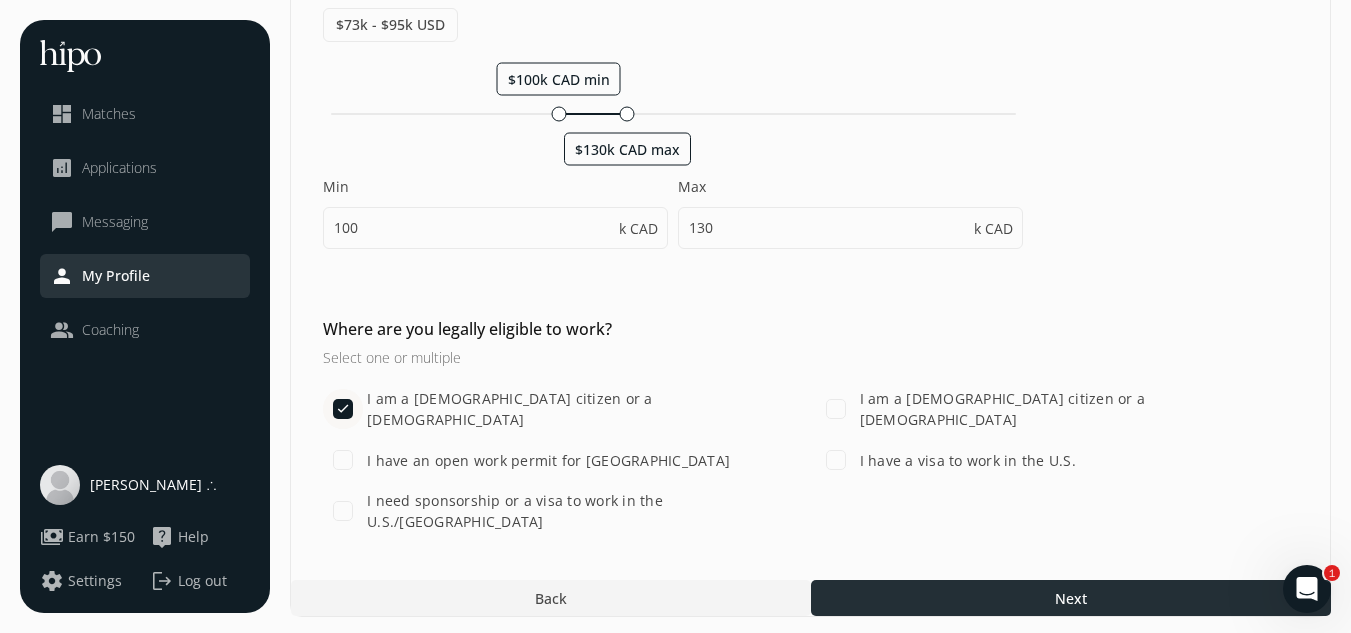 click at bounding box center [1071, 598] 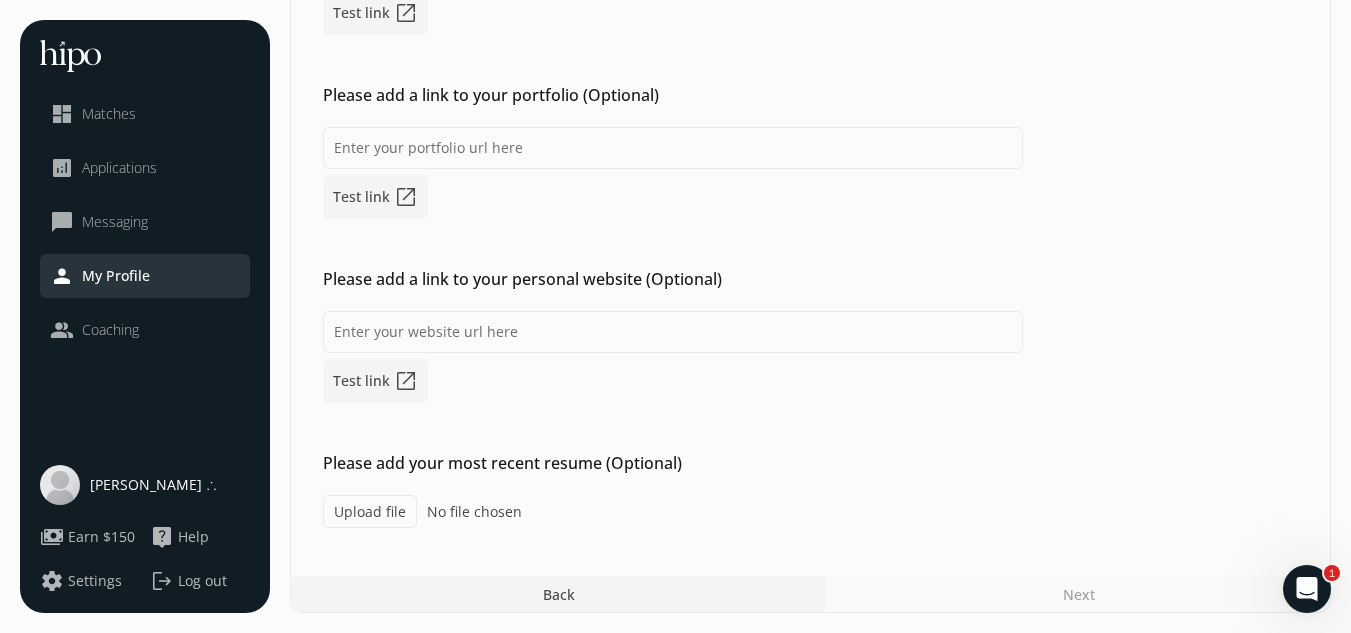 scroll, scrollTop: 0, scrollLeft: 0, axis: both 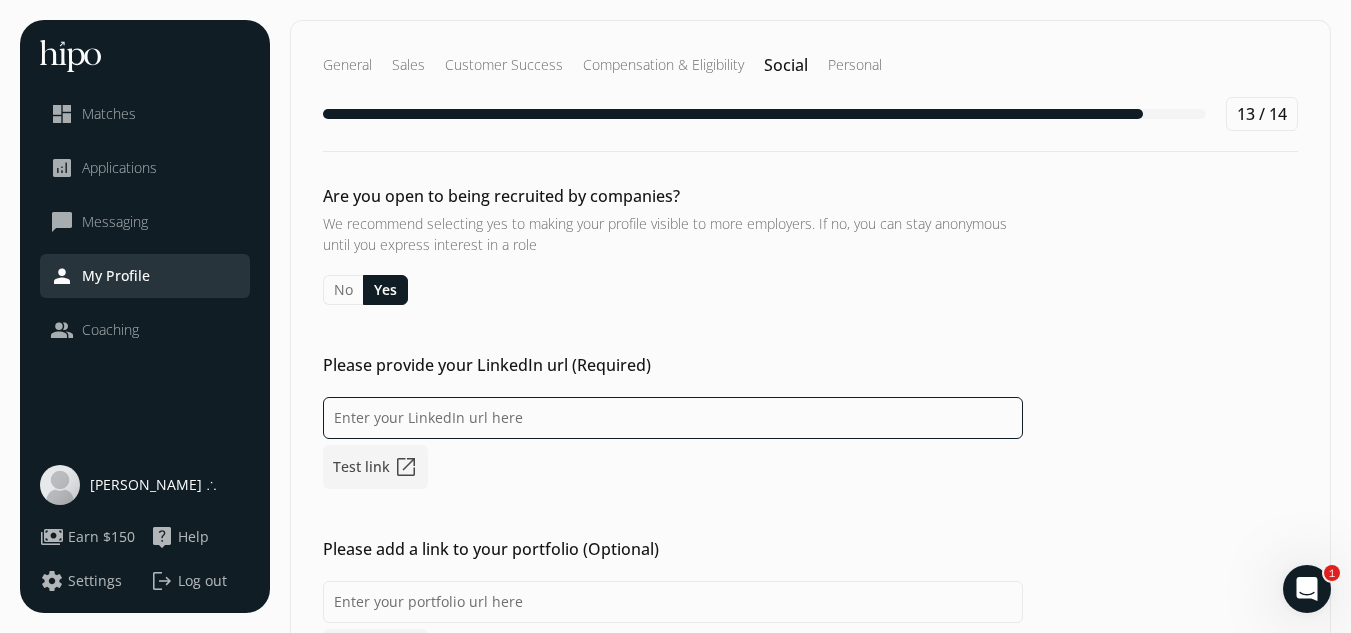 click at bounding box center [673, 418] 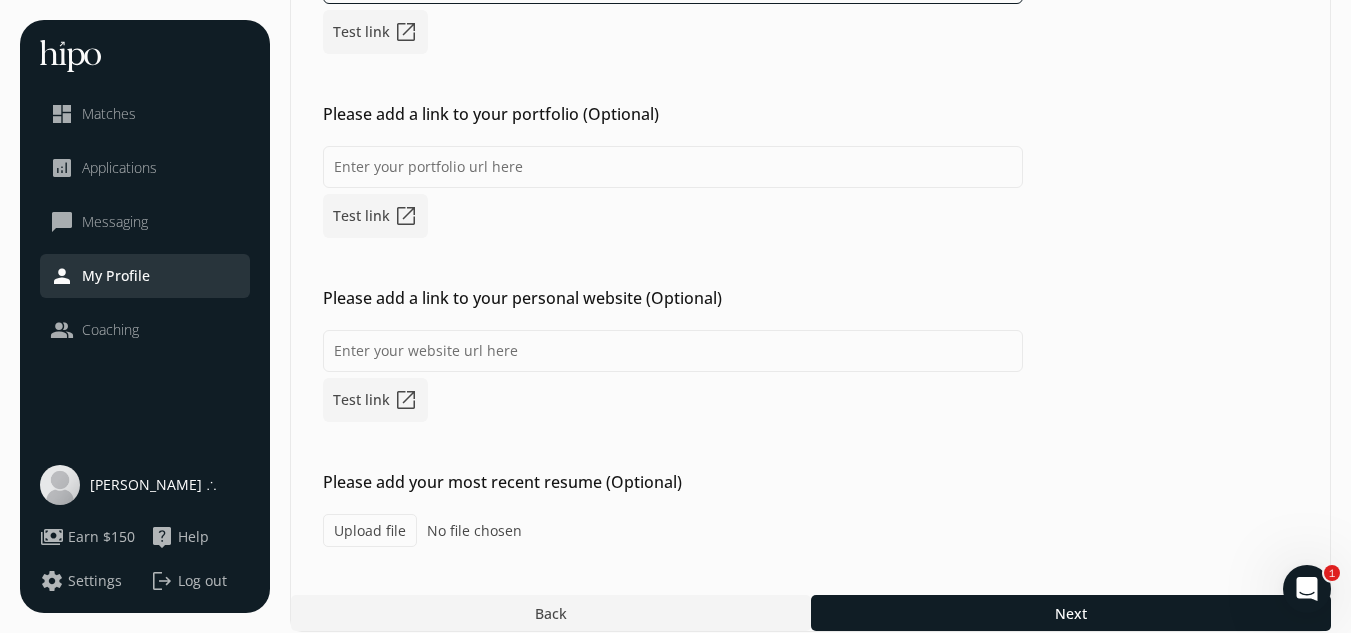 scroll, scrollTop: 454, scrollLeft: 0, axis: vertical 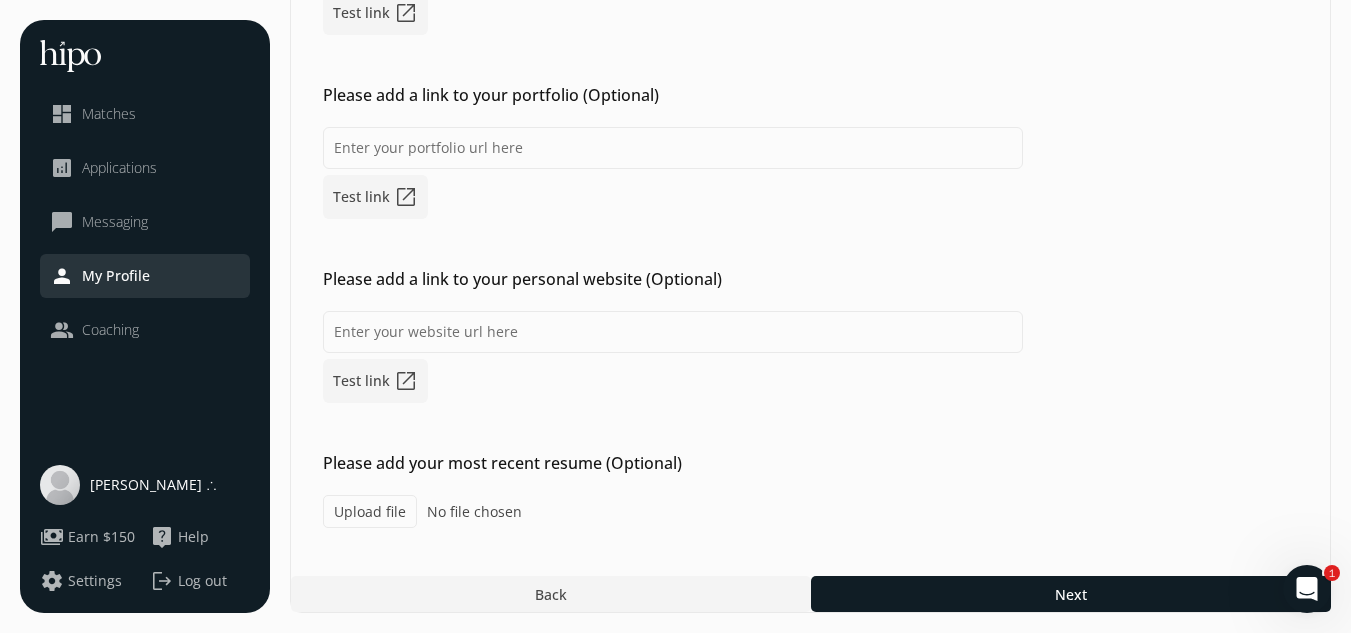type on "[URL][DOMAIN_NAME][PERSON_NAME]" 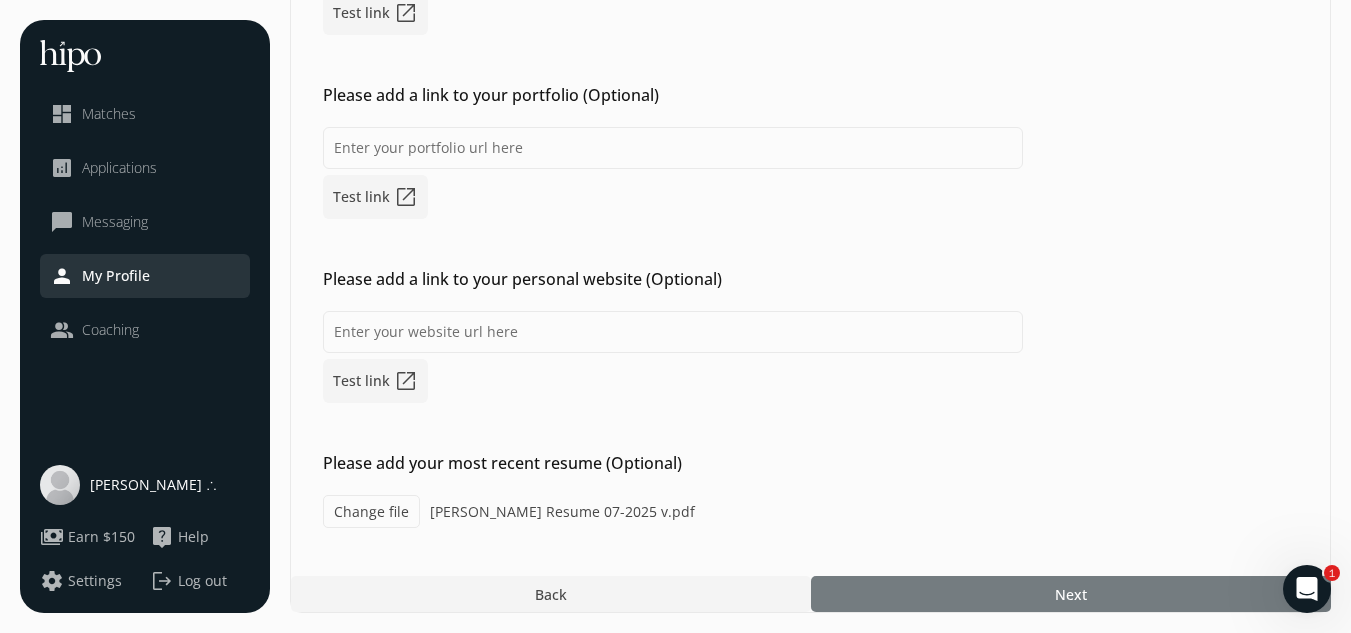 click at bounding box center [1071, 594] 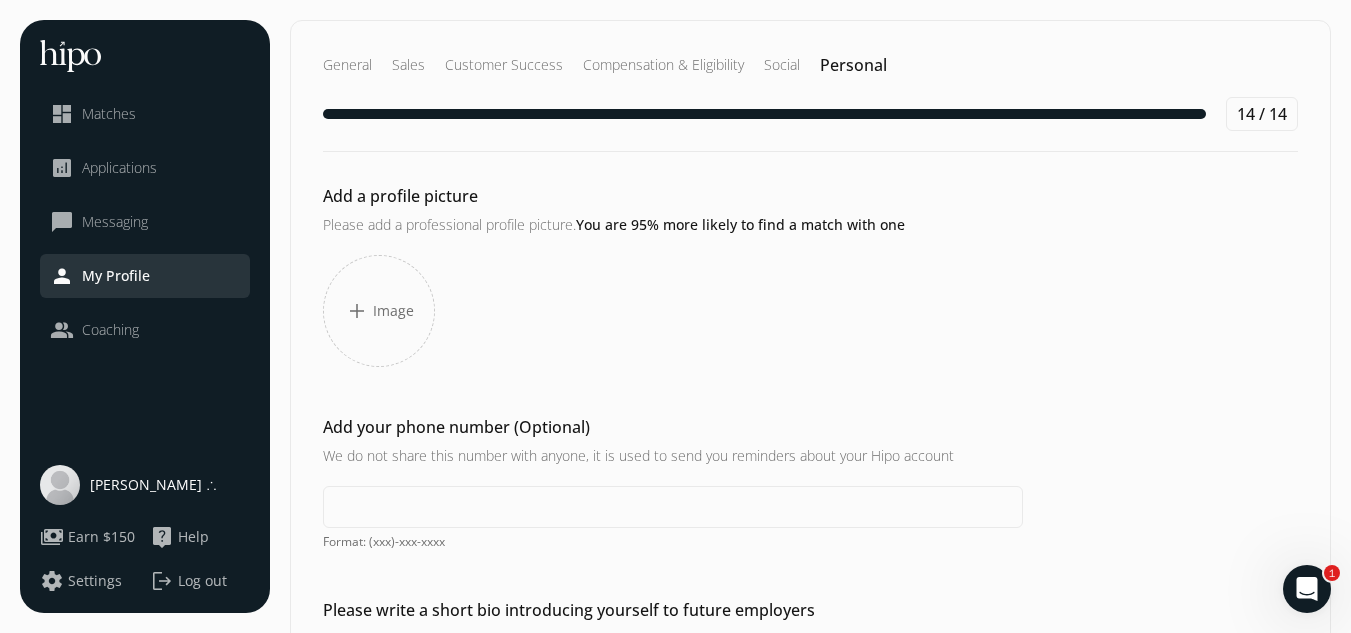 click on "Image" at bounding box center [393, 311] 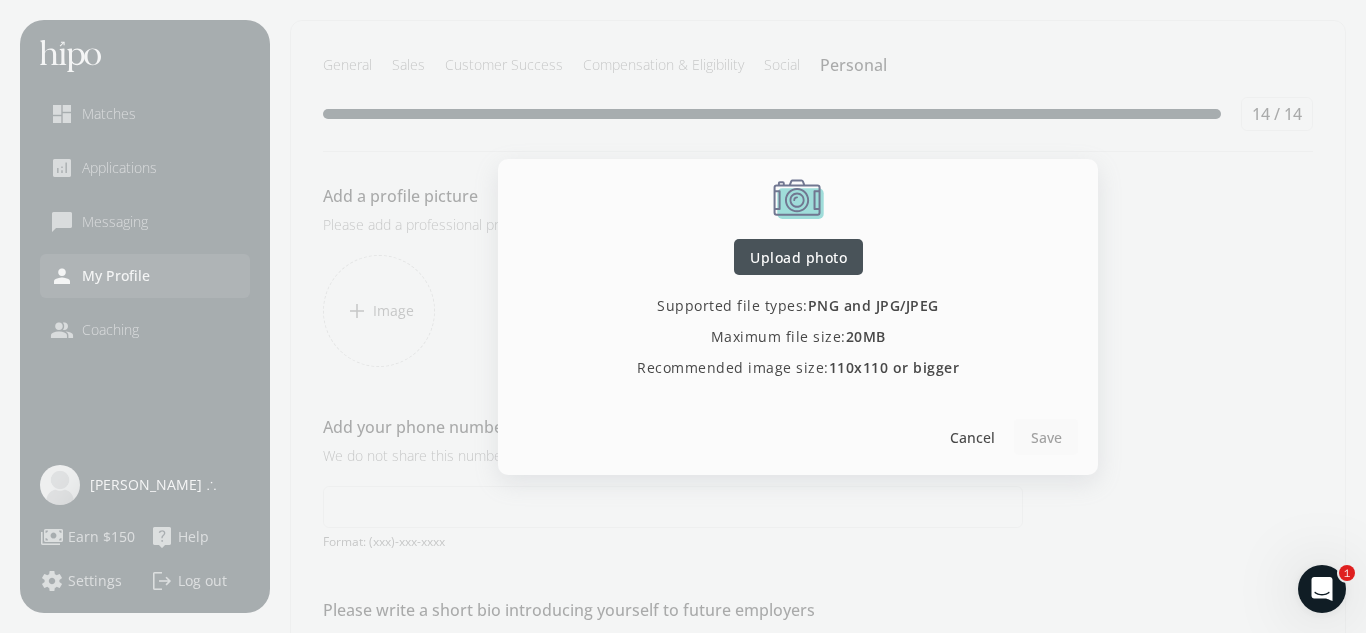 click on "Upload photo" at bounding box center (798, 256) 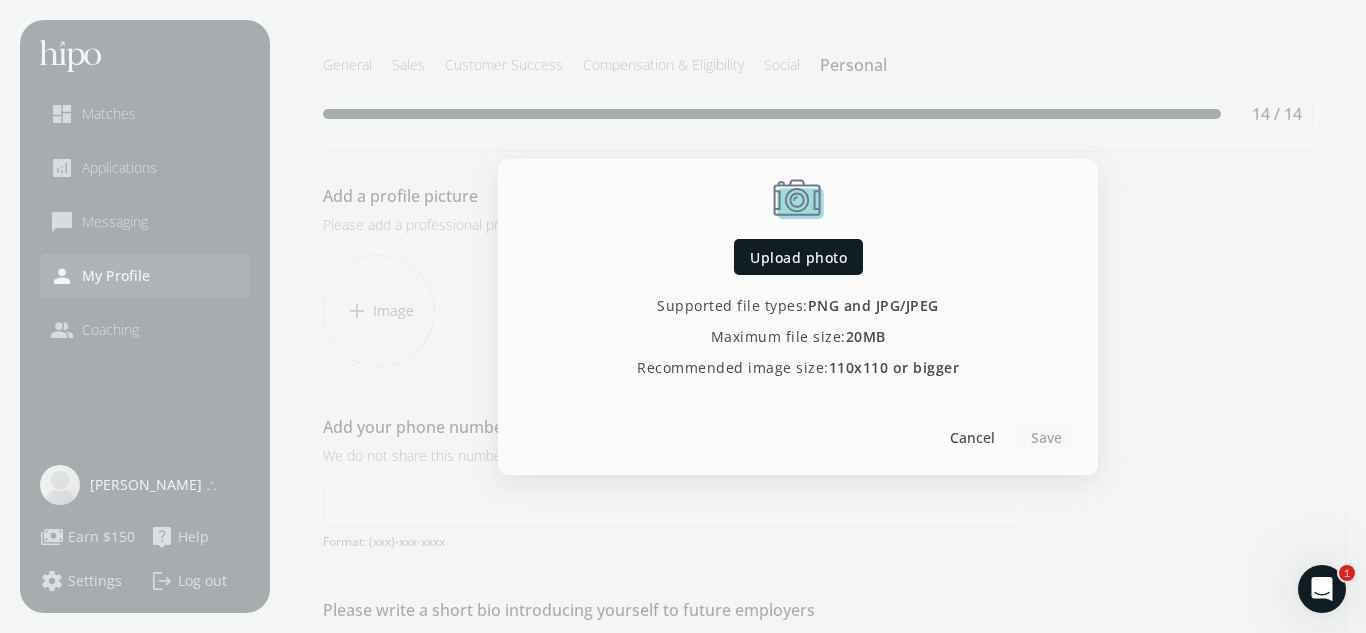 click at bounding box center (683, 316) 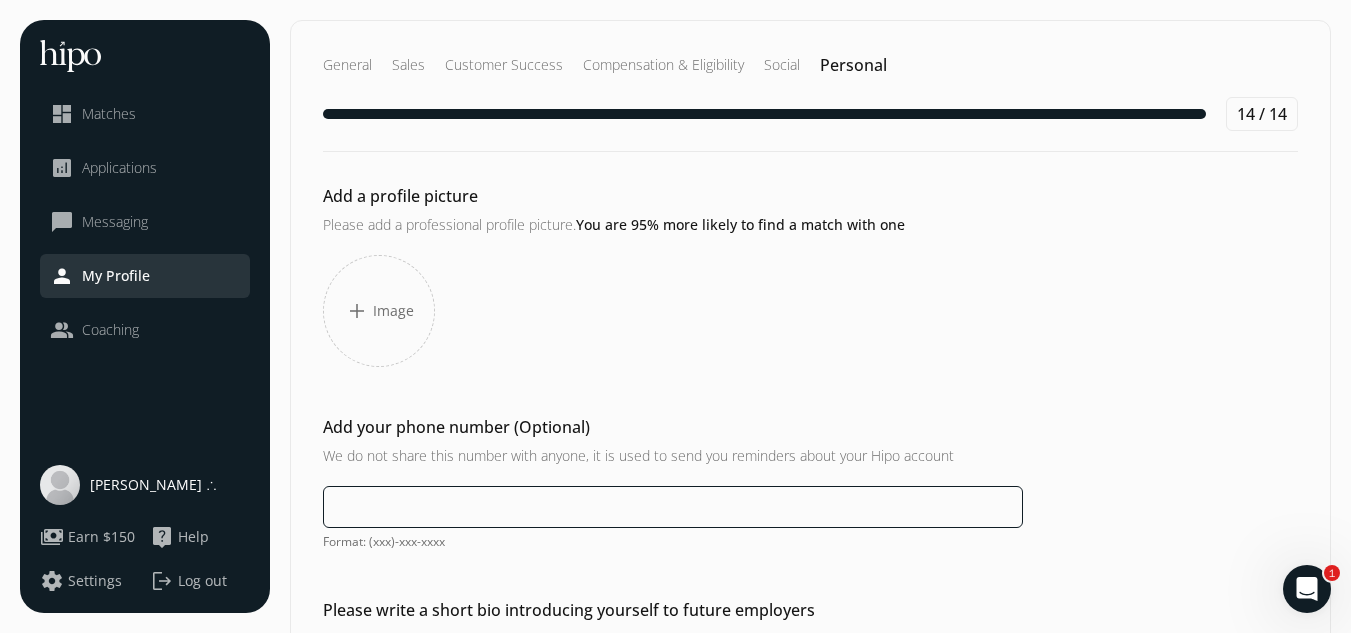 click at bounding box center (673, 507) 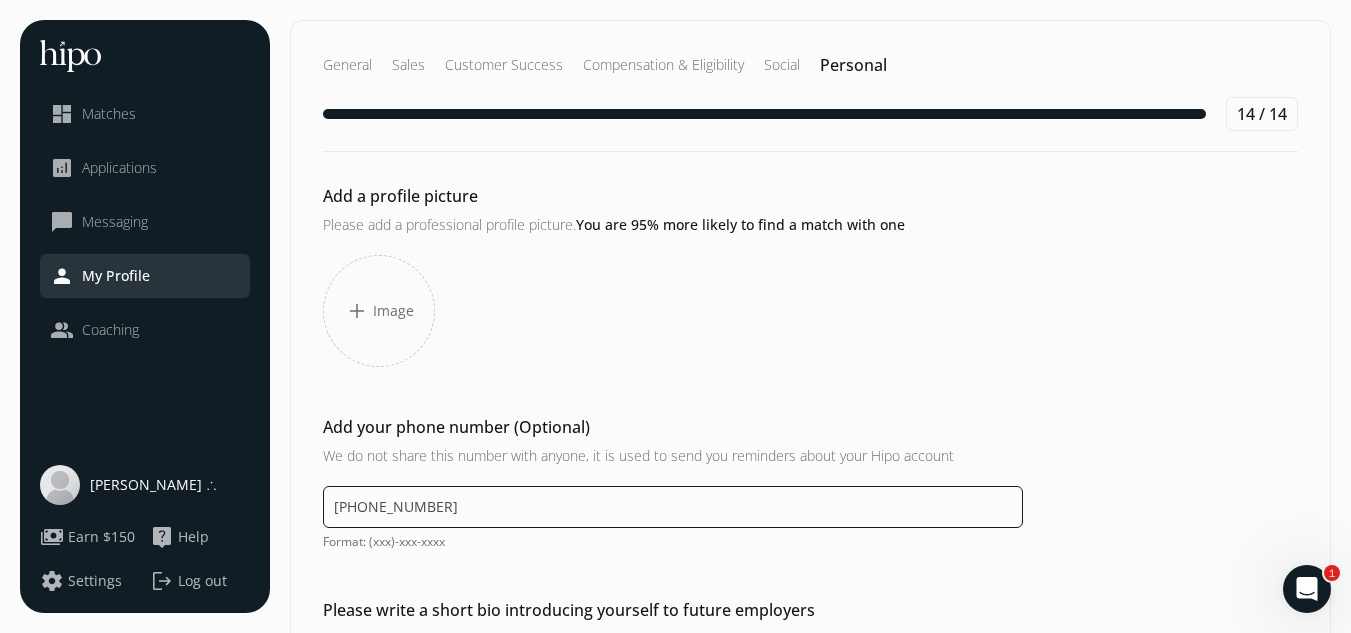 type on "[PHONE_NUMBER]" 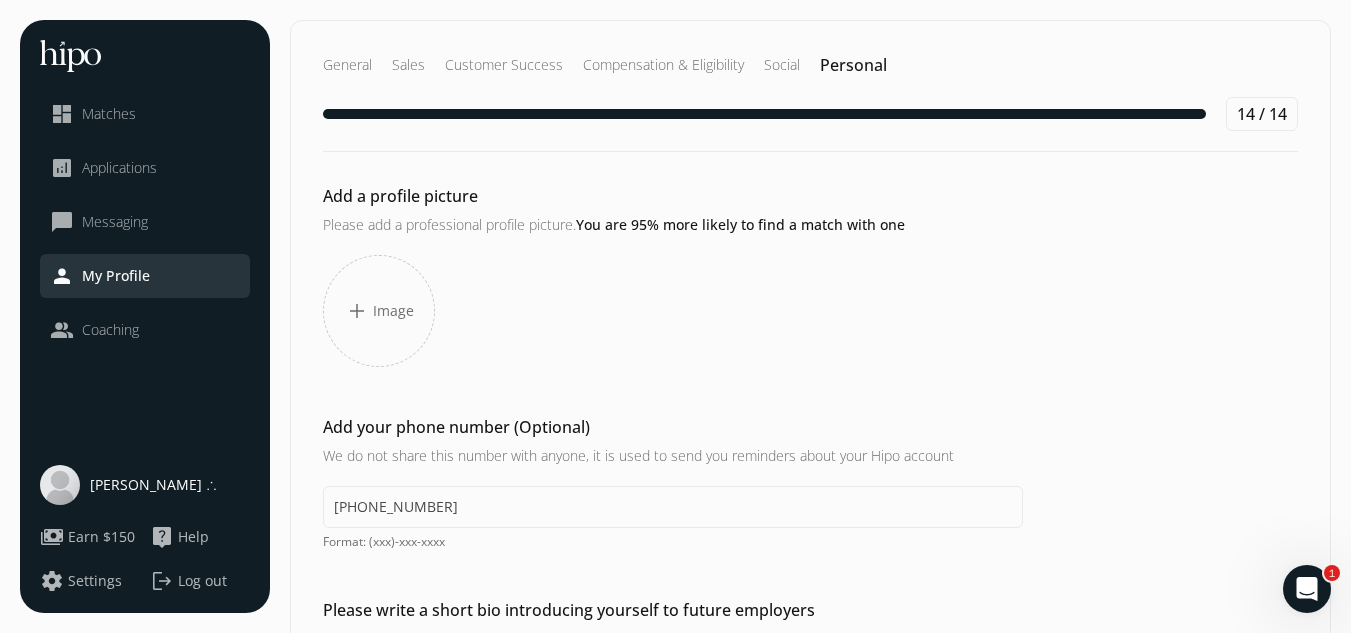 click on "Image" at bounding box center (393, 311) 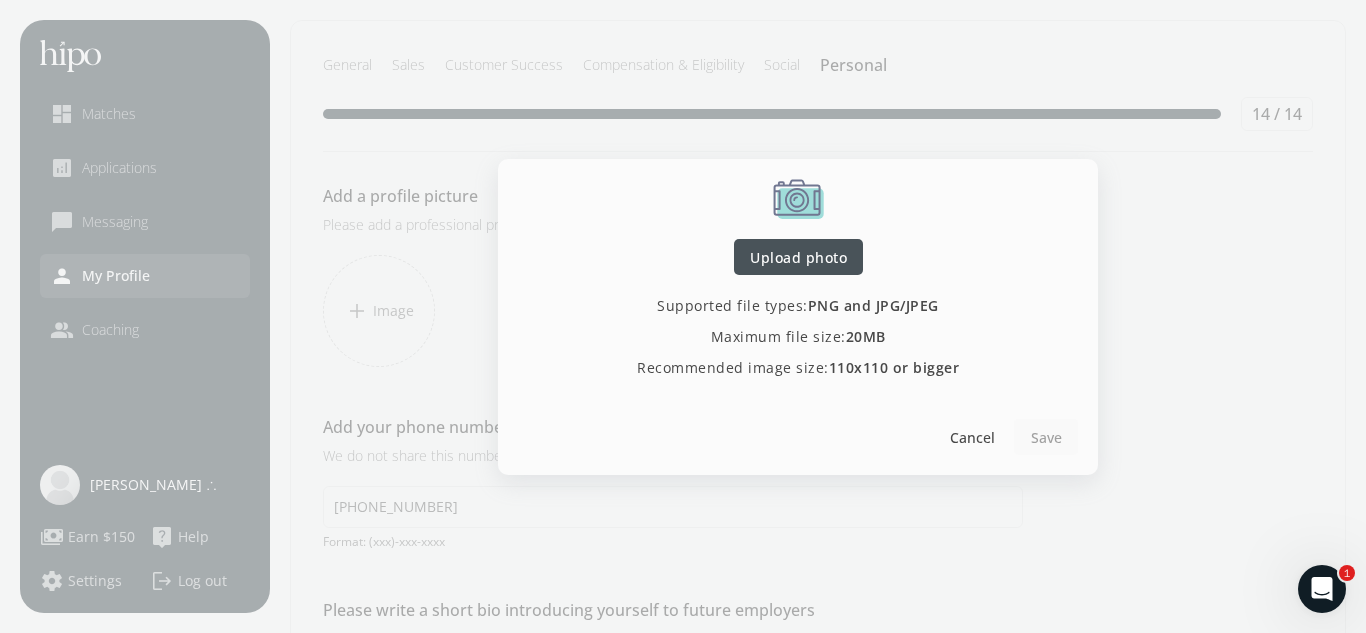click on "Upload photo" at bounding box center [798, 256] 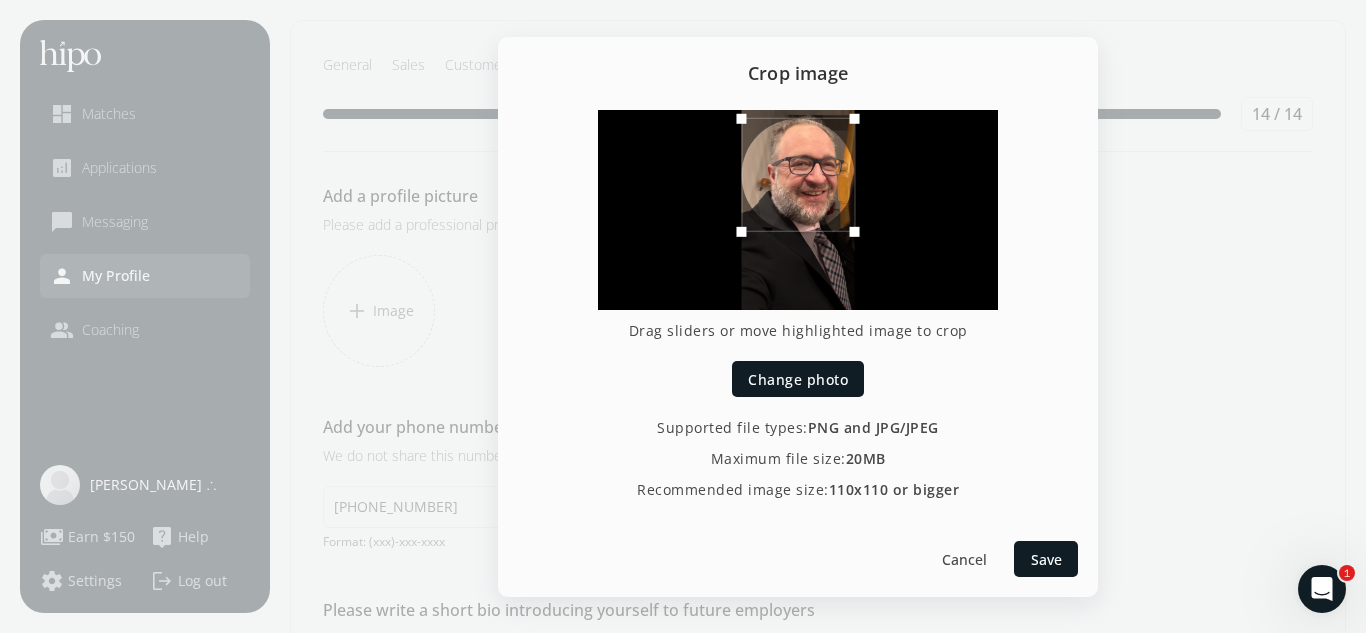 drag, startPoint x: 819, startPoint y: 204, endPoint x: 820, endPoint y: 158, distance: 46.010868 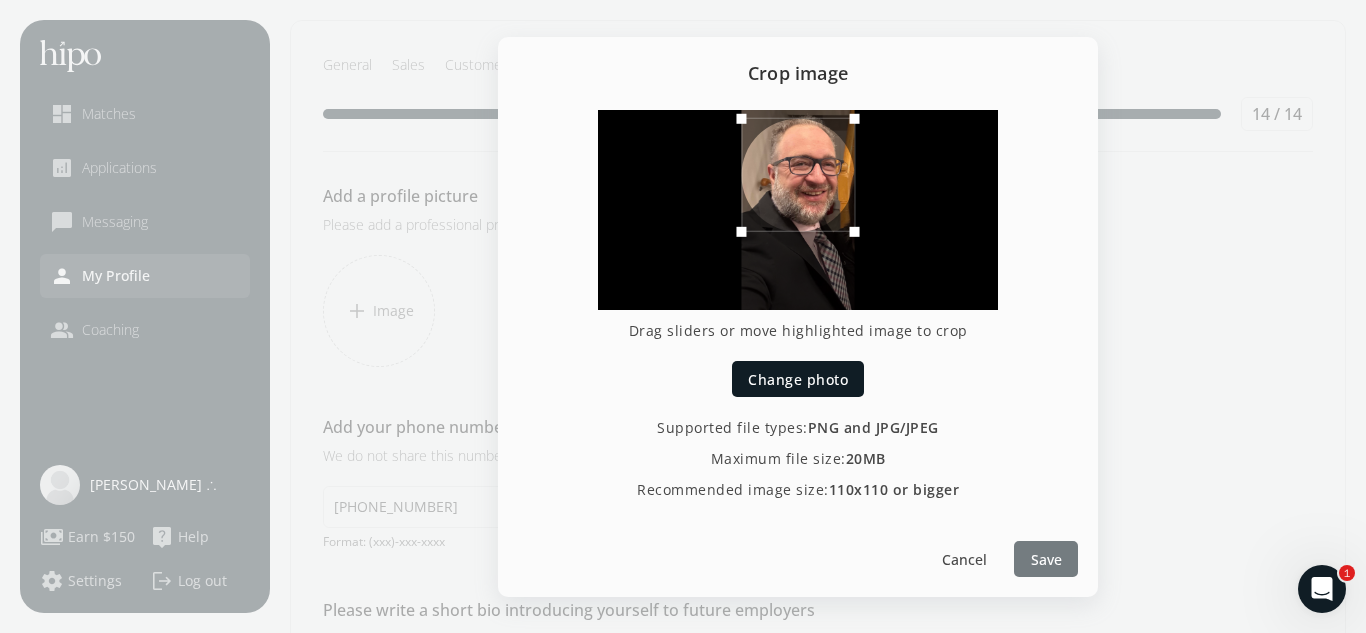 click on "Save" at bounding box center [1046, 558] 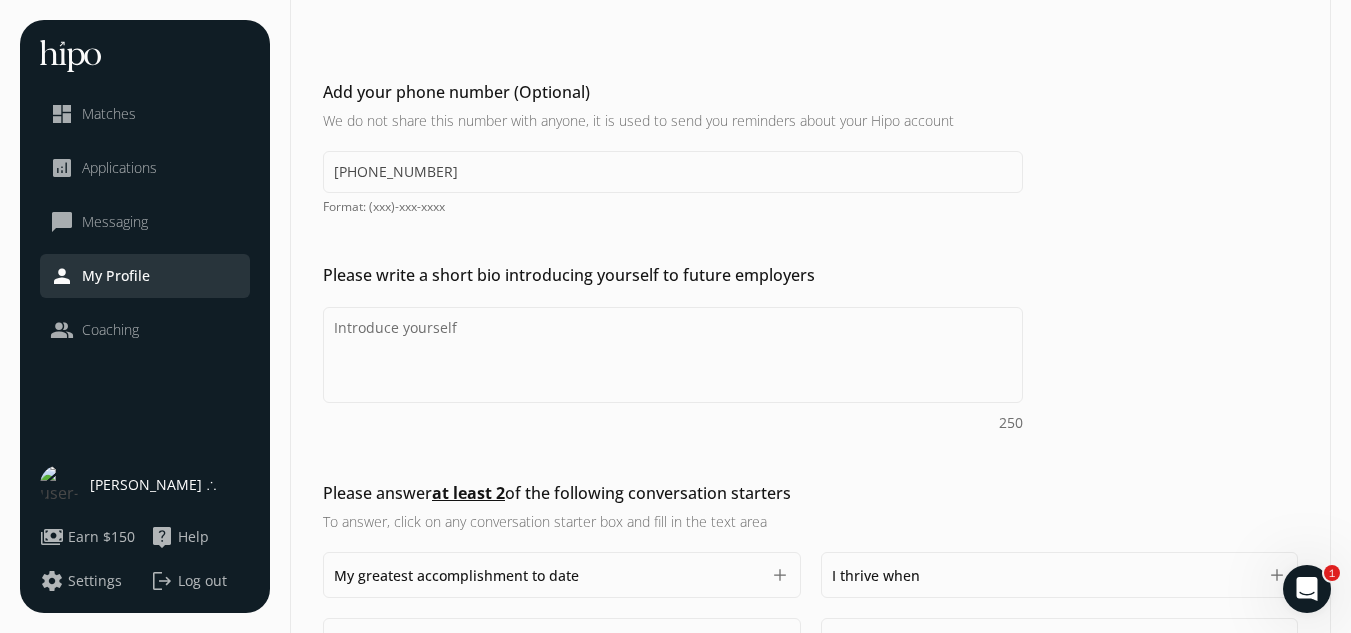 scroll, scrollTop: 300, scrollLeft: 0, axis: vertical 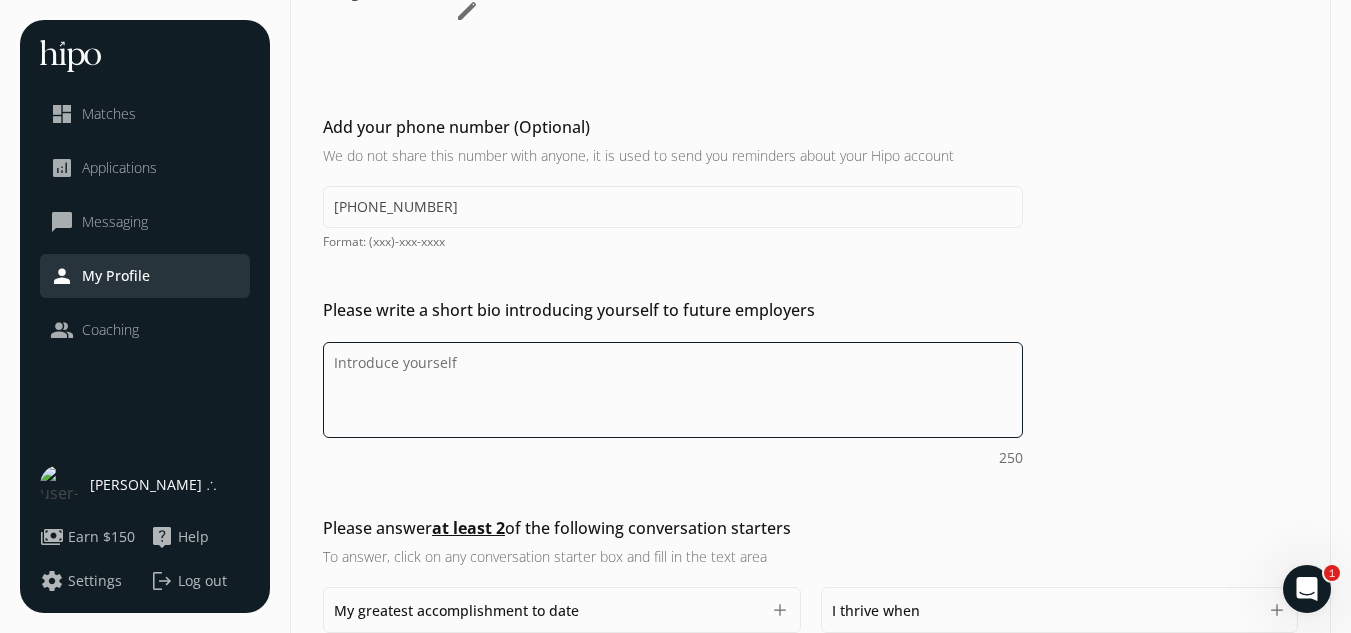 click on "Do you feel like we missed asking any questions that would improve your profile or experience?" at bounding box center [673, 390] 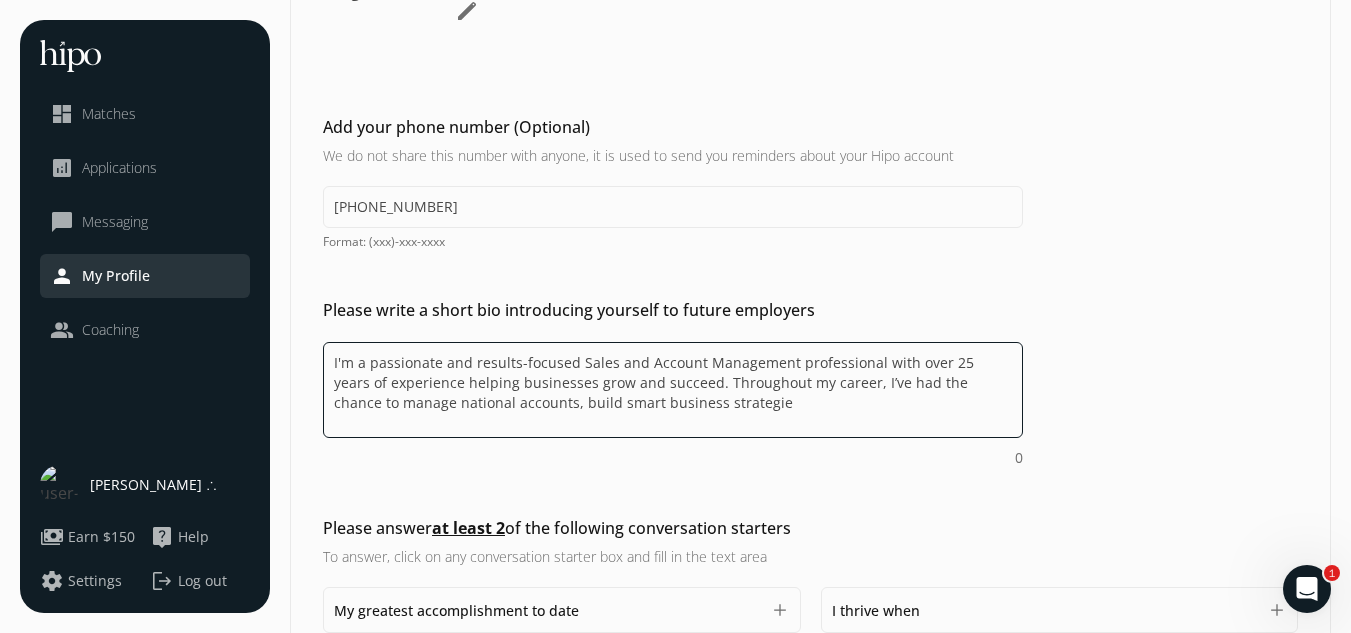 drag, startPoint x: 666, startPoint y: 379, endPoint x: 718, endPoint y: 413, distance: 62.1289 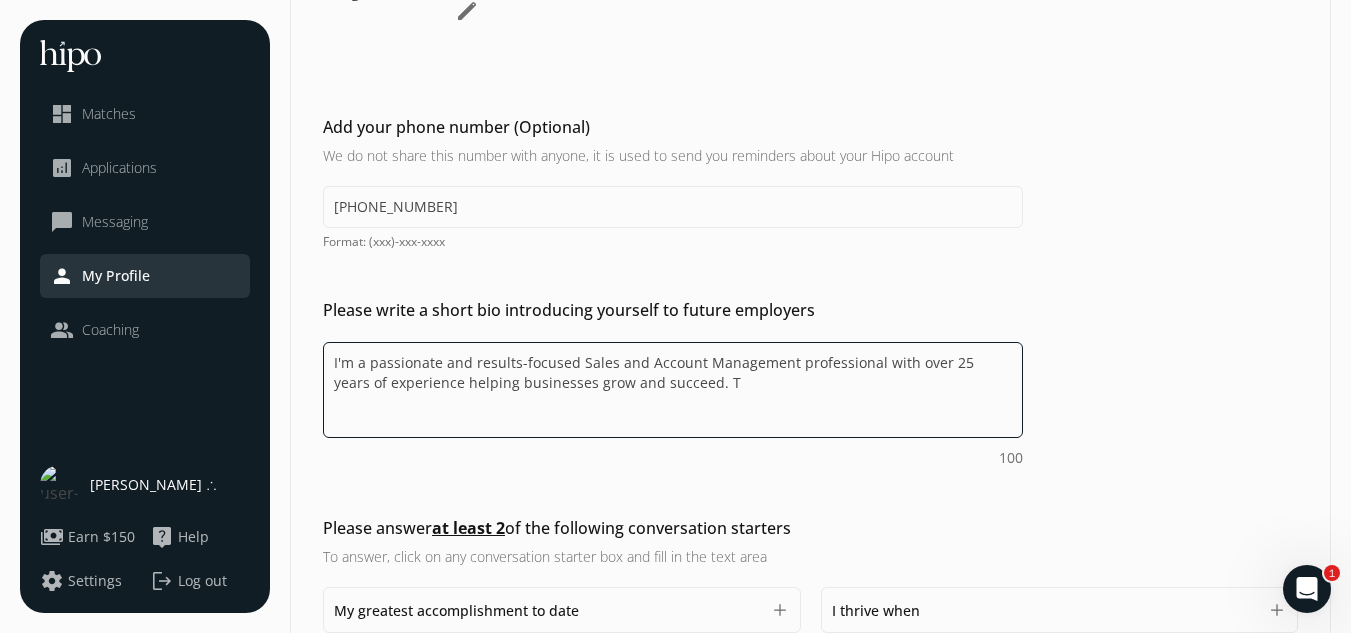 click on "I'm a passionate and results-focused Sales and Account Management professional with over 25 years of experience helping businesses grow and succeed. T" at bounding box center [673, 390] 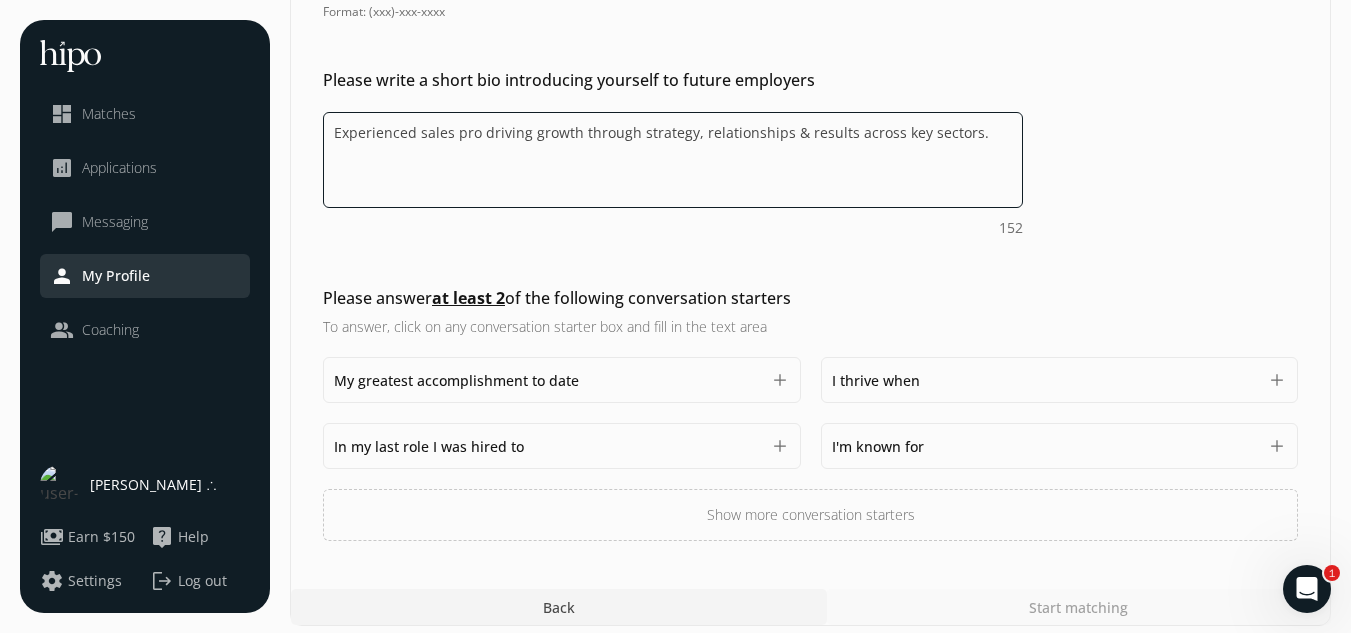 scroll, scrollTop: 543, scrollLeft: 0, axis: vertical 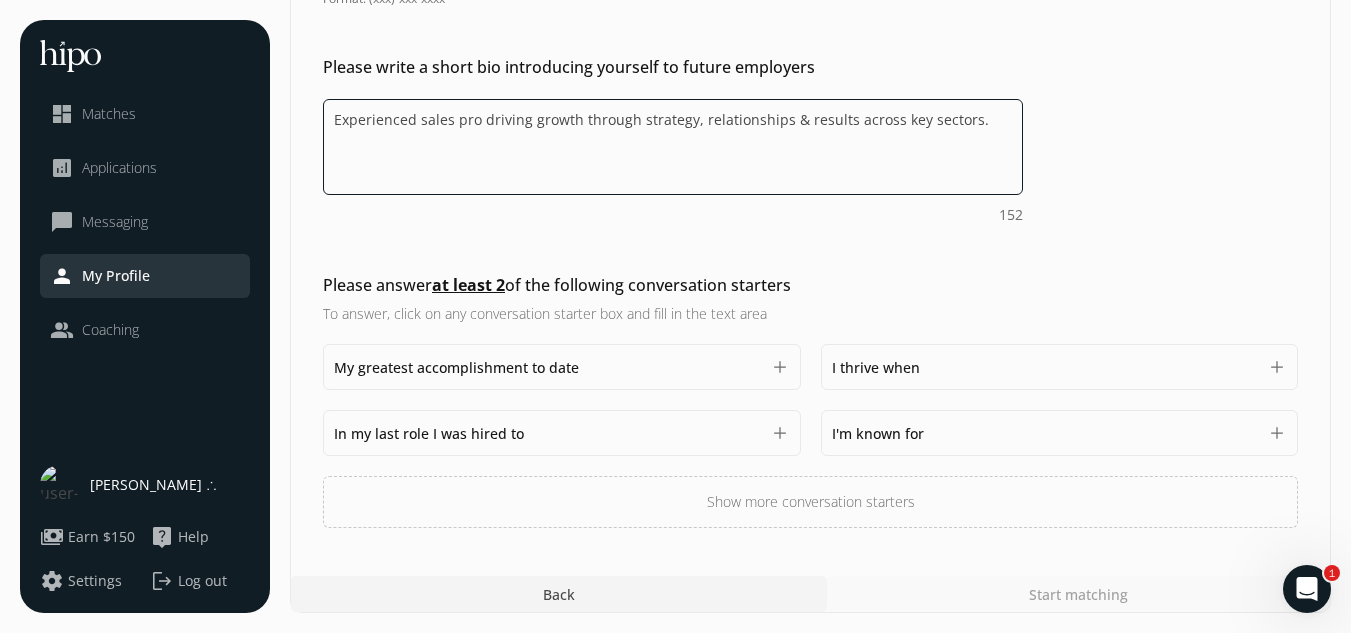 type on "Experienced sales pro driving growth through strategy, relationships & results across key sectors." 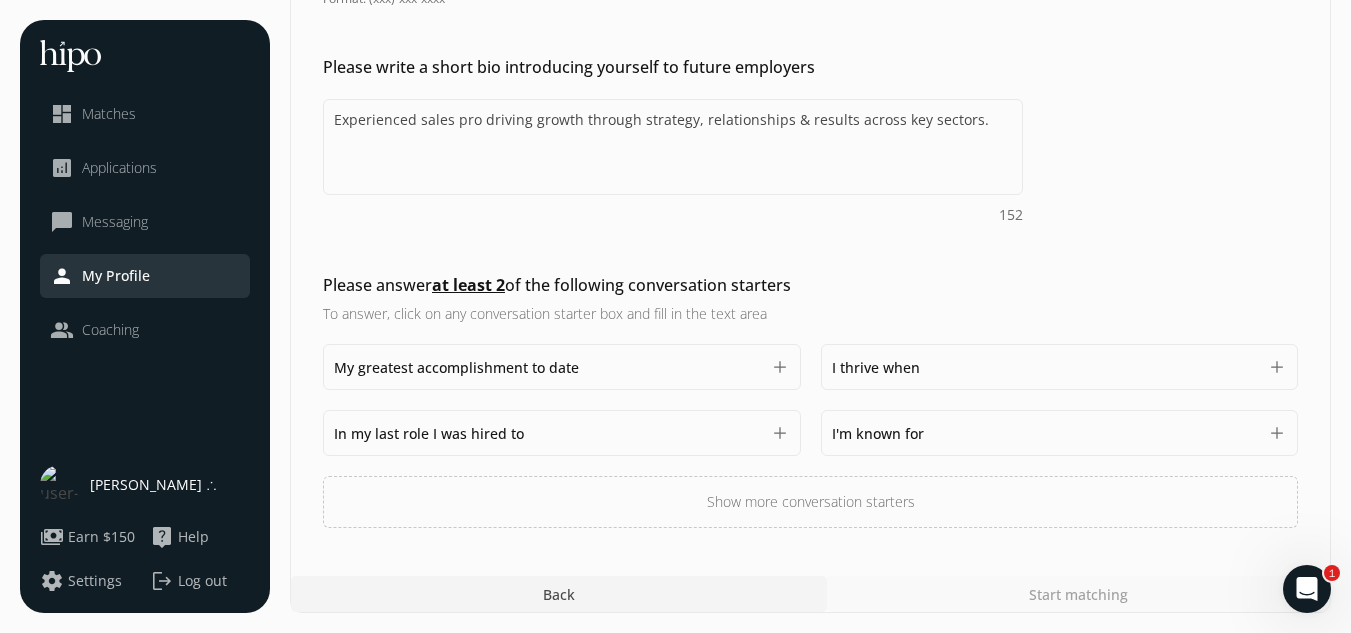 click on "Show more conversation starters" 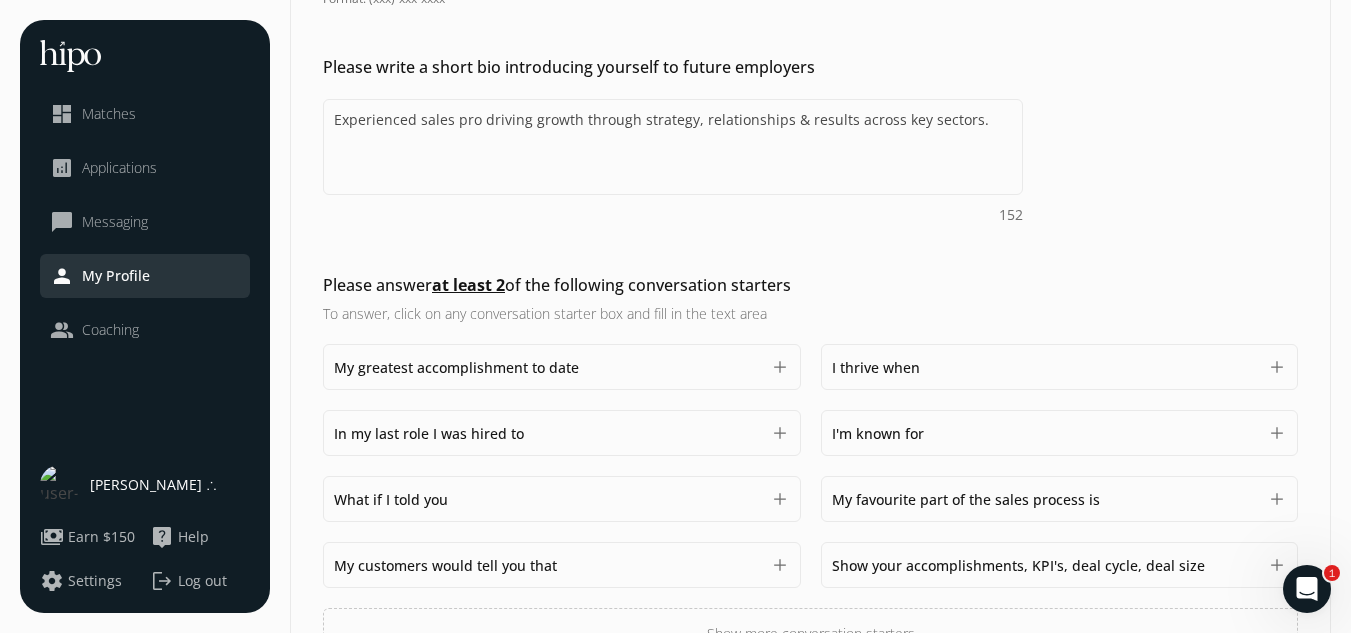 click on "add" 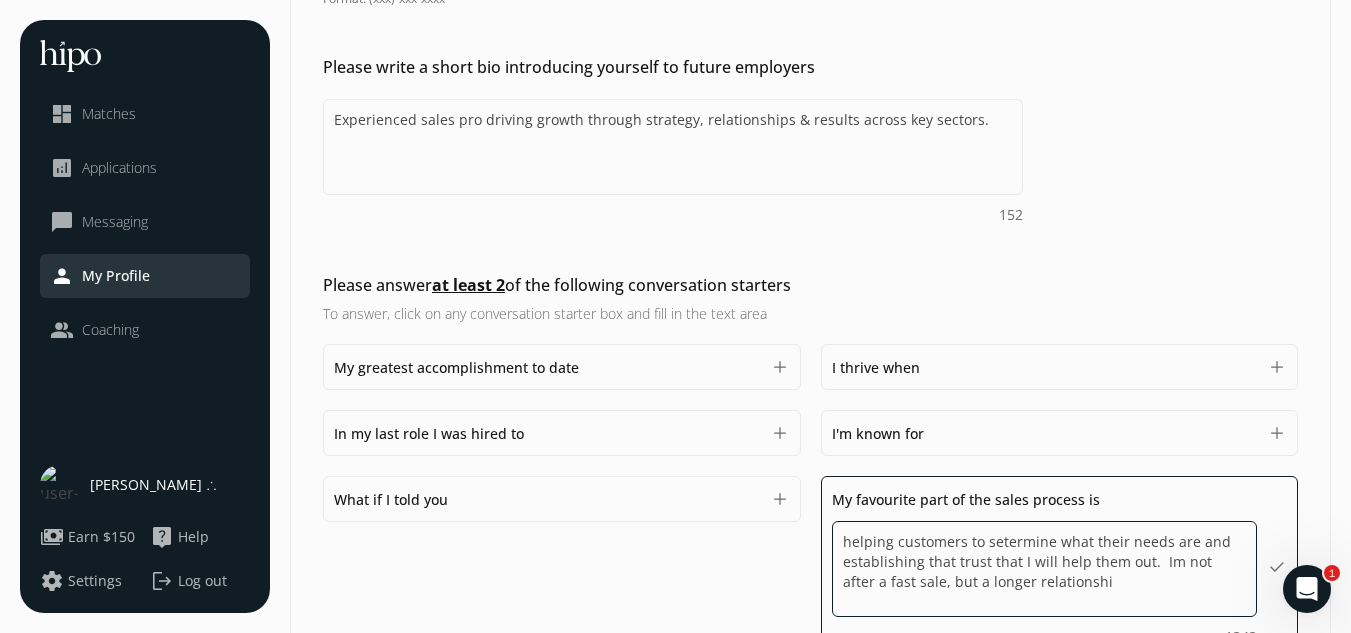 type on "helping customers to setermine what their needs are and establishing that trust that I will help them out.  Im not after a fast sale, but a longer relationship" 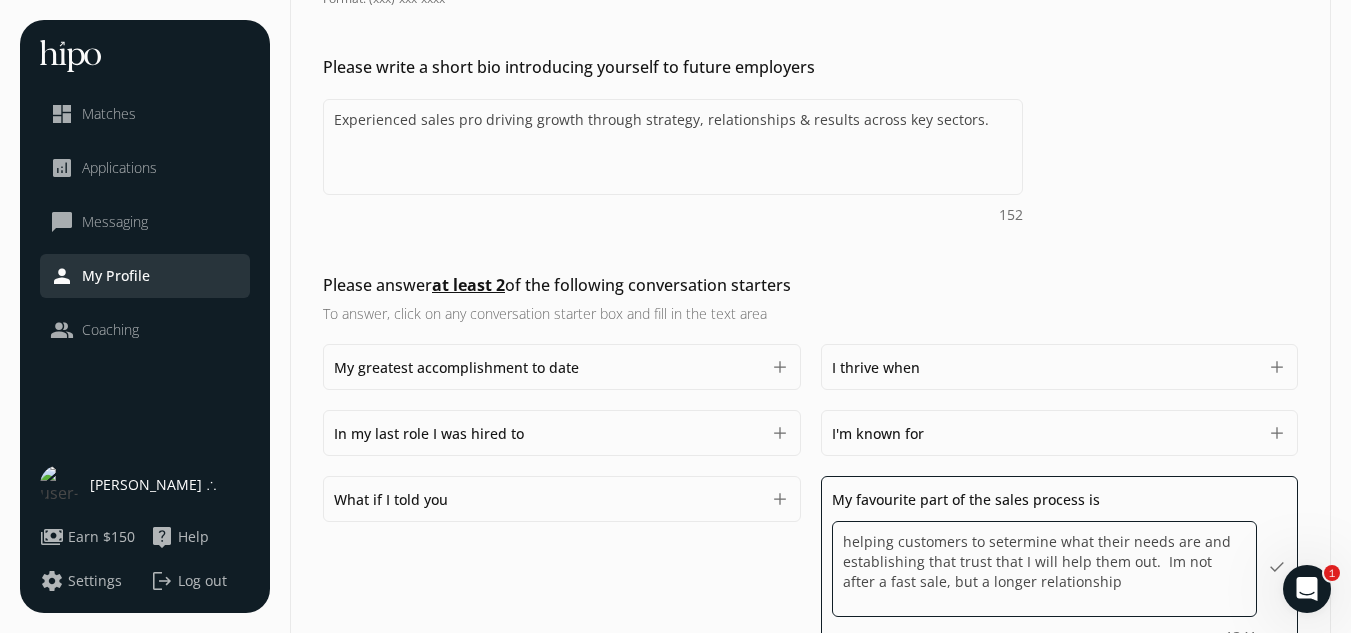 drag, startPoint x: 1084, startPoint y: 585, endPoint x: 793, endPoint y: 513, distance: 299.7749 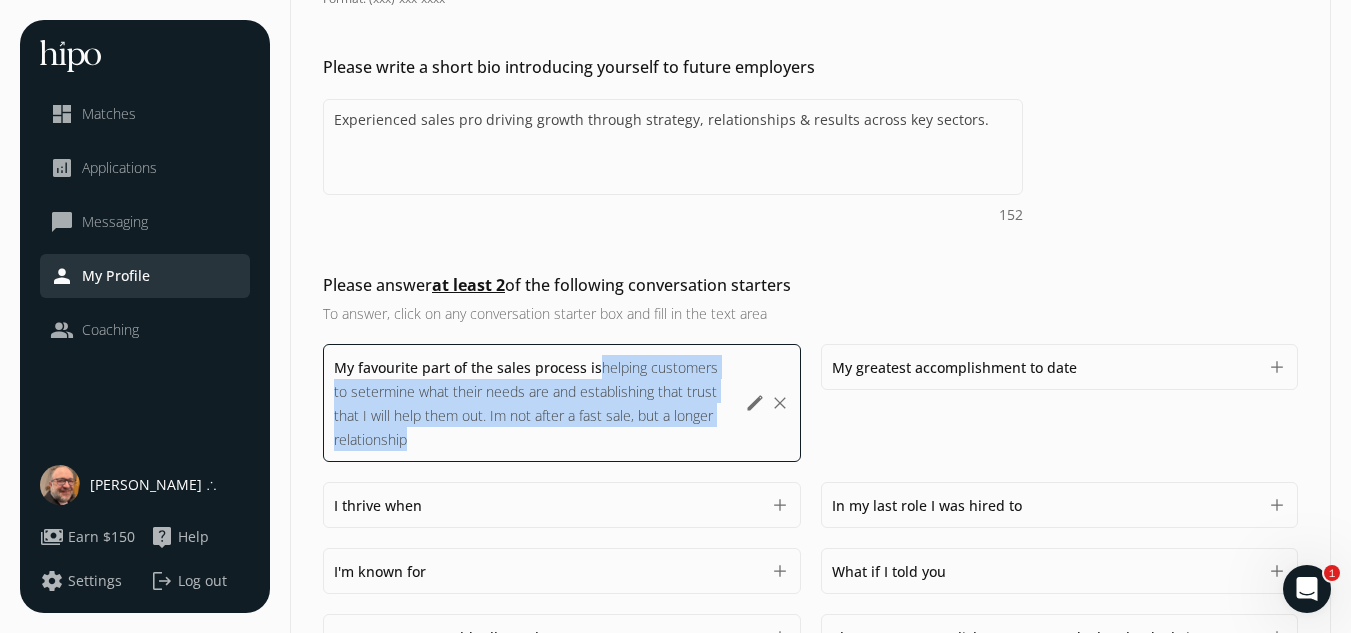 drag, startPoint x: 524, startPoint y: 438, endPoint x: 602, endPoint y: 348, distance: 119.096596 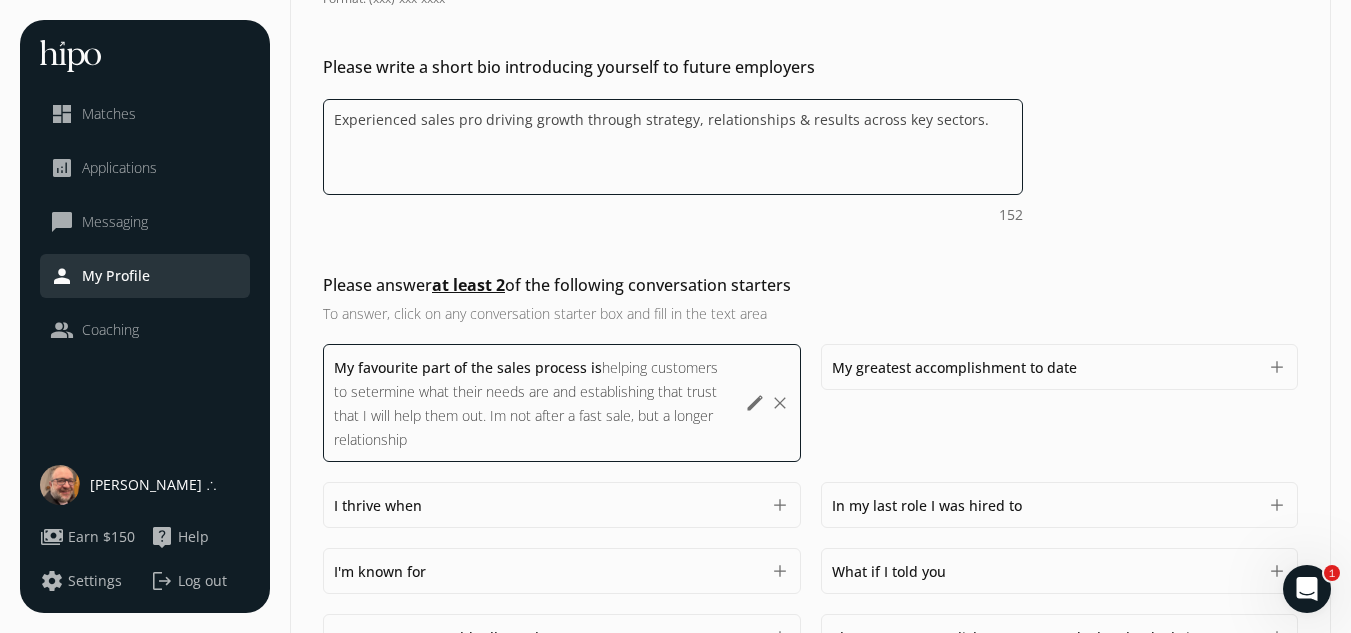 click on "Experienced sales pro driving growth through strategy, relationships & results across key sectors." at bounding box center [673, 147] 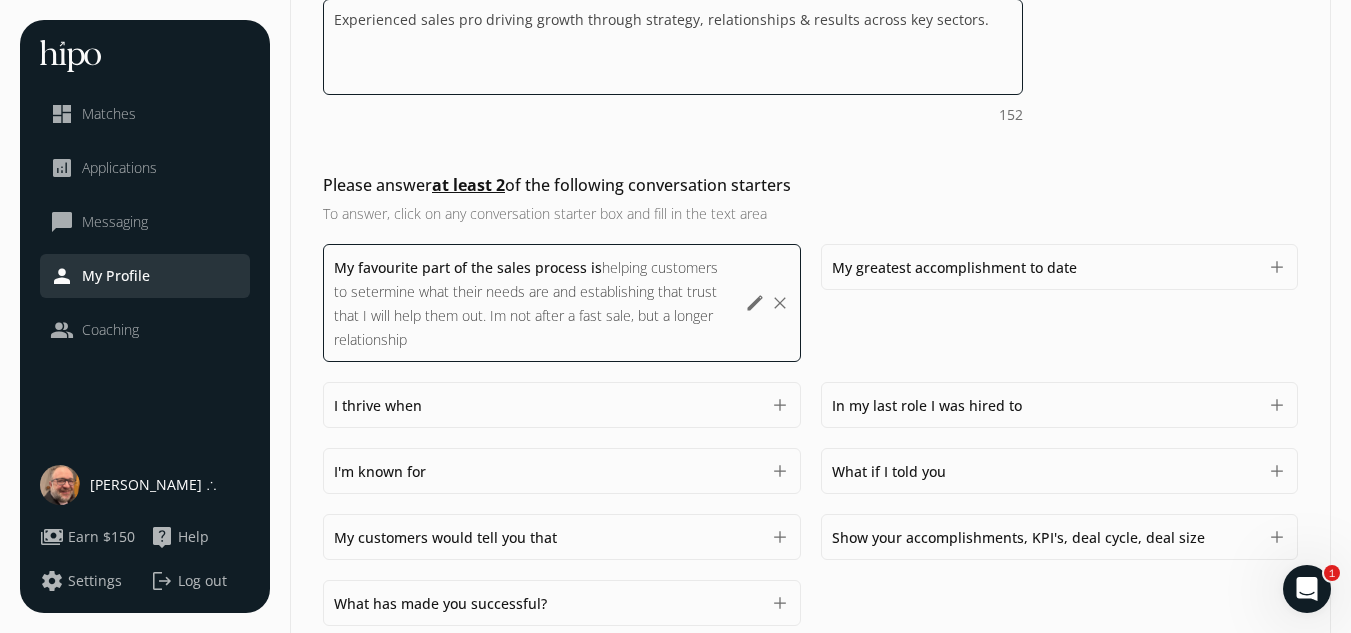 scroll, scrollTop: 743, scrollLeft: 0, axis: vertical 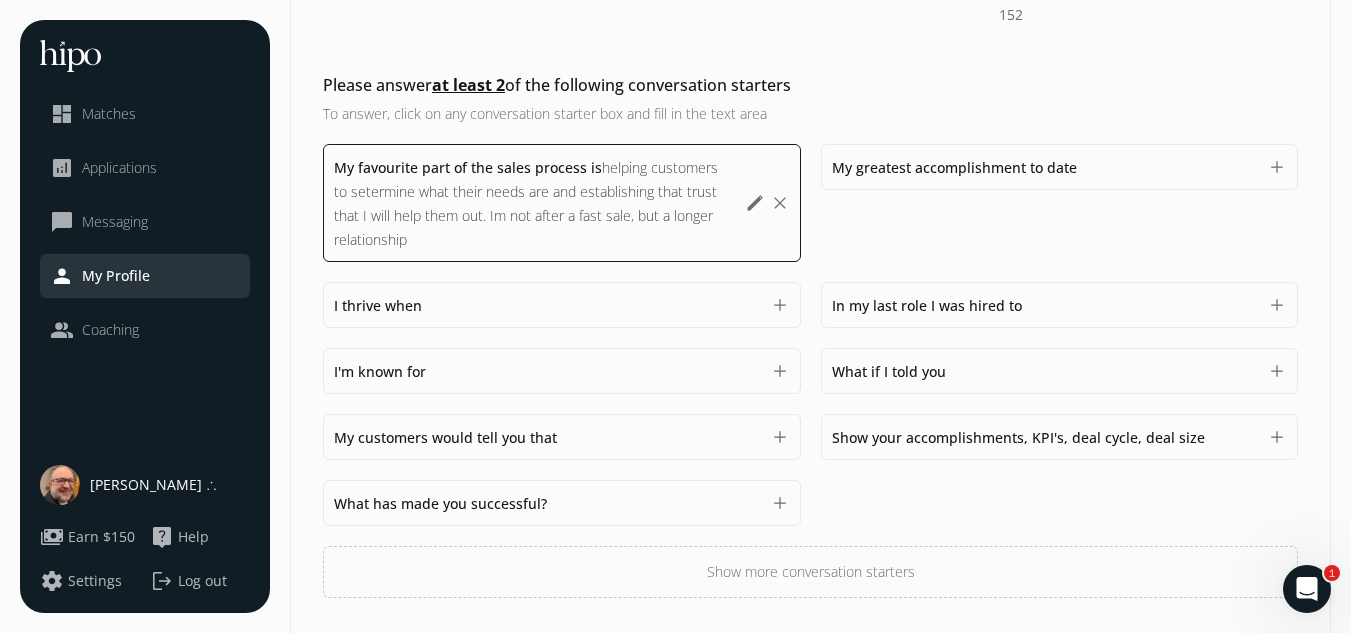 click on "add" 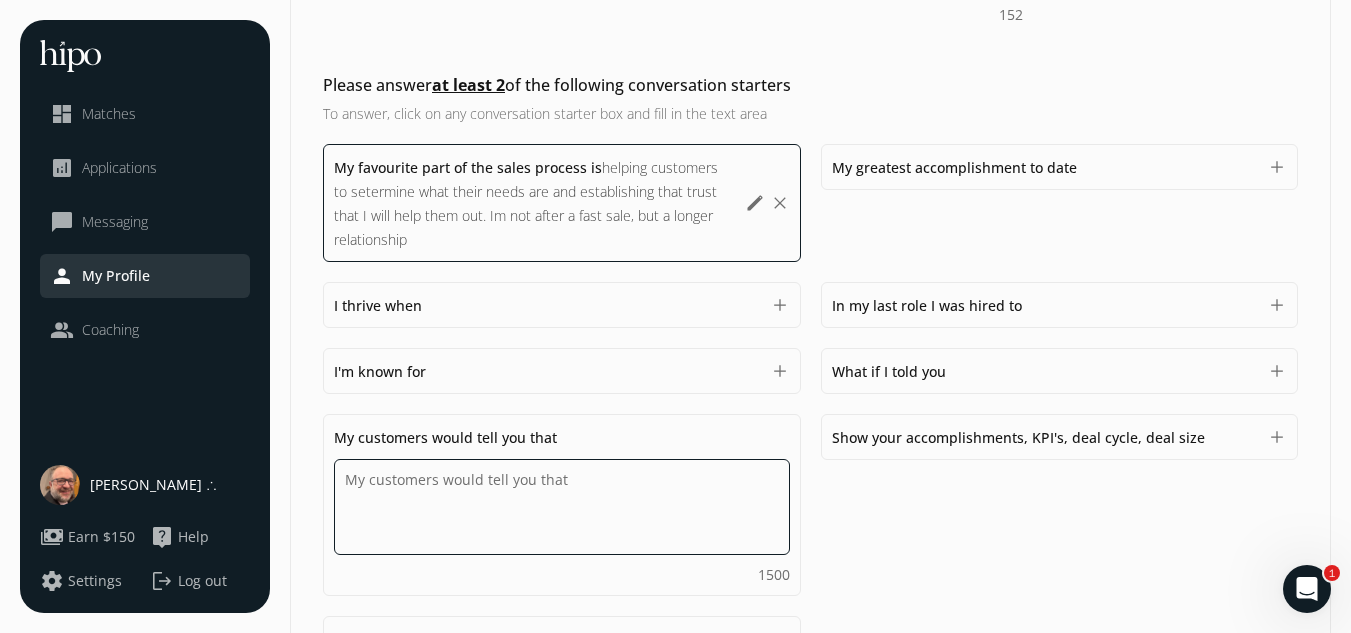 click on "Do you feel like we missed asking any questions that would improve your profile or experience?" at bounding box center (0, 0) 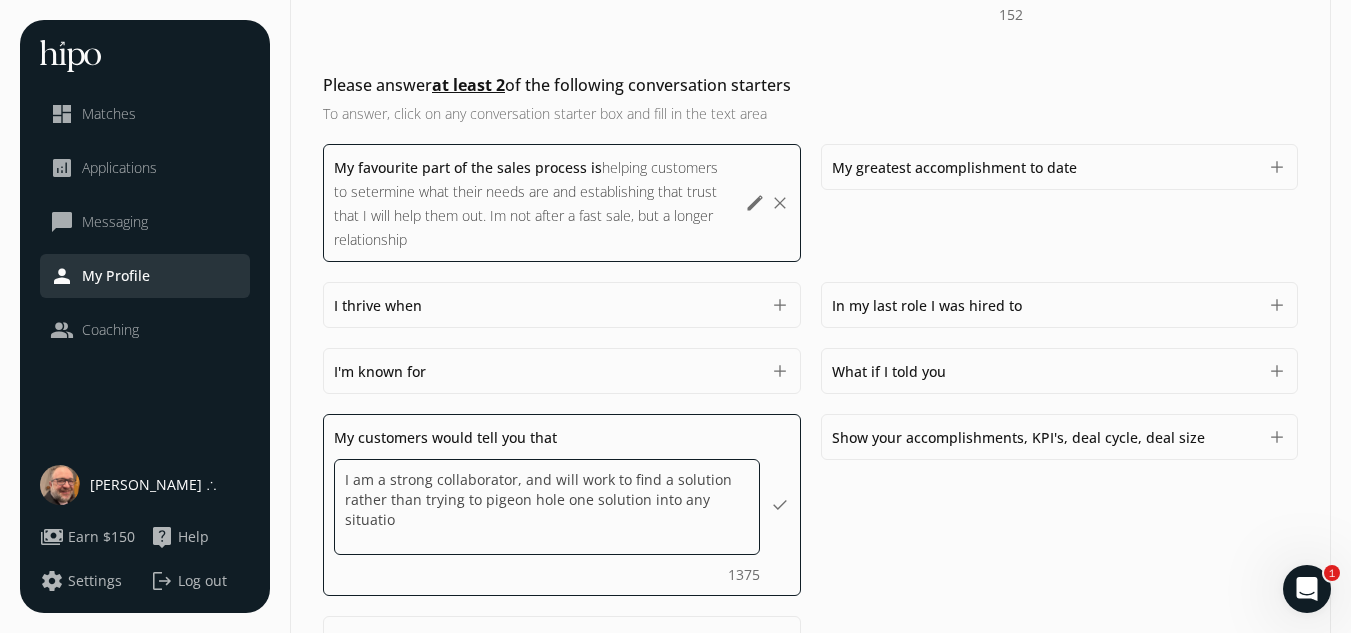 type on "I am a strong collaborator, and will work to find a solution rather than trying to pigeon hole one solution into any situation" 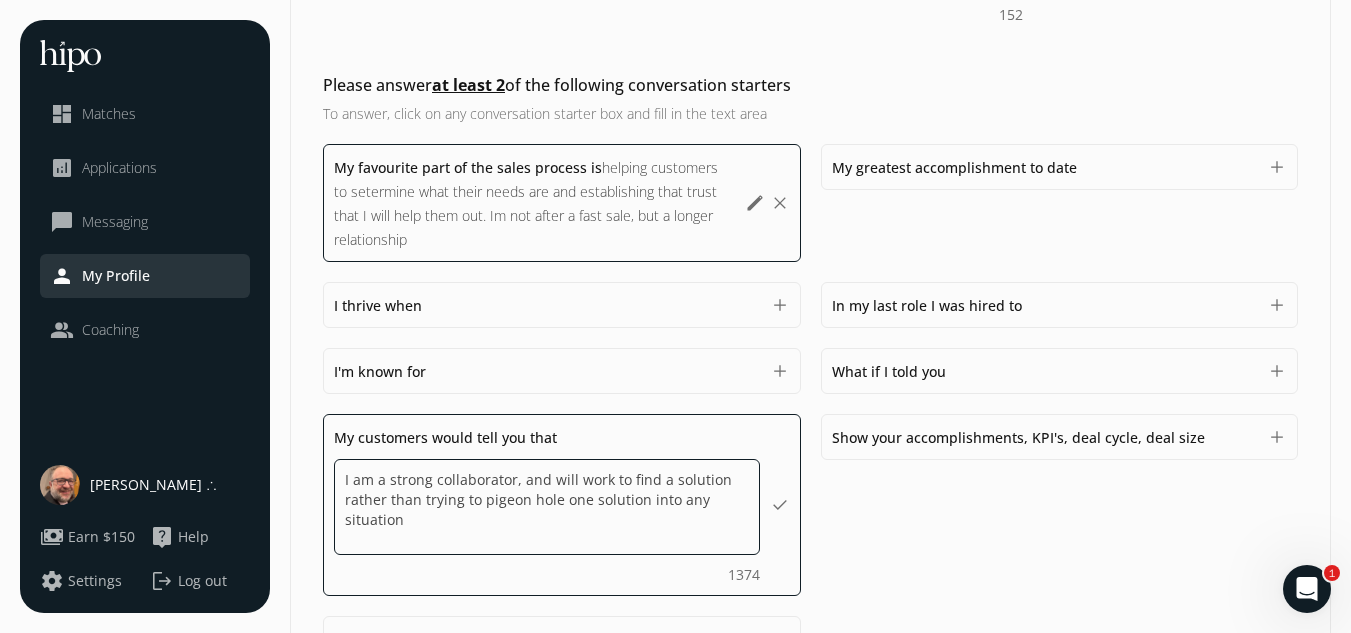 drag, startPoint x: 404, startPoint y: 527, endPoint x: 287, endPoint y: 463, distance: 133.36041 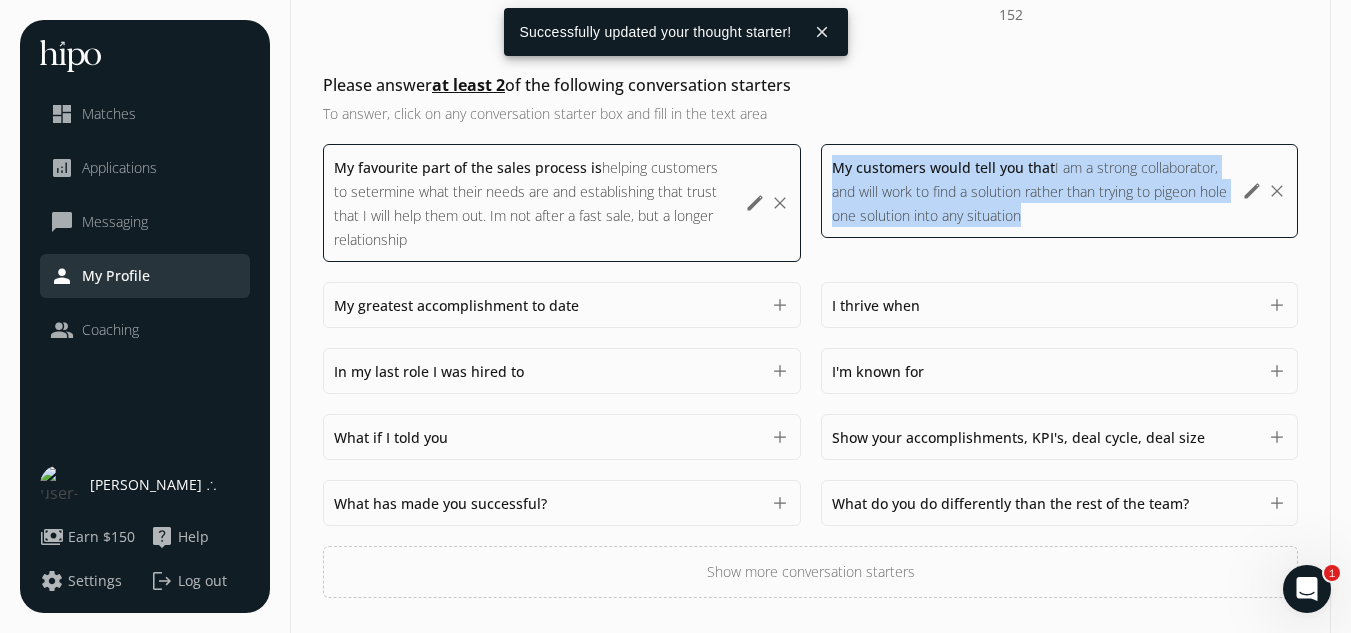 drag, startPoint x: 1038, startPoint y: 220, endPoint x: 837, endPoint y: 177, distance: 205.54805 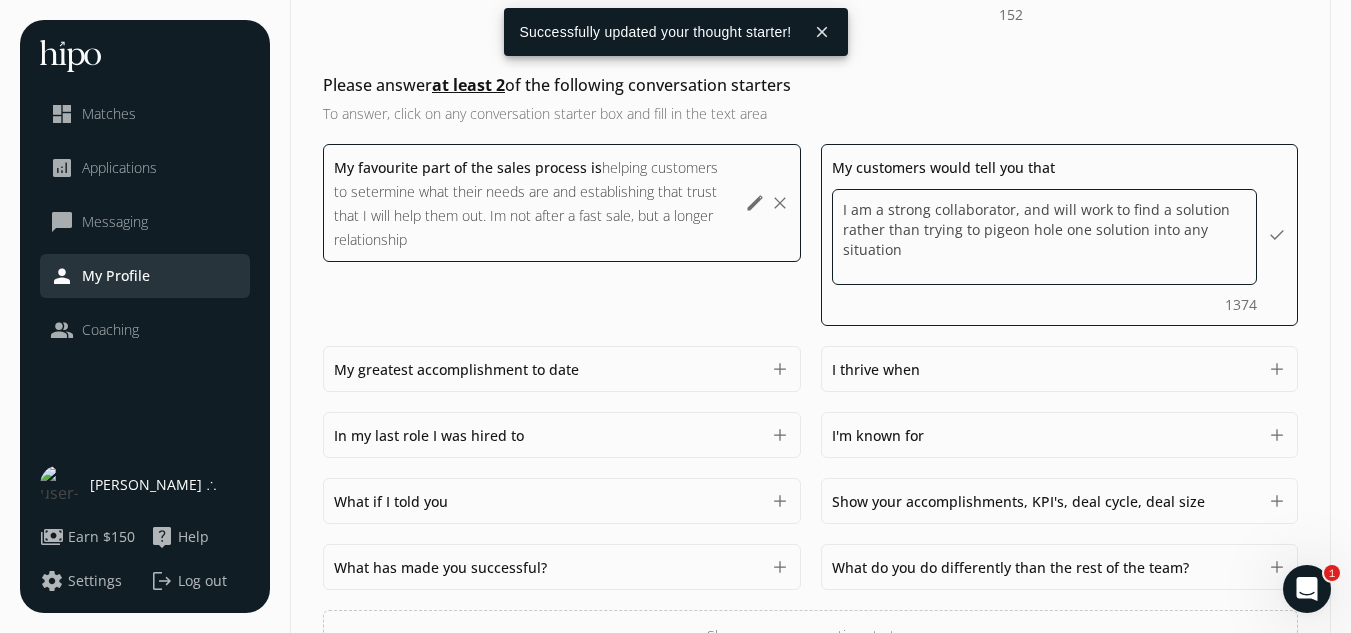 paste on "a strong collaborator who focuses on finding the right solution, rather than forcing a one-size-fits-all approach." 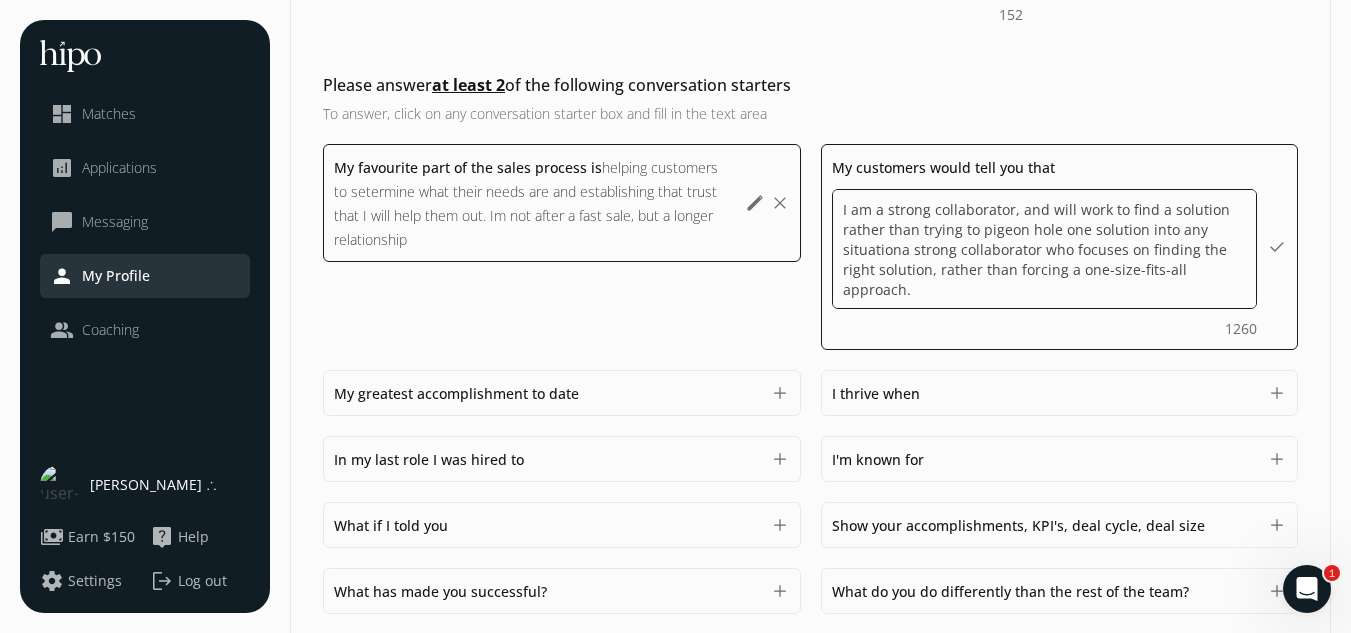 scroll, scrollTop: 2, scrollLeft: 0, axis: vertical 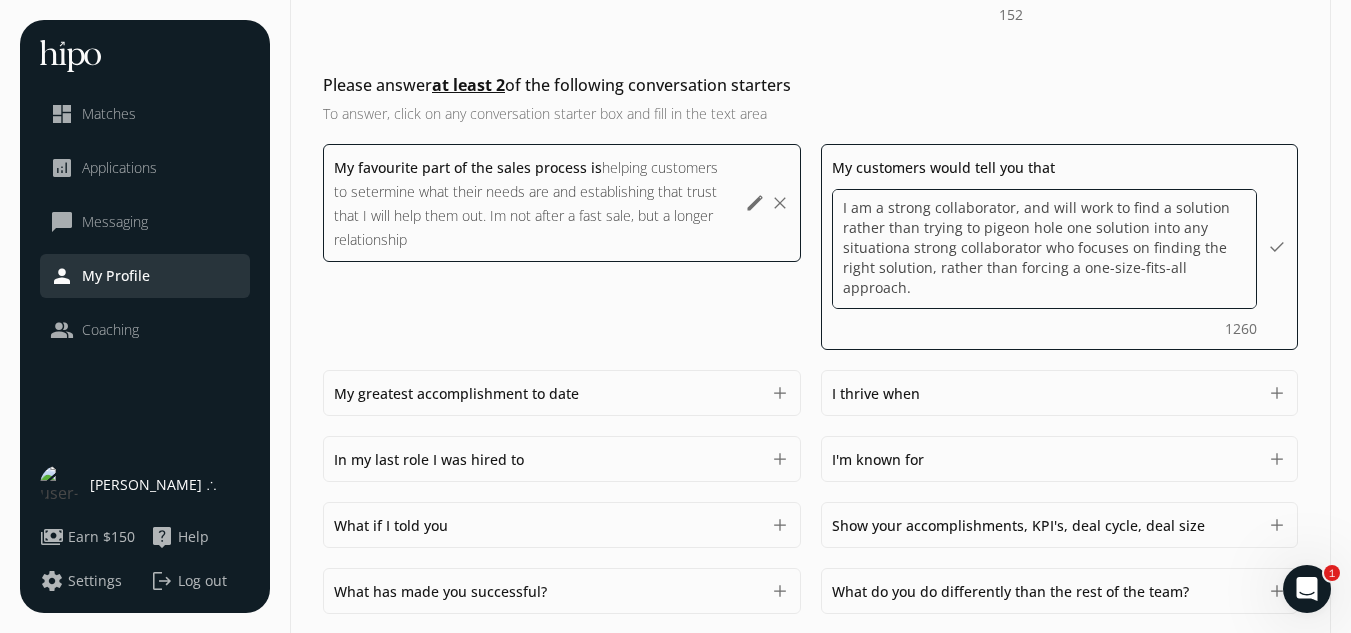 drag, startPoint x: 916, startPoint y: 295, endPoint x: 817, endPoint y: 212, distance: 129.18979 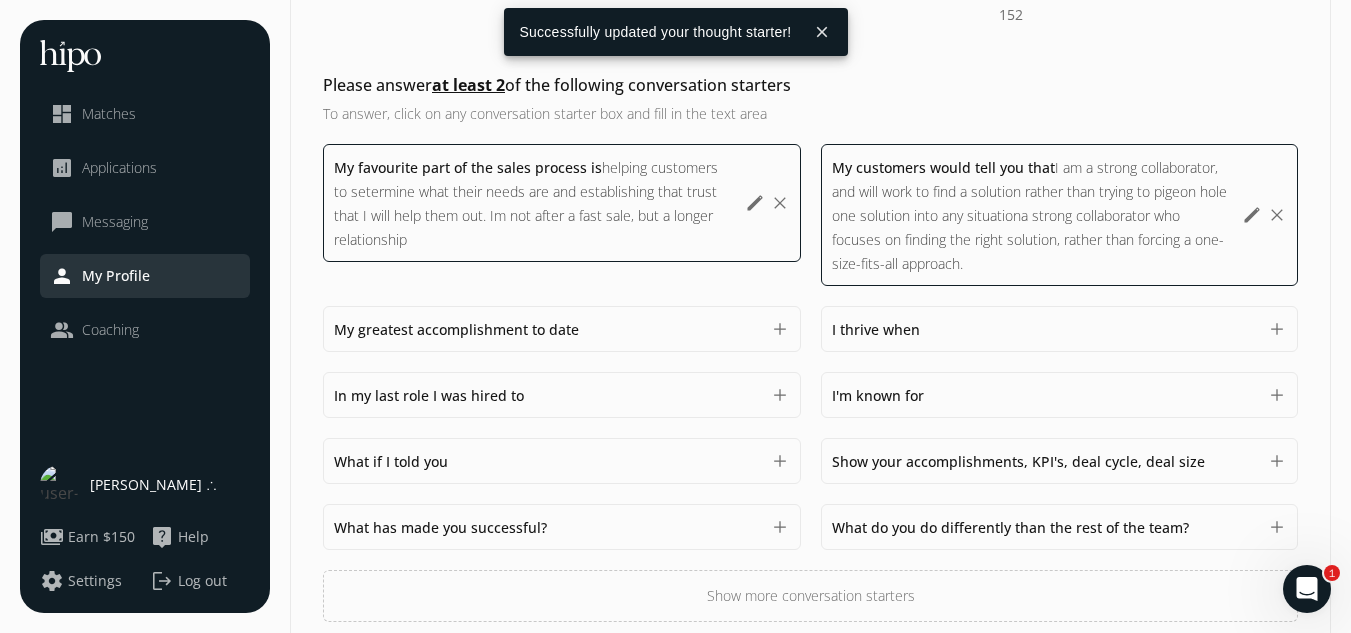 click on "My customers would tell you that  I am a strong collaborator, and will work to find a solution rather than trying to pigeon hole one solution into any situationa strong collaborator who focuses on finding the right solution, rather than forcing a one-size-fits-all approach. I am a strong collaborator, and will work to find a solution rather than trying to pigeon hole one solution into any situationa strong collaborator who focuses on finding the right solution, rather than forcing a one-size-fits-all approach. 1260" at bounding box center [1032, 215] 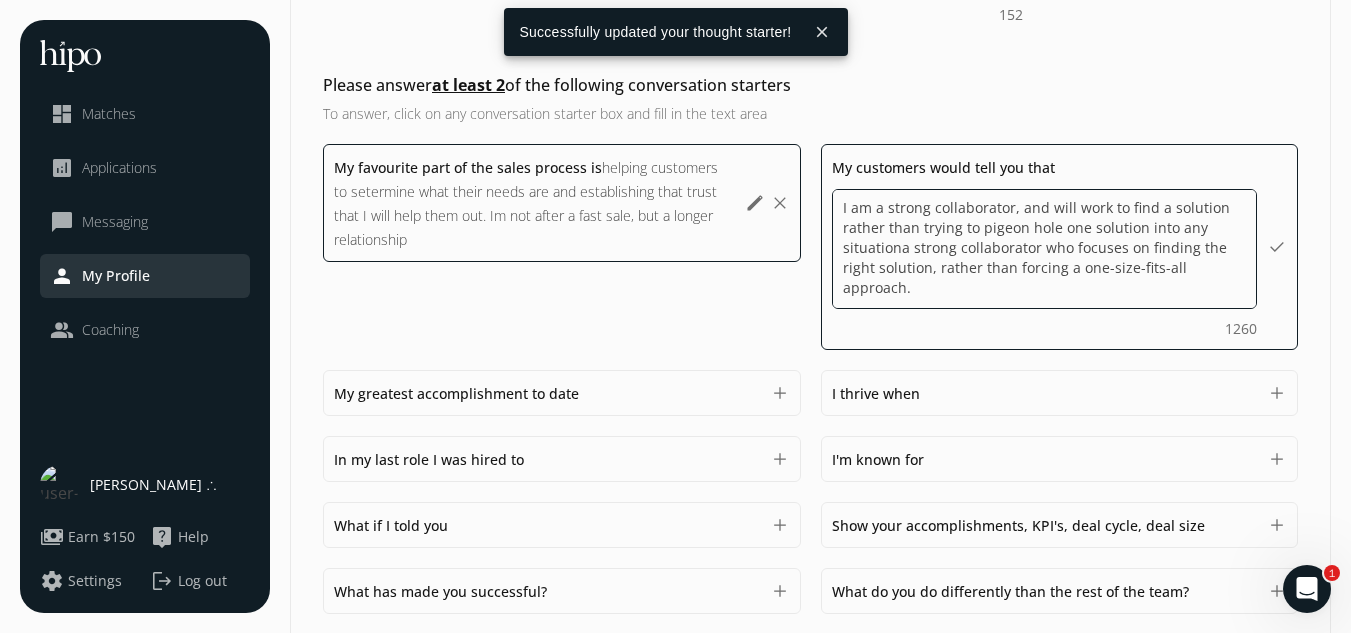 paste on "My customers often describe me as" 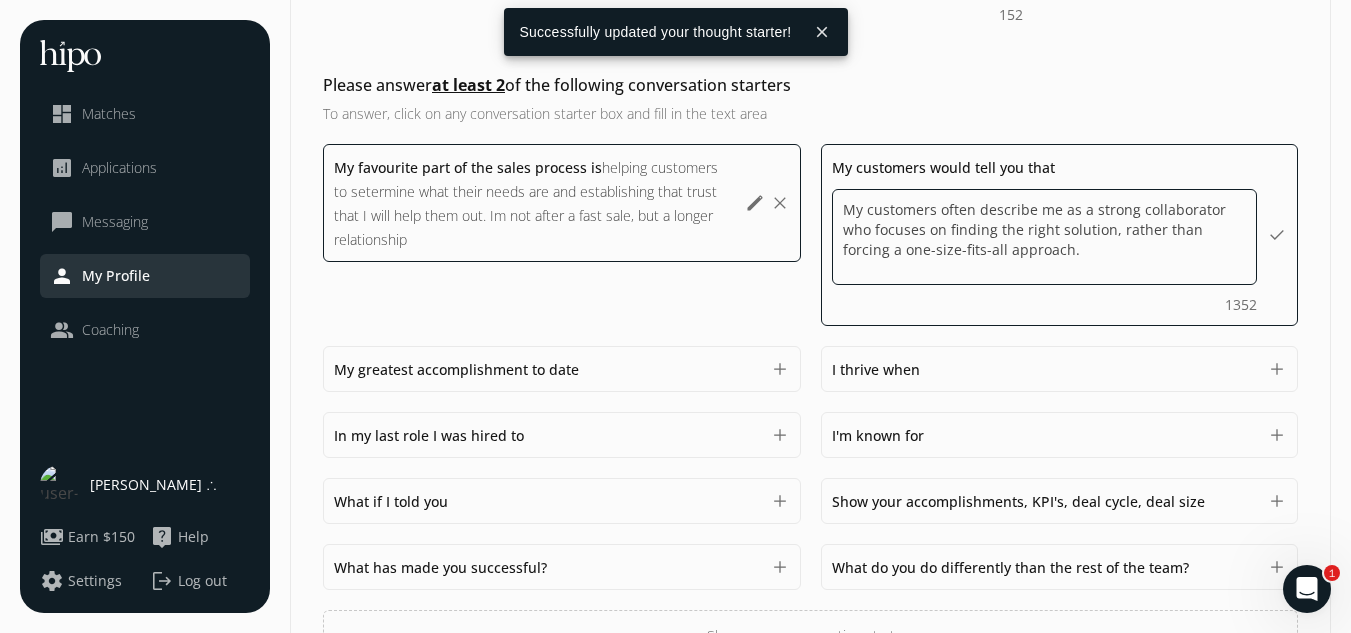 scroll, scrollTop: 0, scrollLeft: 0, axis: both 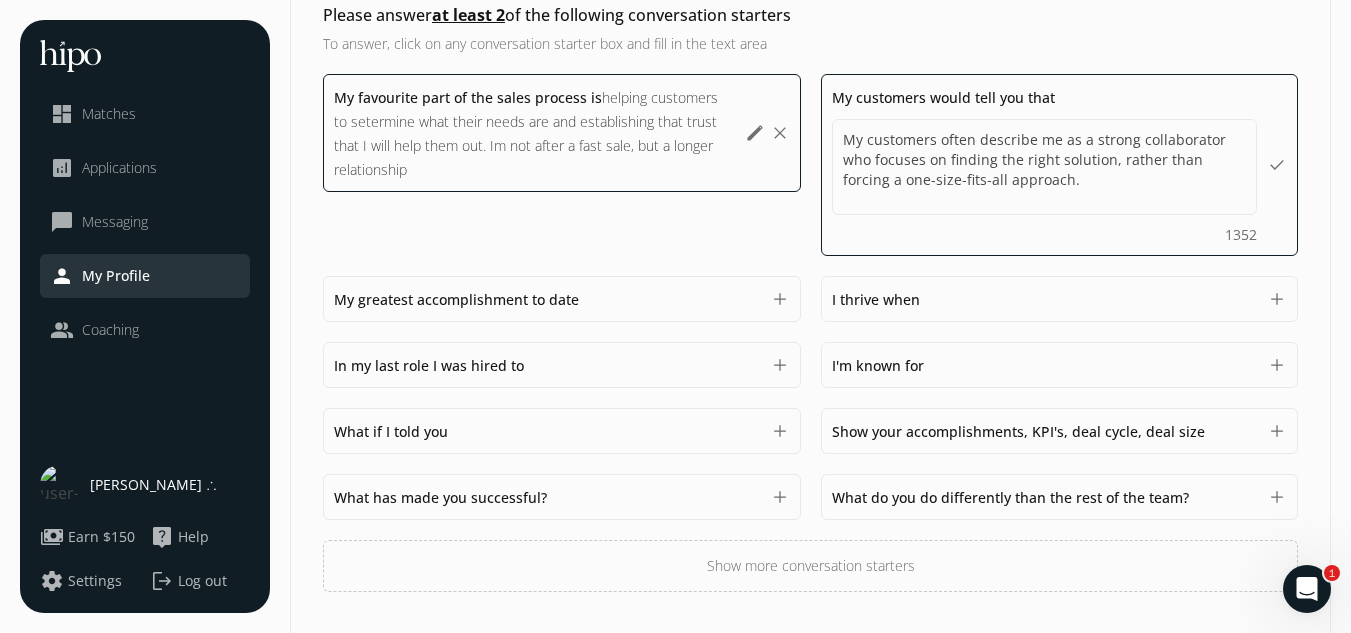 click on "Start matching" at bounding box center (1070, 658) 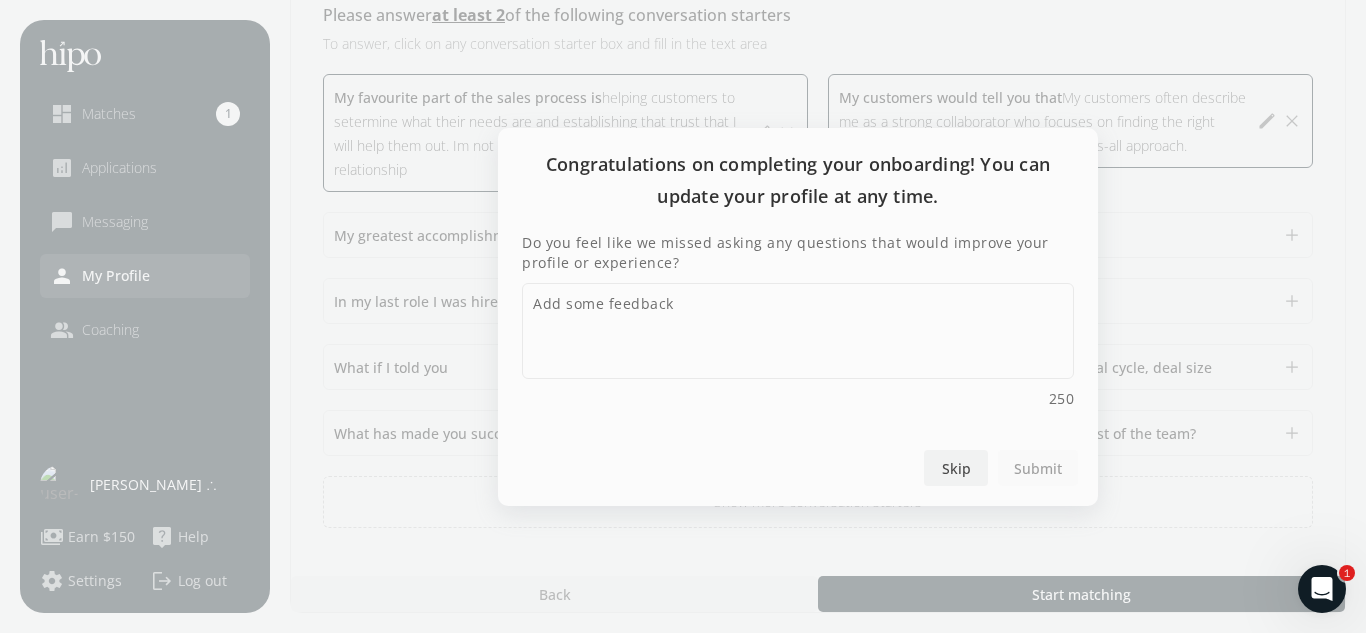 click on "Skip" at bounding box center (956, 467) 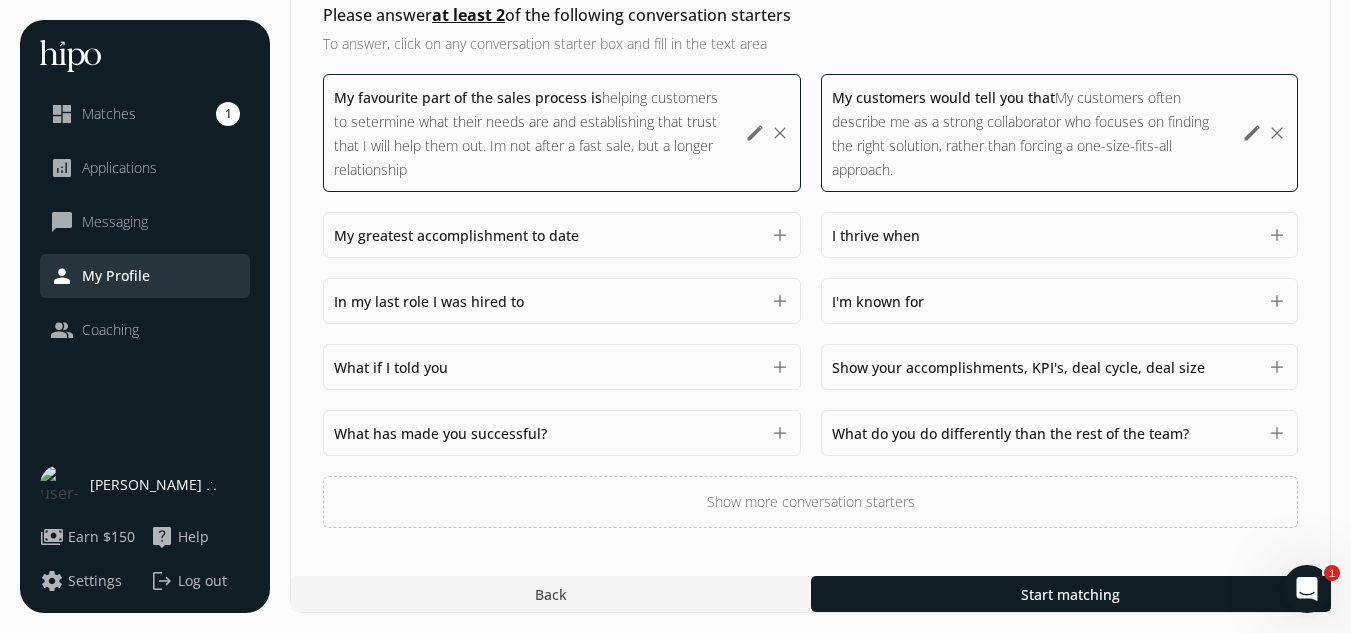 scroll, scrollTop: 0, scrollLeft: 0, axis: both 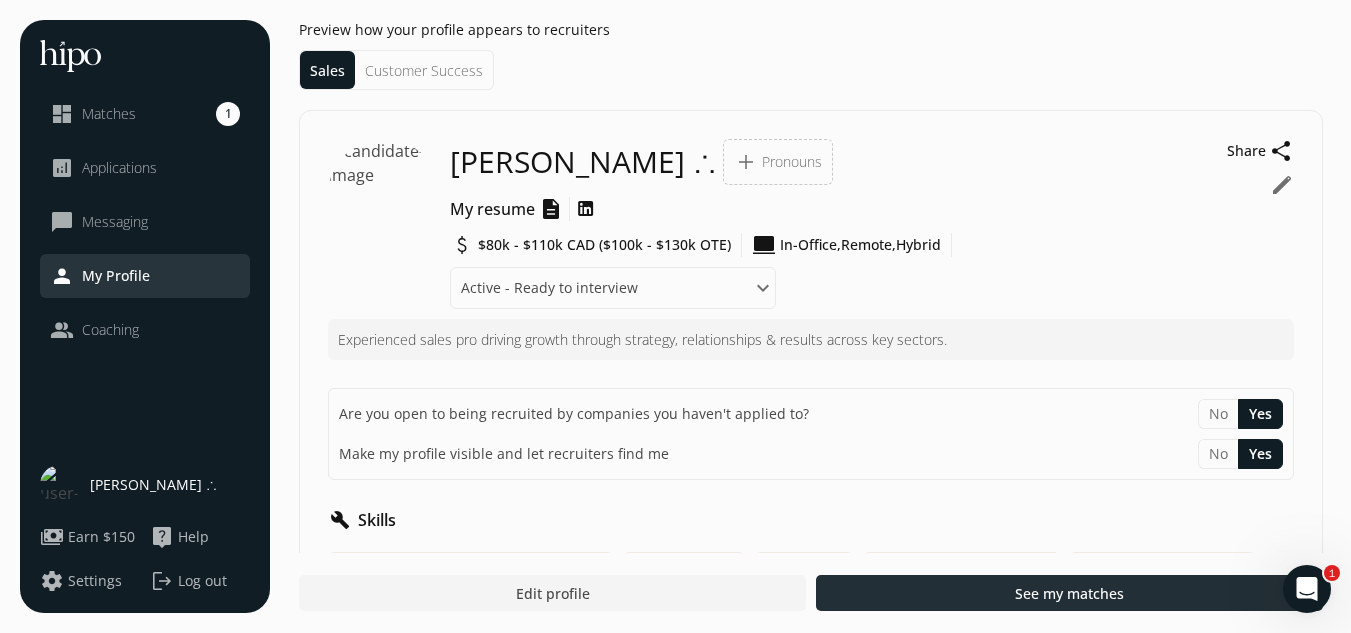 click at bounding box center (1069, 593) 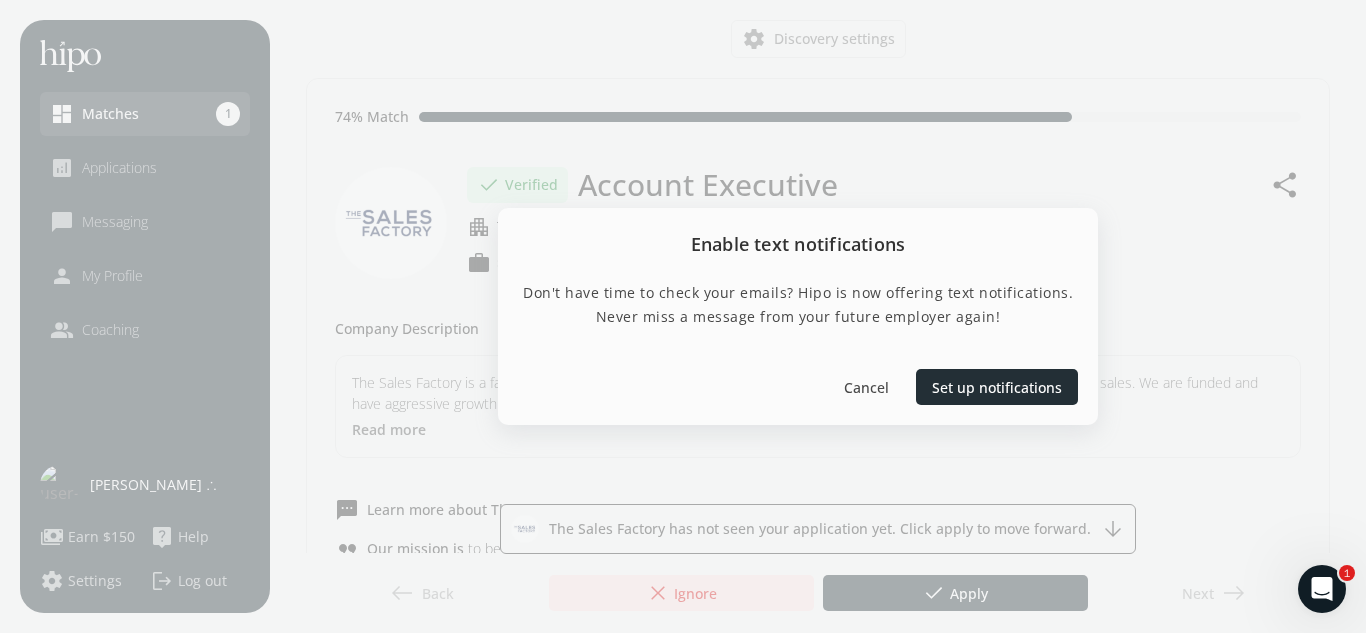 click on "Set up notifications" at bounding box center [997, 387] 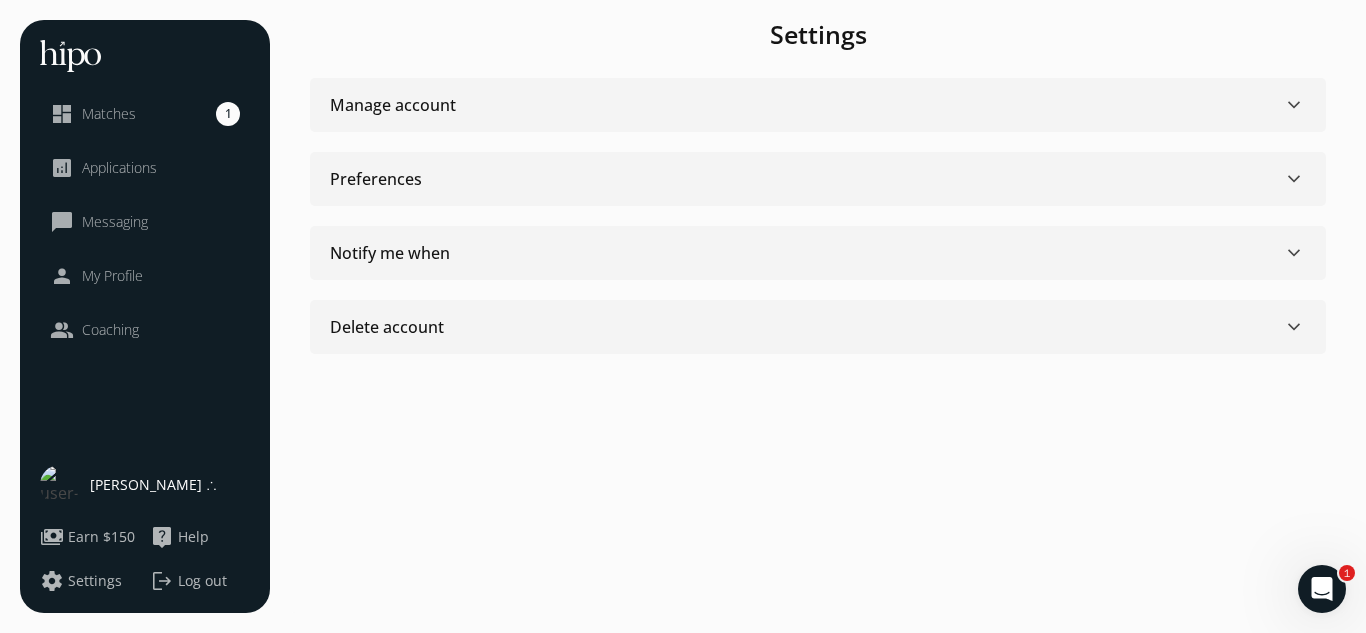 click on "Notify me when keyboard_arrow_down" at bounding box center (818, 253) 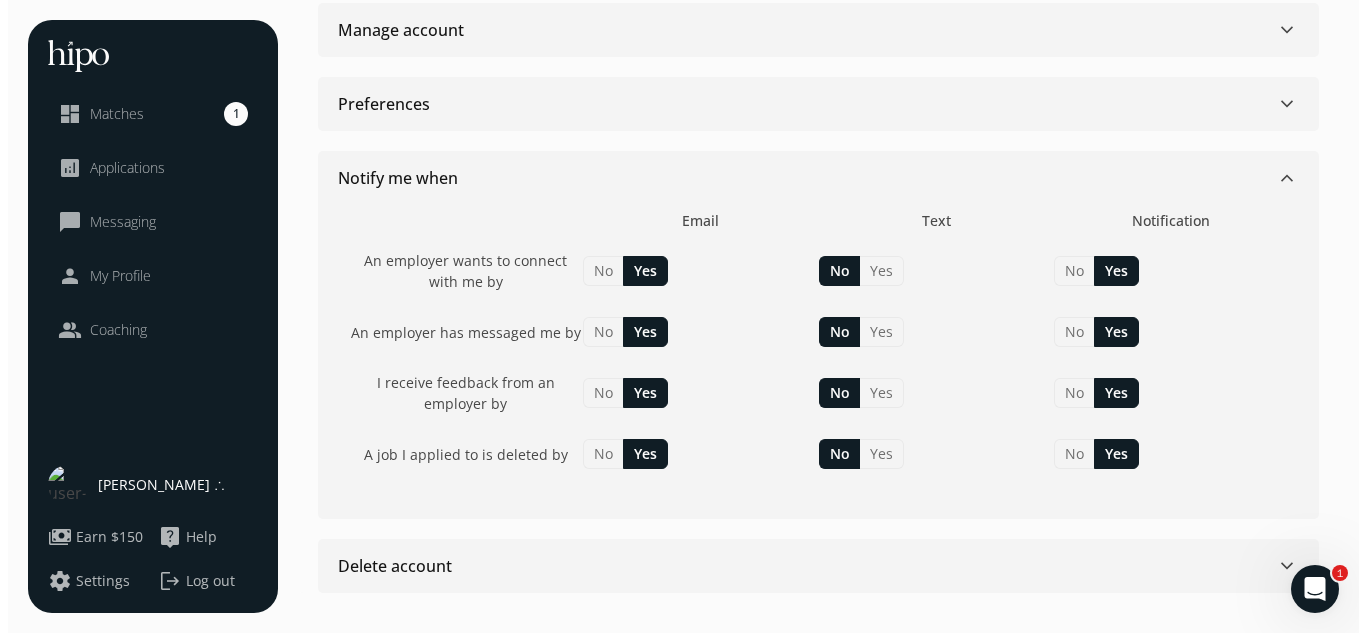 scroll, scrollTop: 0, scrollLeft: 0, axis: both 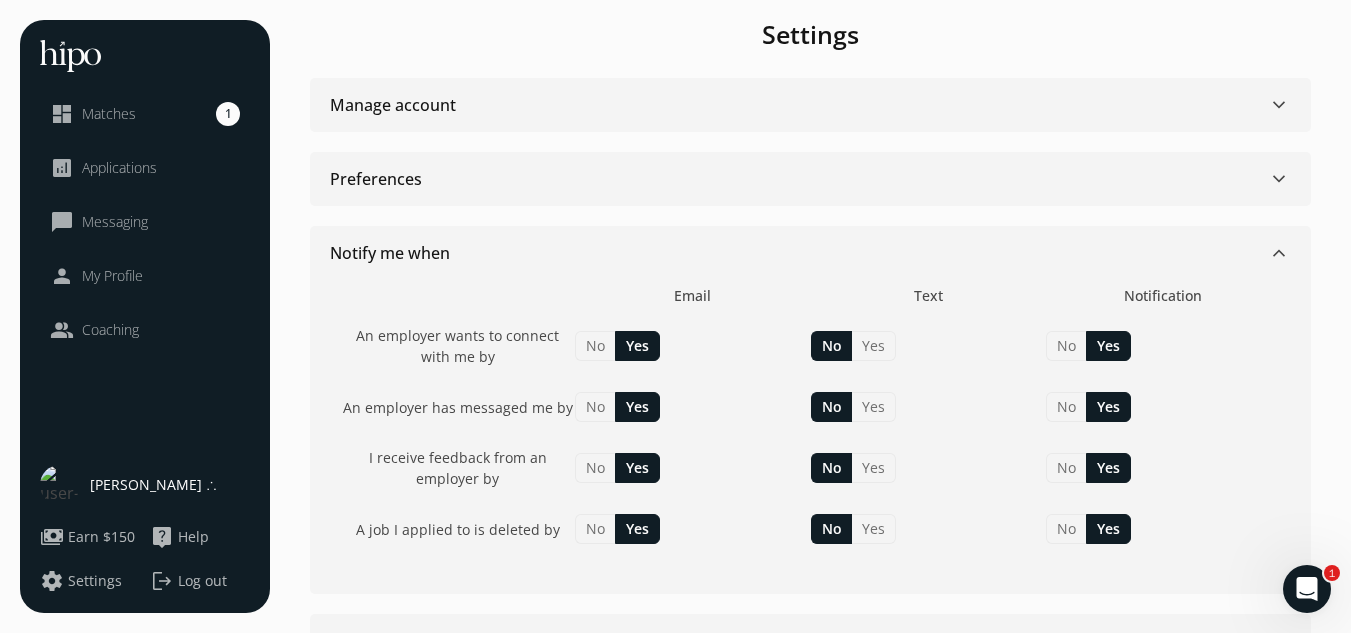 click on "keyboard_arrow_down" at bounding box center [1279, 179] 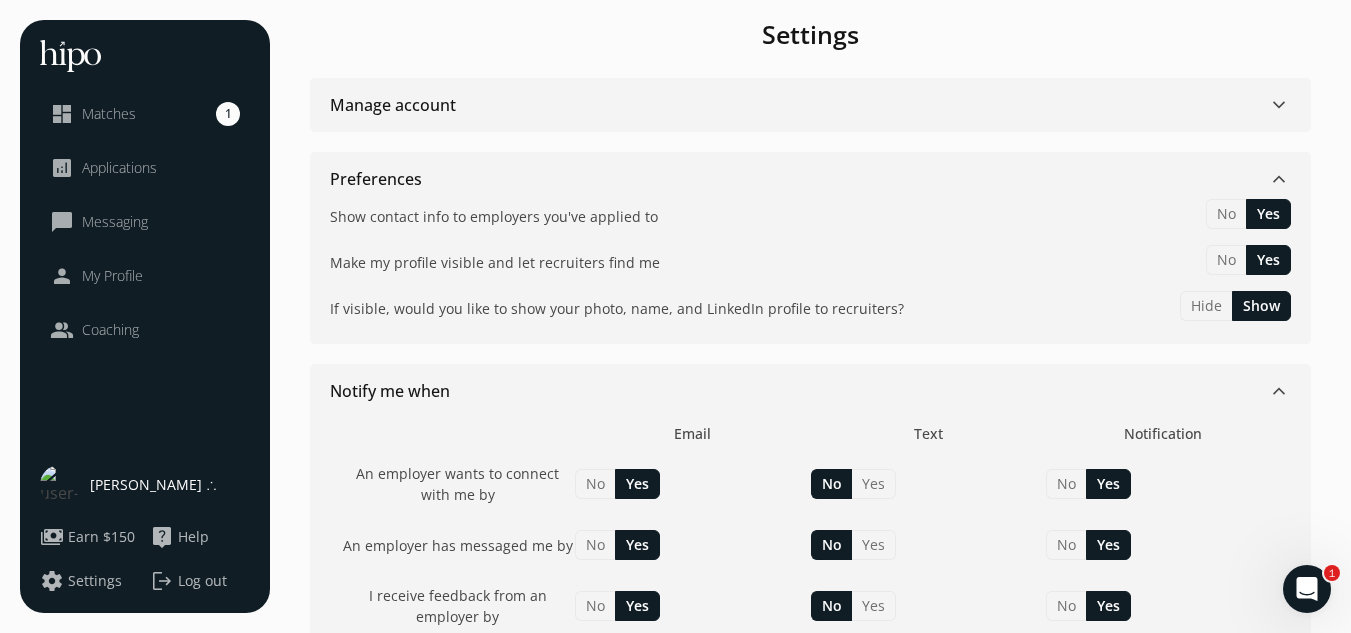 click on "Matches" 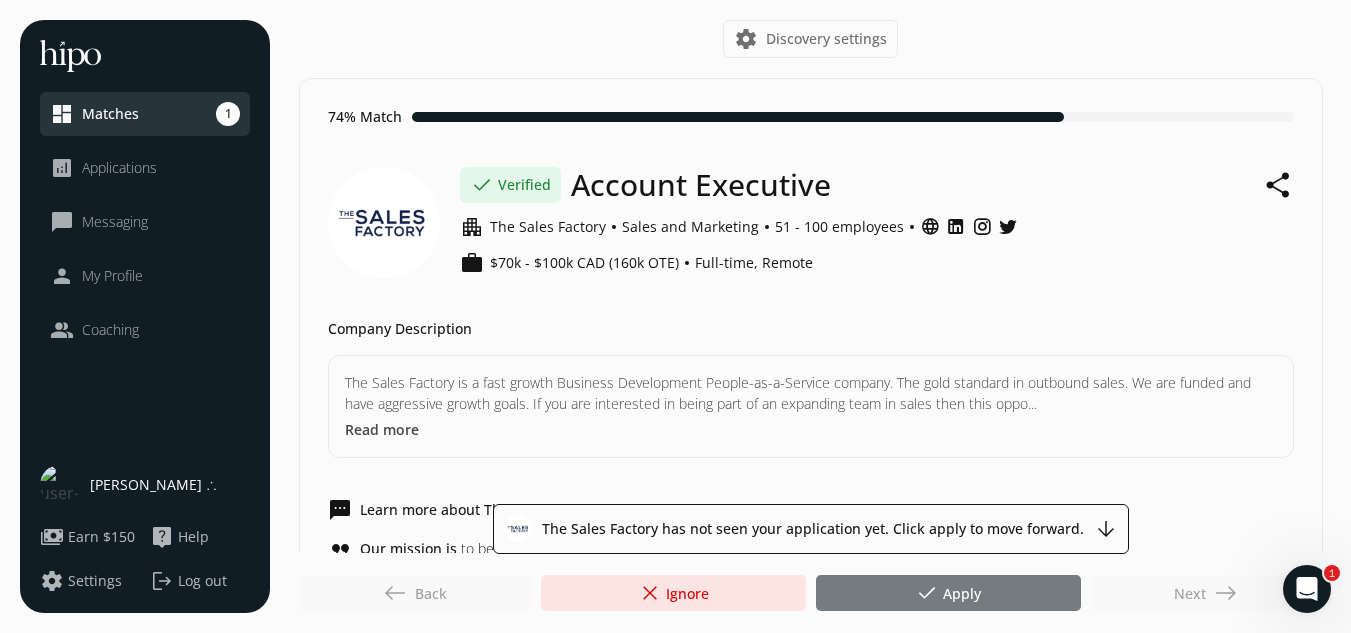 click on "done  Apply" at bounding box center (948, 593) 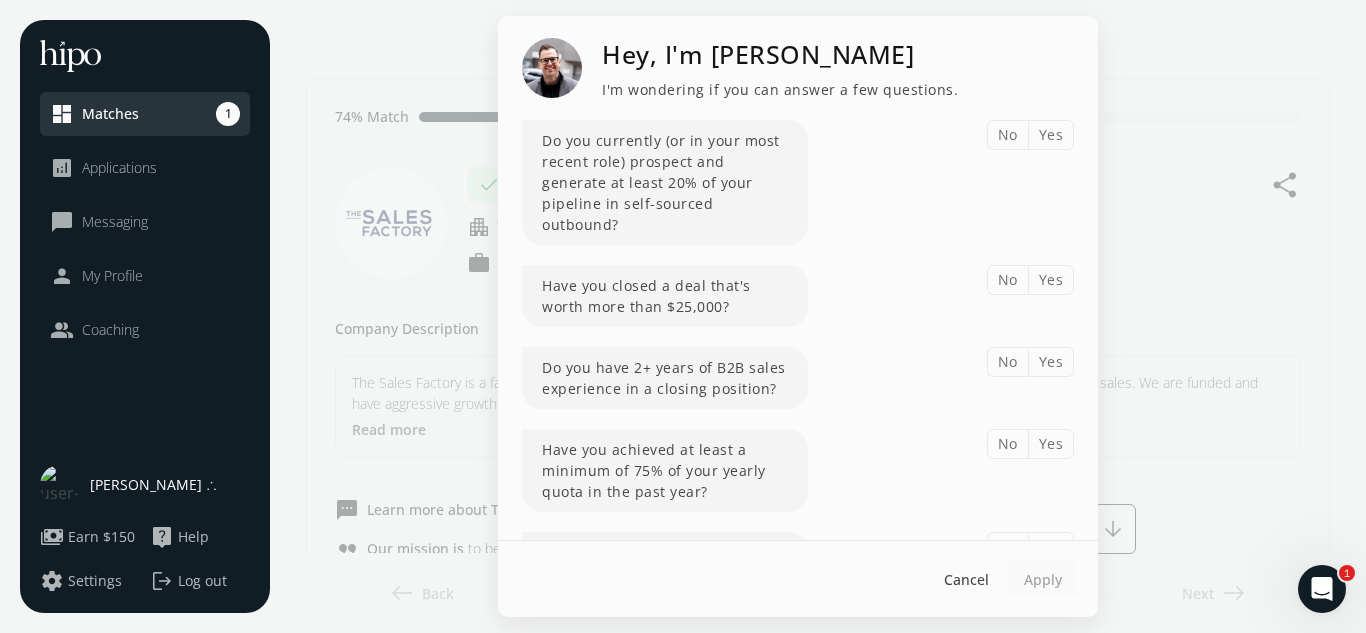 click on "Yes" 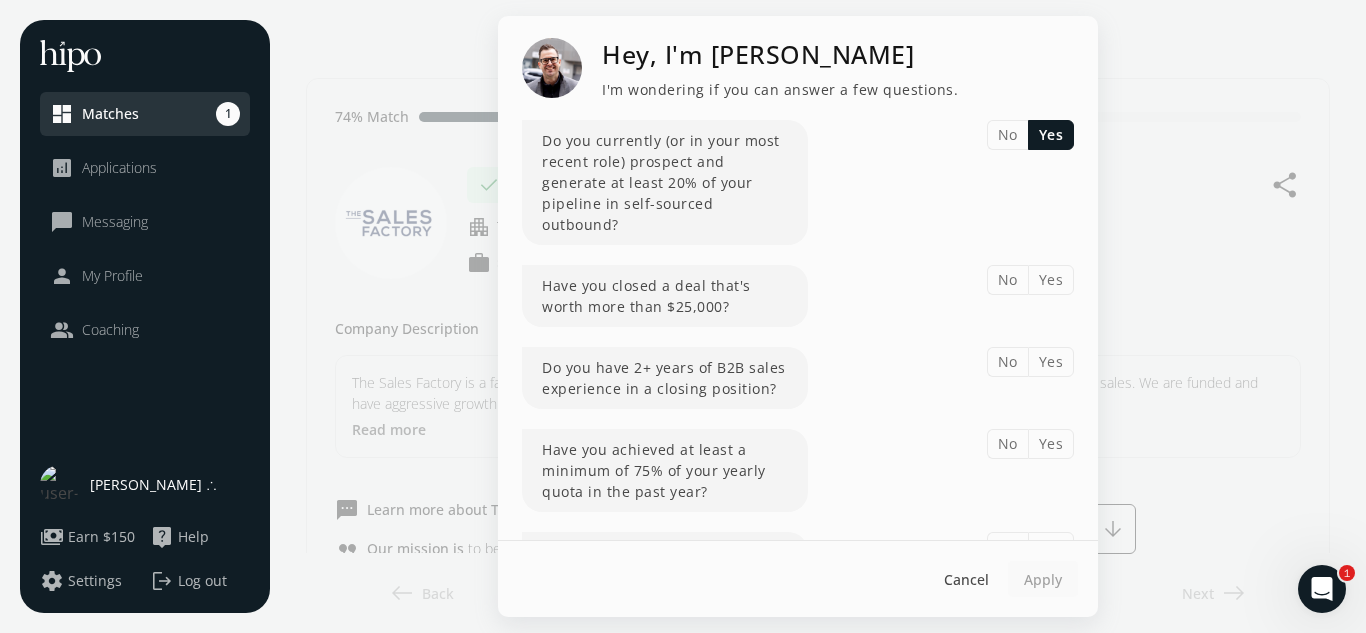 click on "Yes" 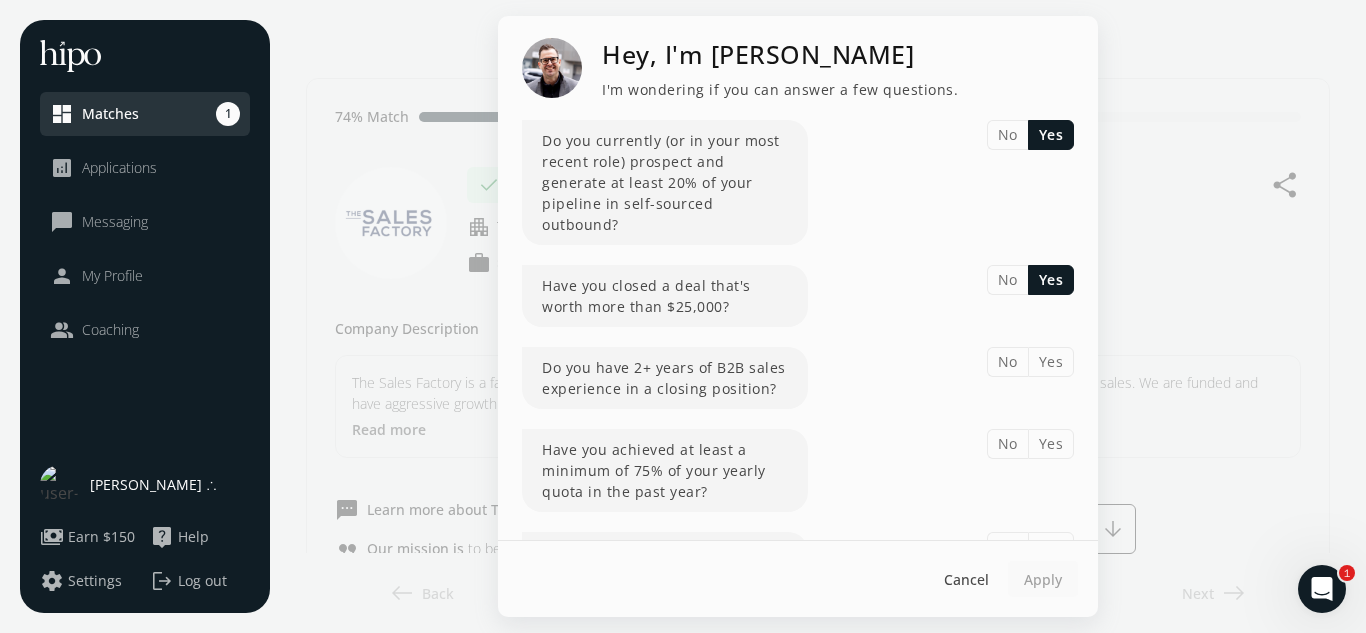 click on "Yes" 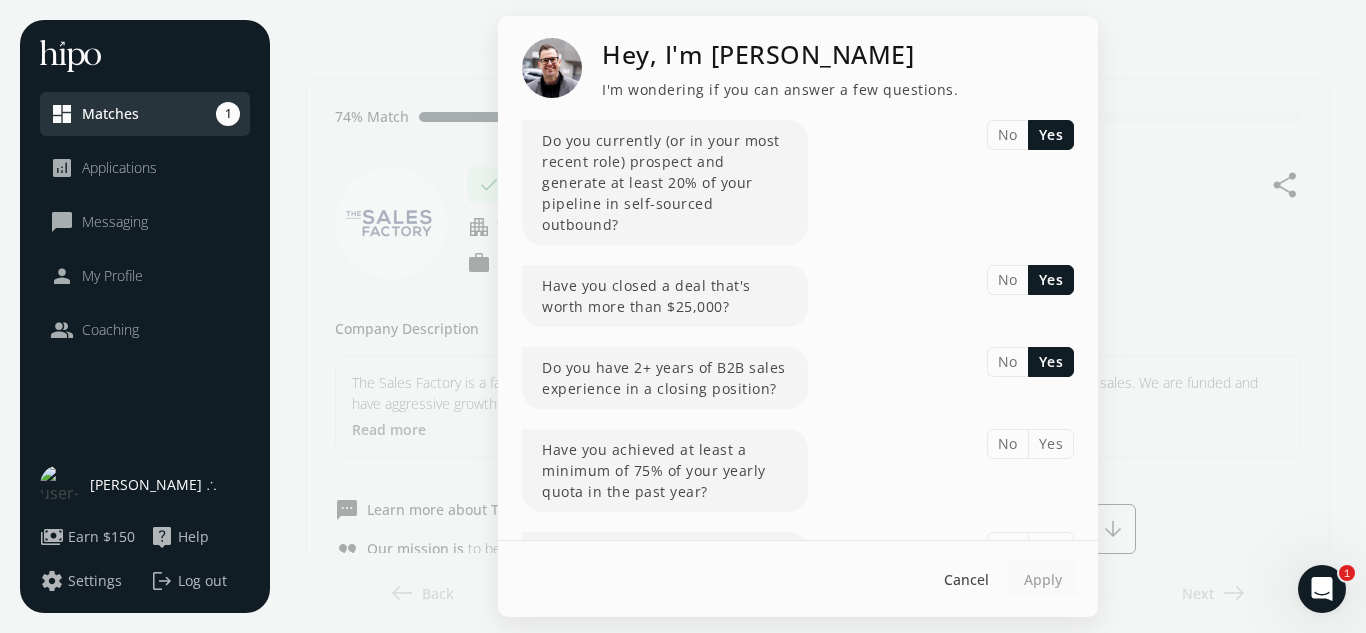 scroll, scrollTop: 53, scrollLeft: 0, axis: vertical 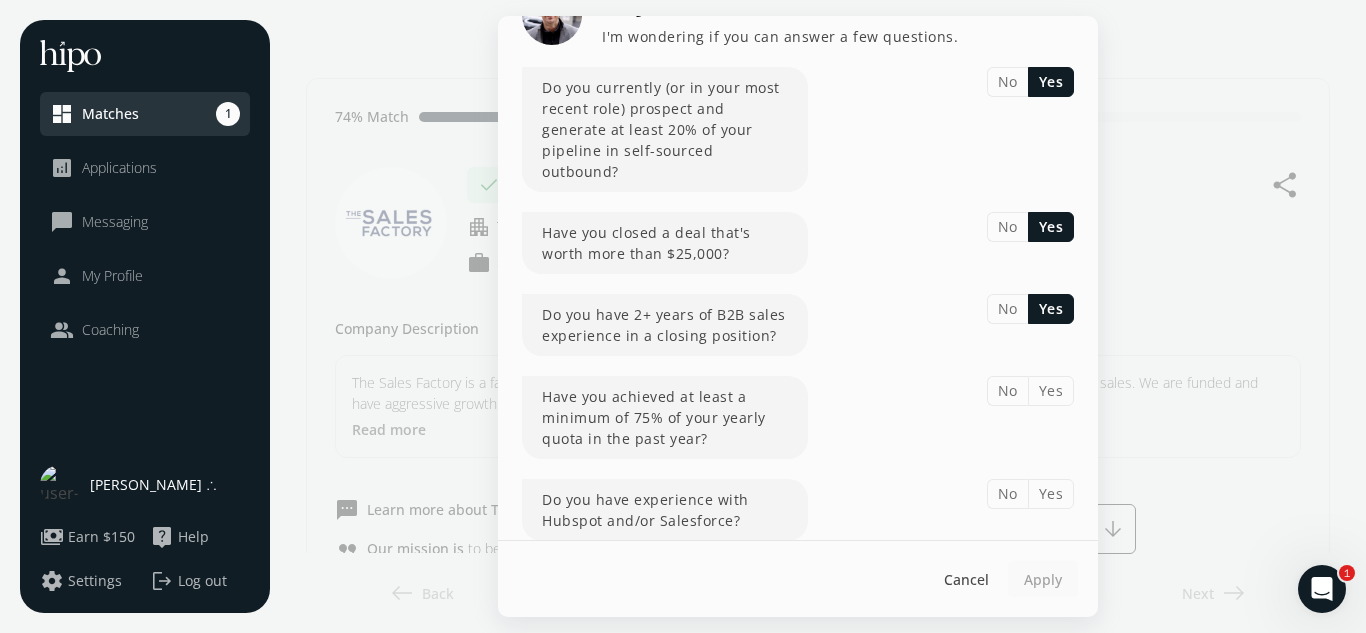 click on "Yes" 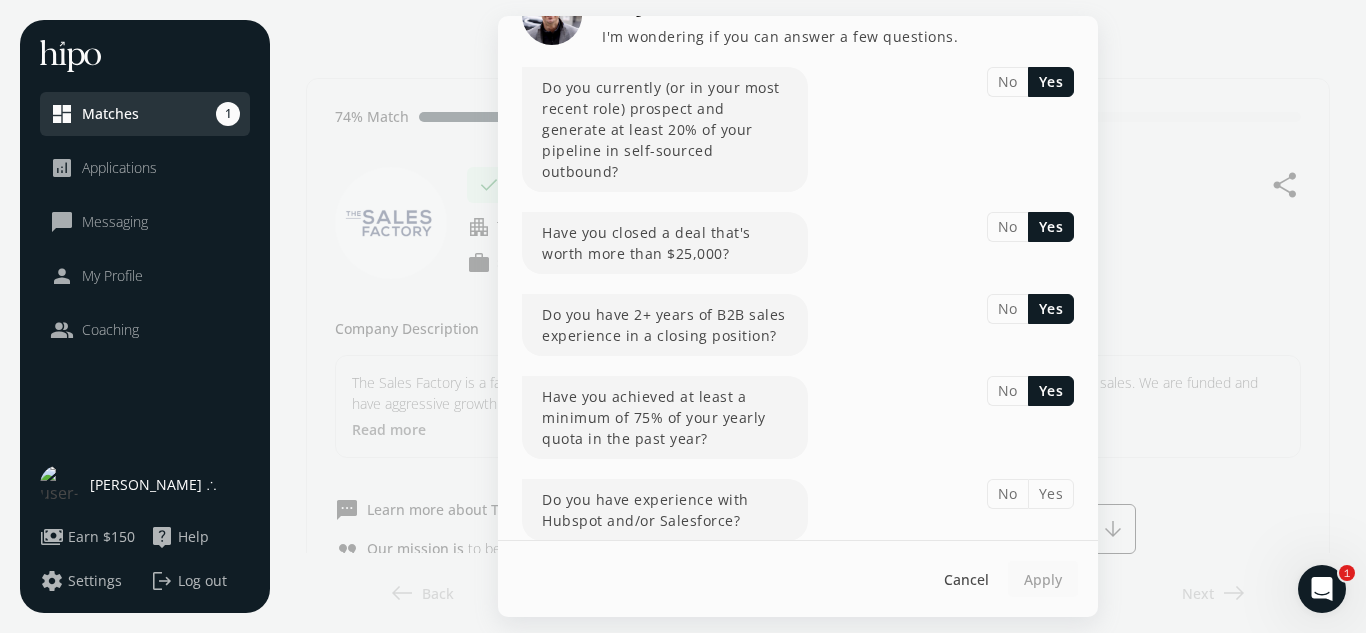 click on "Yes" 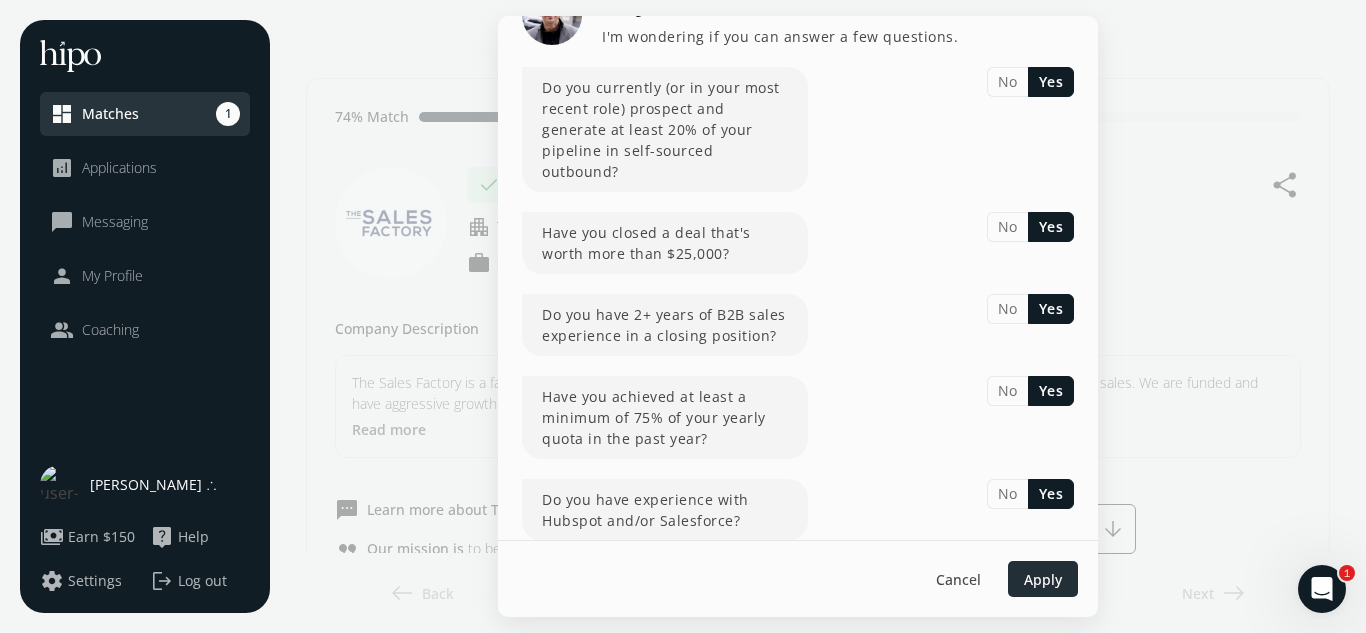 click at bounding box center [1043, 579] 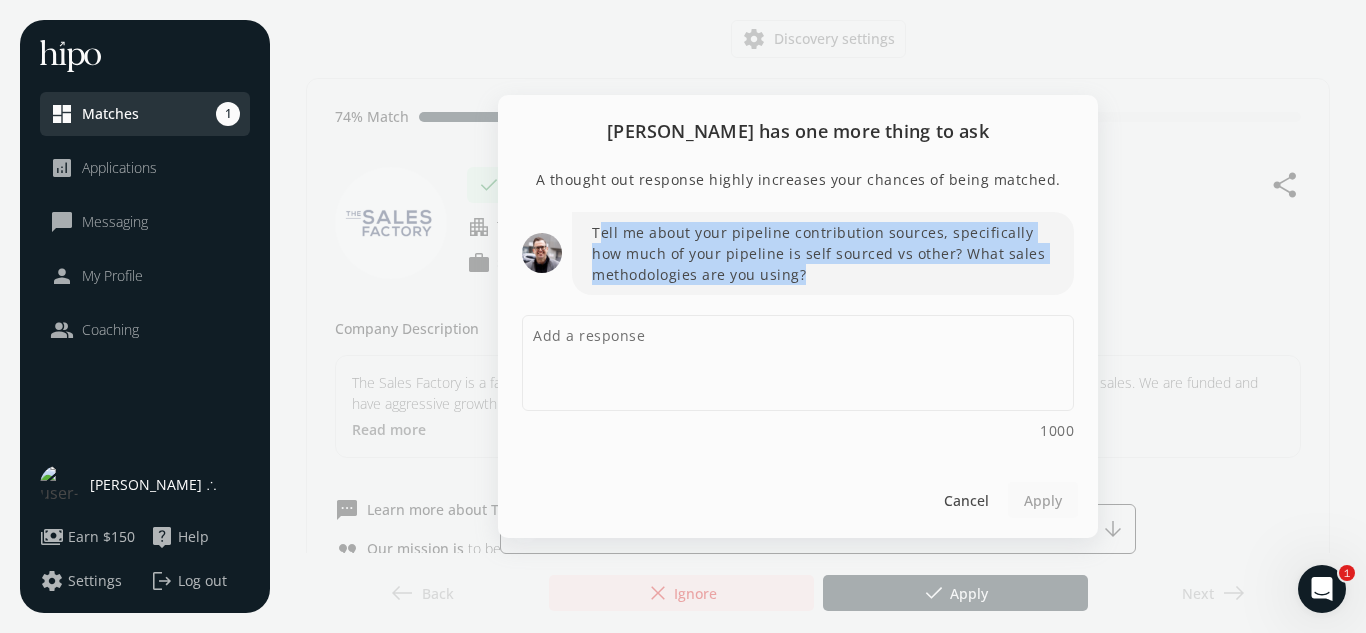 drag, startPoint x: 597, startPoint y: 230, endPoint x: 798, endPoint y: 287, distance: 208.92583 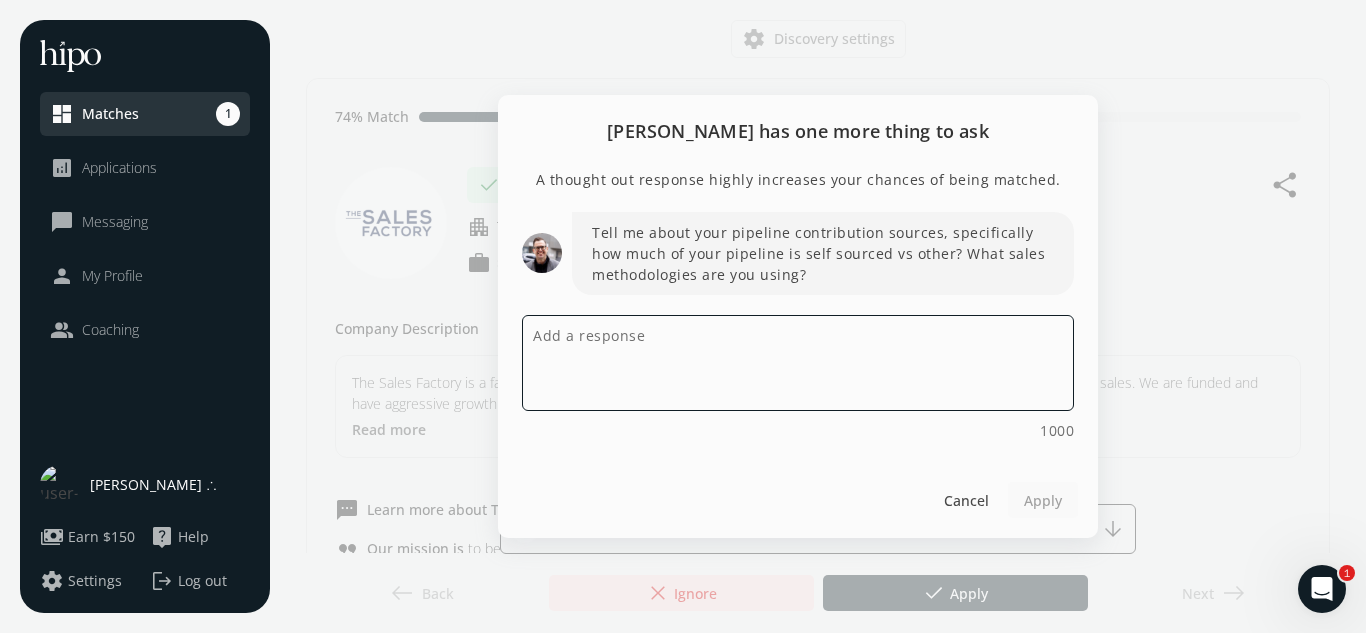 click at bounding box center (798, 363) 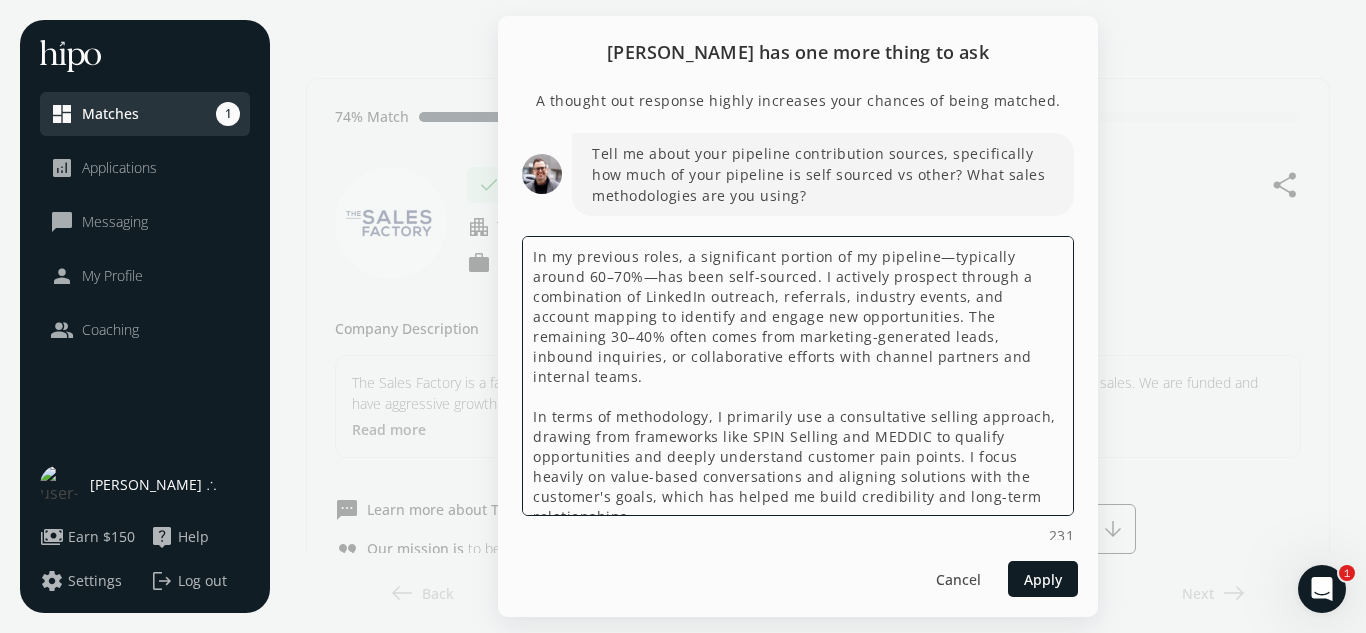 scroll, scrollTop: 11, scrollLeft: 0, axis: vertical 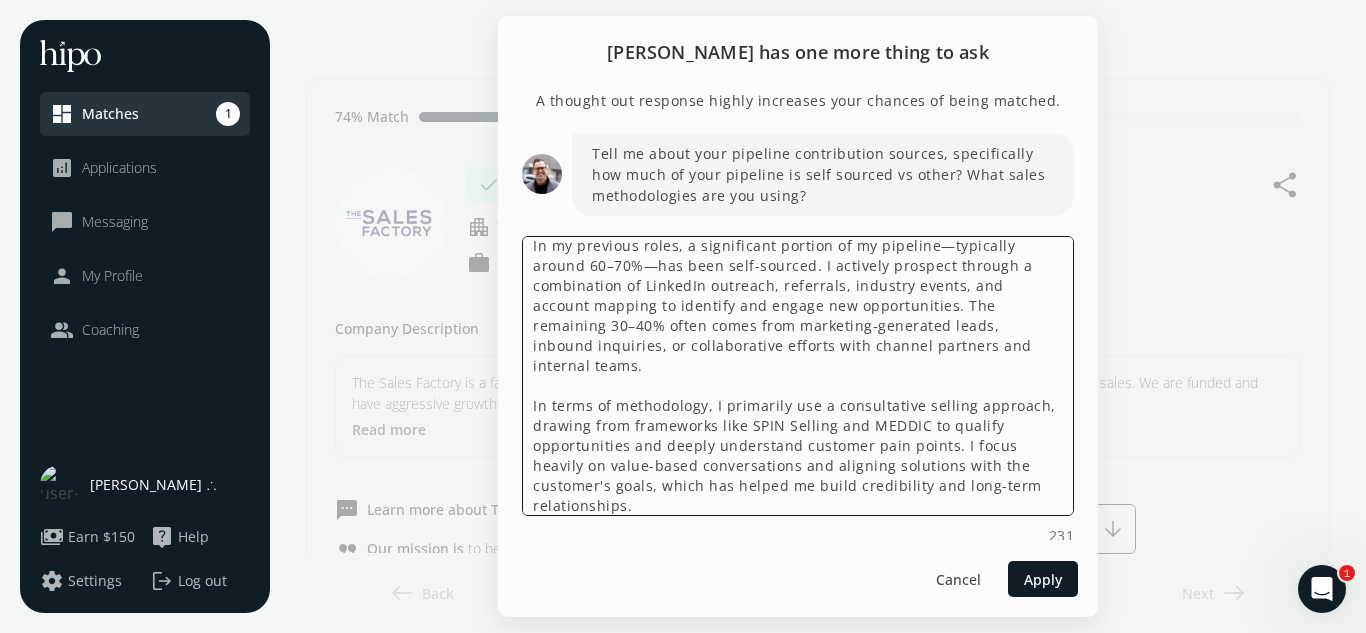 click on "In my previous roles, a significant portion of my pipeline—typically around 60–70%—has been self-sourced. I actively prospect through a combination of LinkedIn outreach, referrals, industry events, and account mapping to identify and engage new opportunities. The remaining 30–40% often comes from marketing-generated leads, inbound inquiries, or collaborative efforts with channel partners and internal teams.
In terms of methodology, I primarily use a consultative selling approach, drawing from frameworks like SPIN Selling and MEDDIC to qualify opportunities and deeply understand customer pain points. I focus heavily on value-based conversations and aligning solutions with the customer's goals, which has helped me build credibility and long-term relationships." at bounding box center (798, 376) 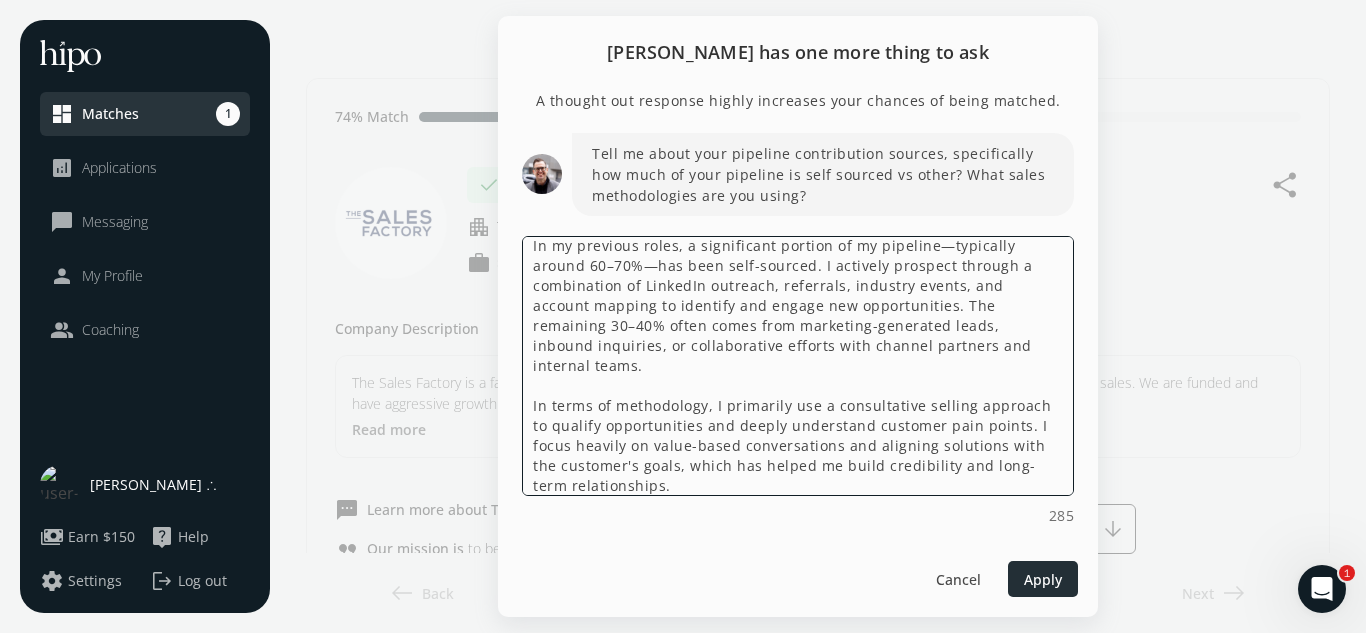 type on "In my previous roles, a significant portion of my pipeline—typically around 60–70%—has been self-sourced. I actively prospect through a combination of LinkedIn outreach, referrals, industry events, and account mapping to identify and engage new opportunities. The remaining 30–40% often comes from marketing-generated leads, inbound inquiries, or collaborative efforts with channel partners and internal teams.
In terms of methodology, I primarily use a consultative selling approach to qualify opportunities and deeply understand customer pain points. I focus heavily on value-based conversations and aligning solutions with the customer's goals, which has helped me build credibility and long-term relationships." 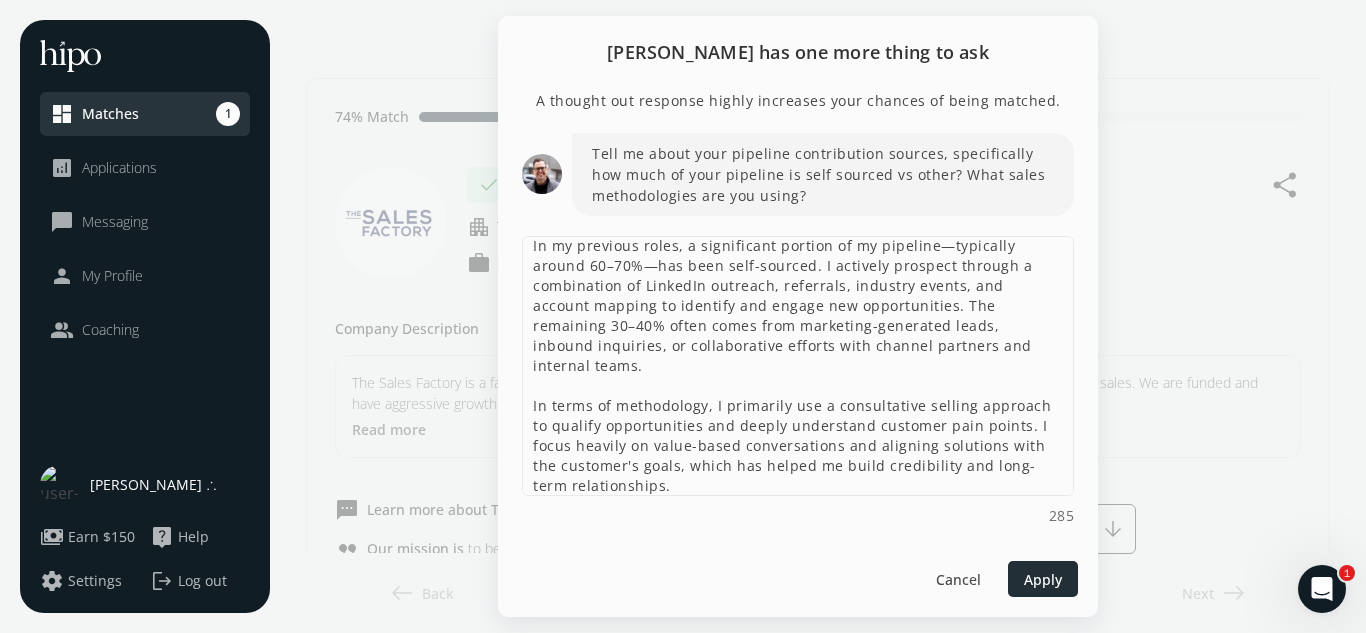 click at bounding box center (1043, 579) 